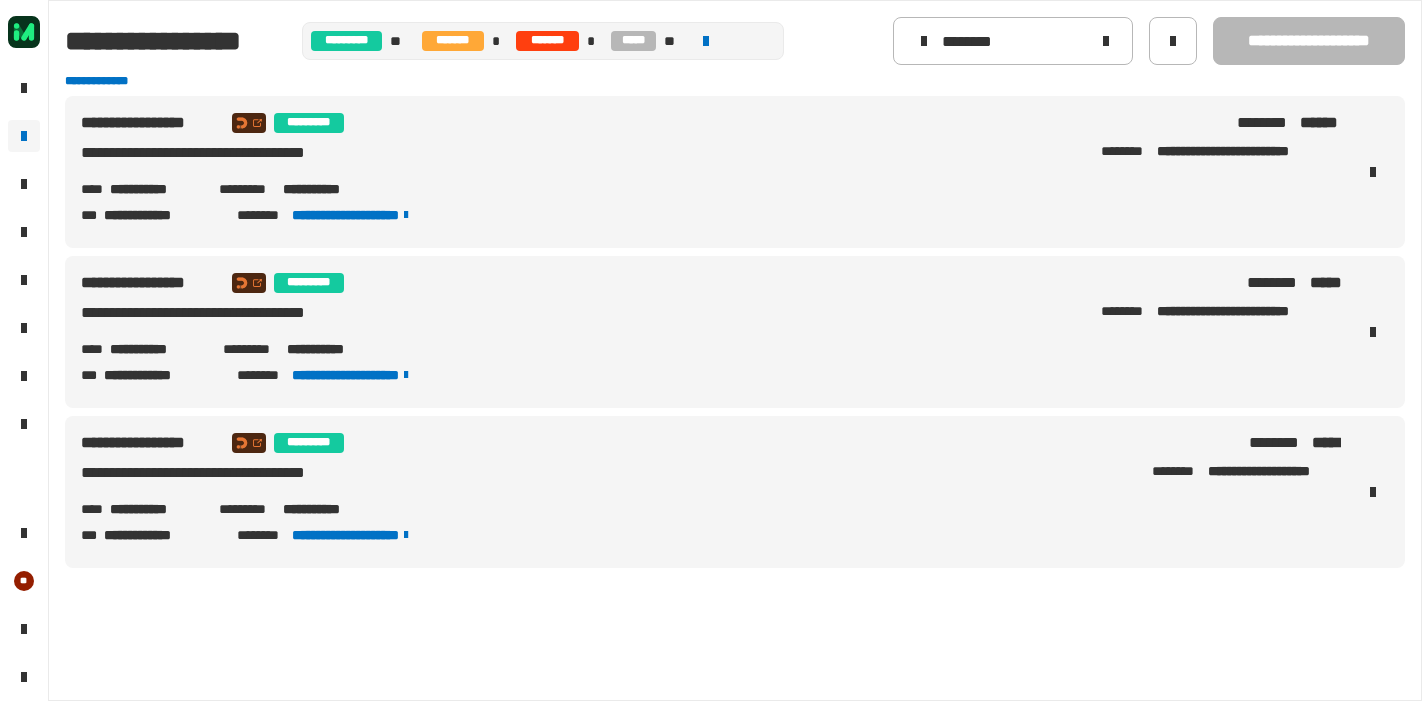 scroll, scrollTop: 0, scrollLeft: 0, axis: both 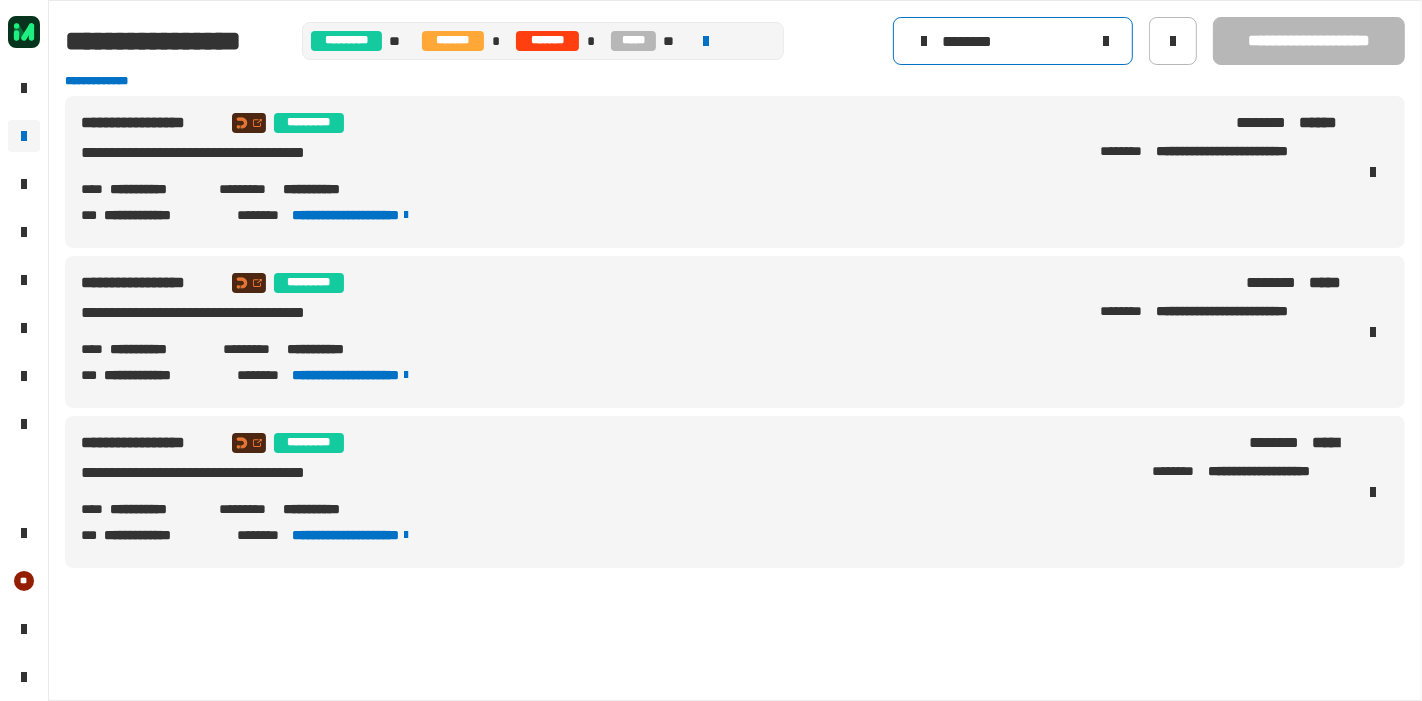 click 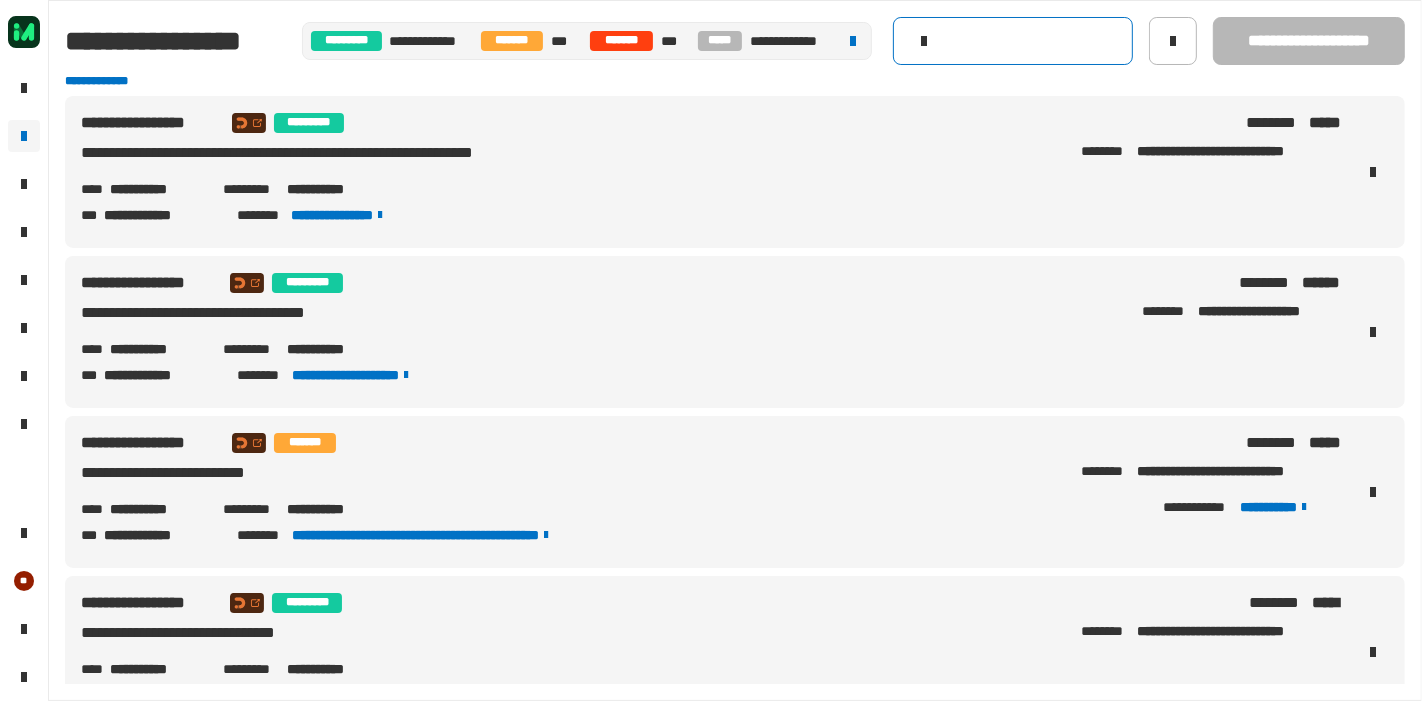 click 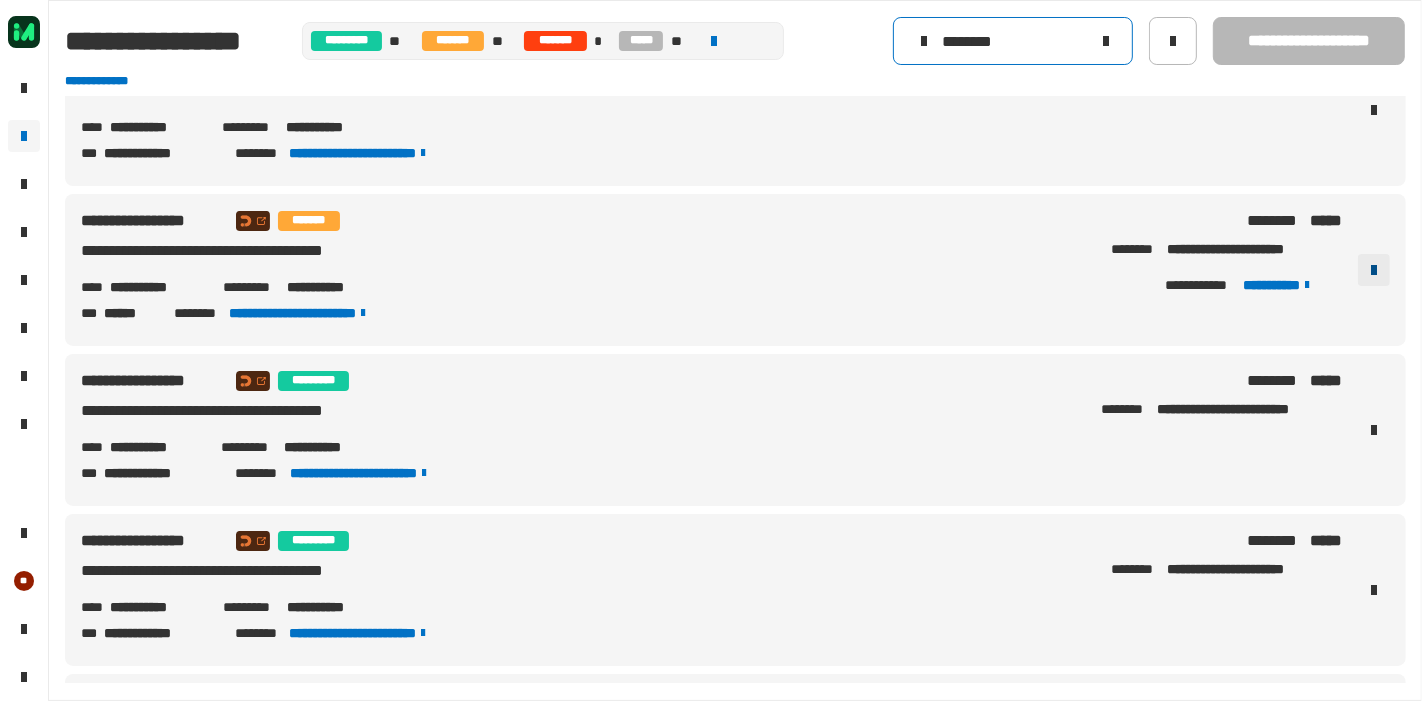 scroll, scrollTop: 111, scrollLeft: 0, axis: vertical 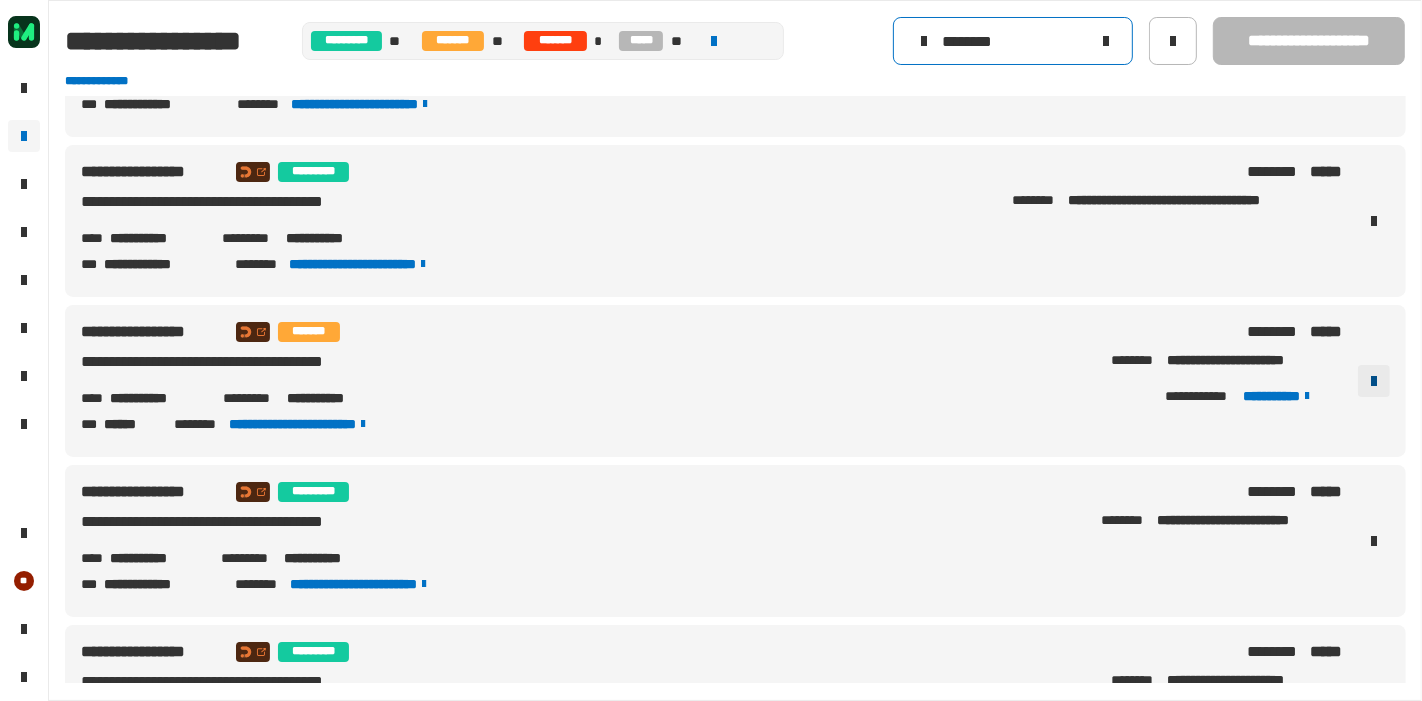 type on "********" 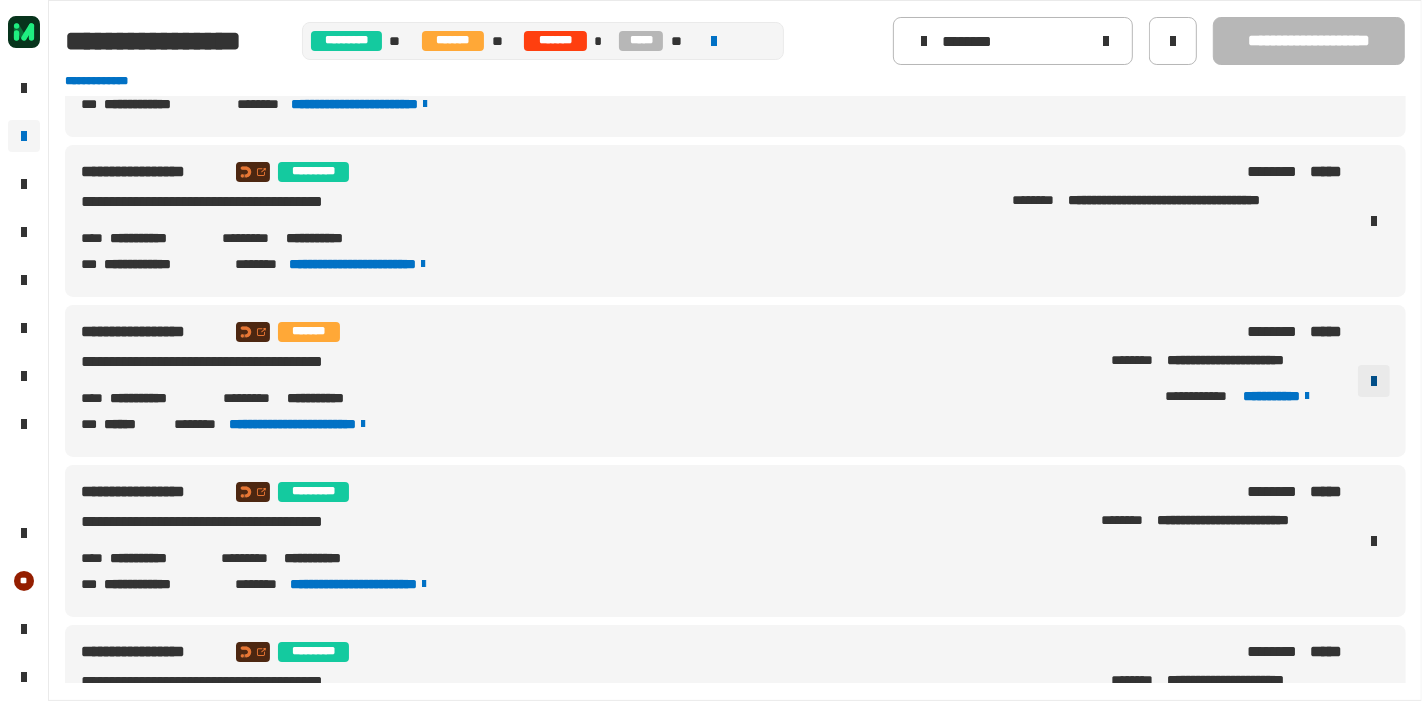 click at bounding box center [1374, 381] 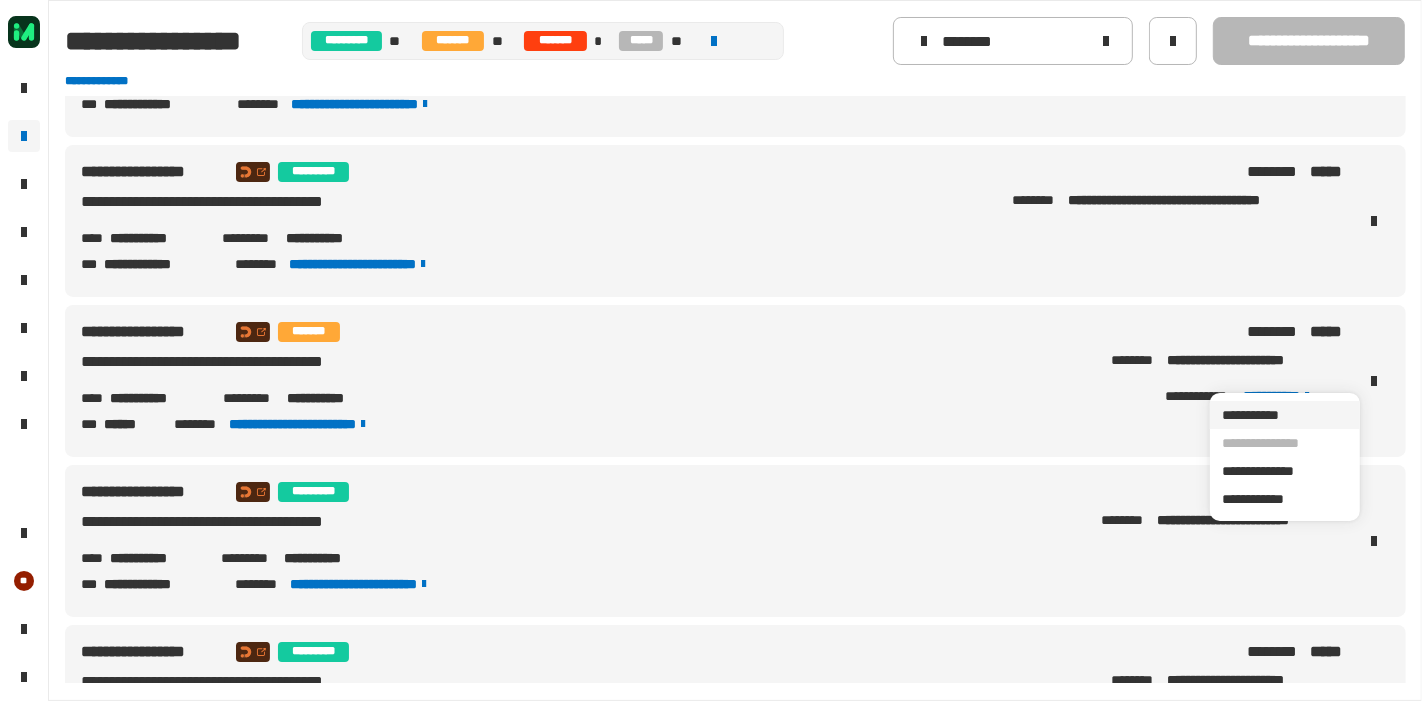 click on "**********" at bounding box center (1285, 415) 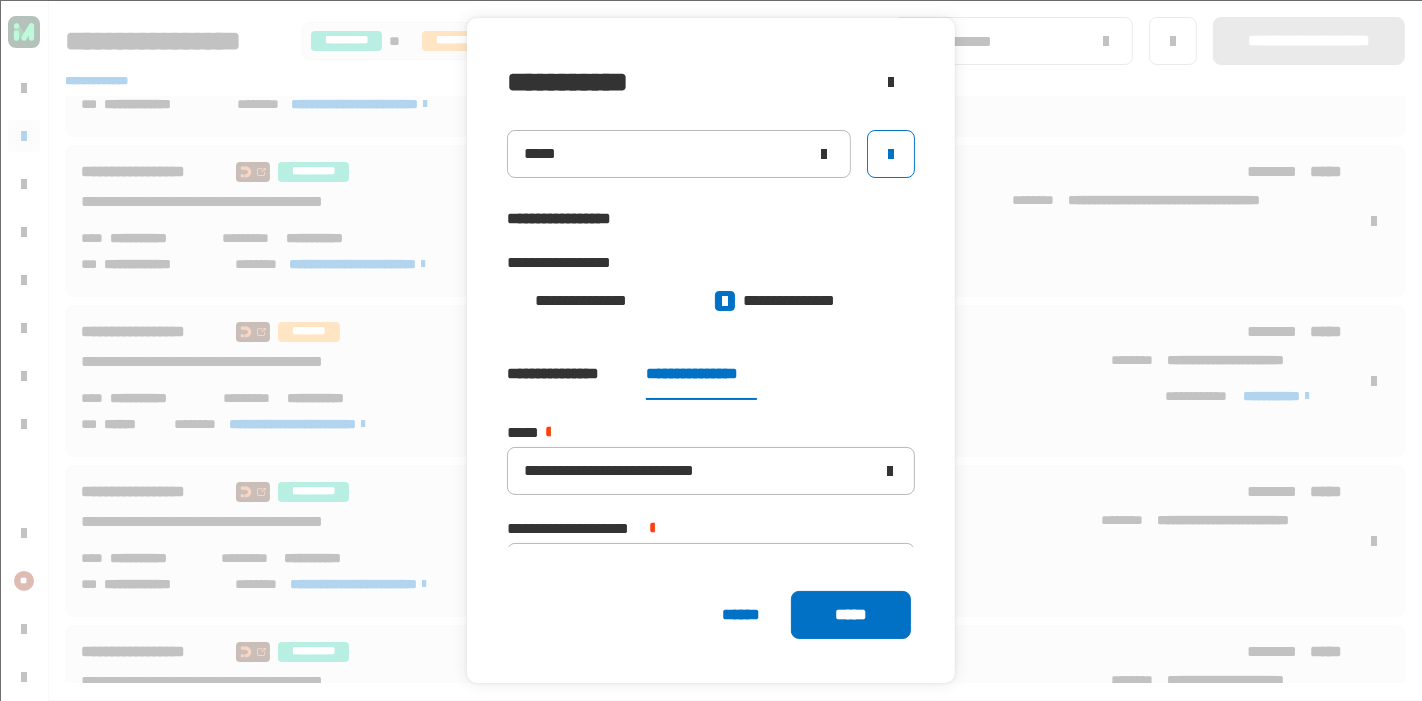 scroll, scrollTop: 50, scrollLeft: 0, axis: vertical 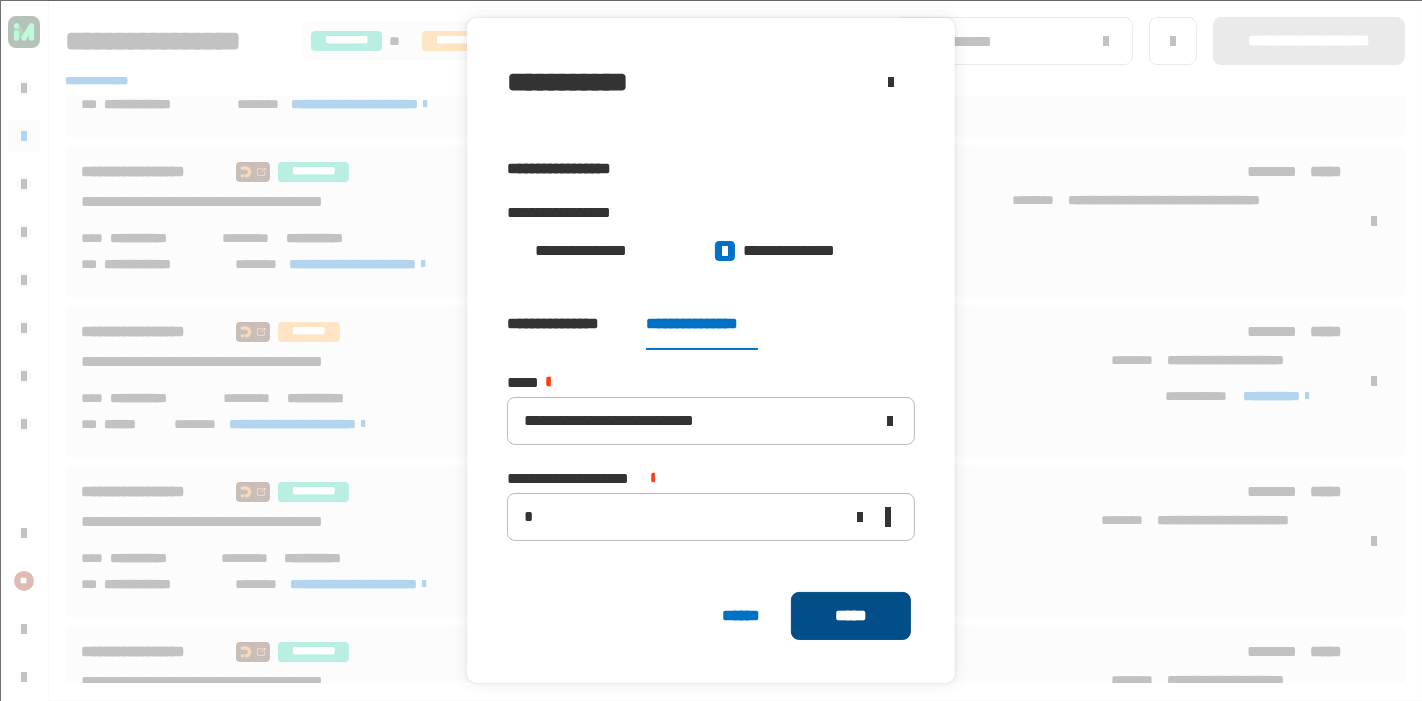click on "*****" 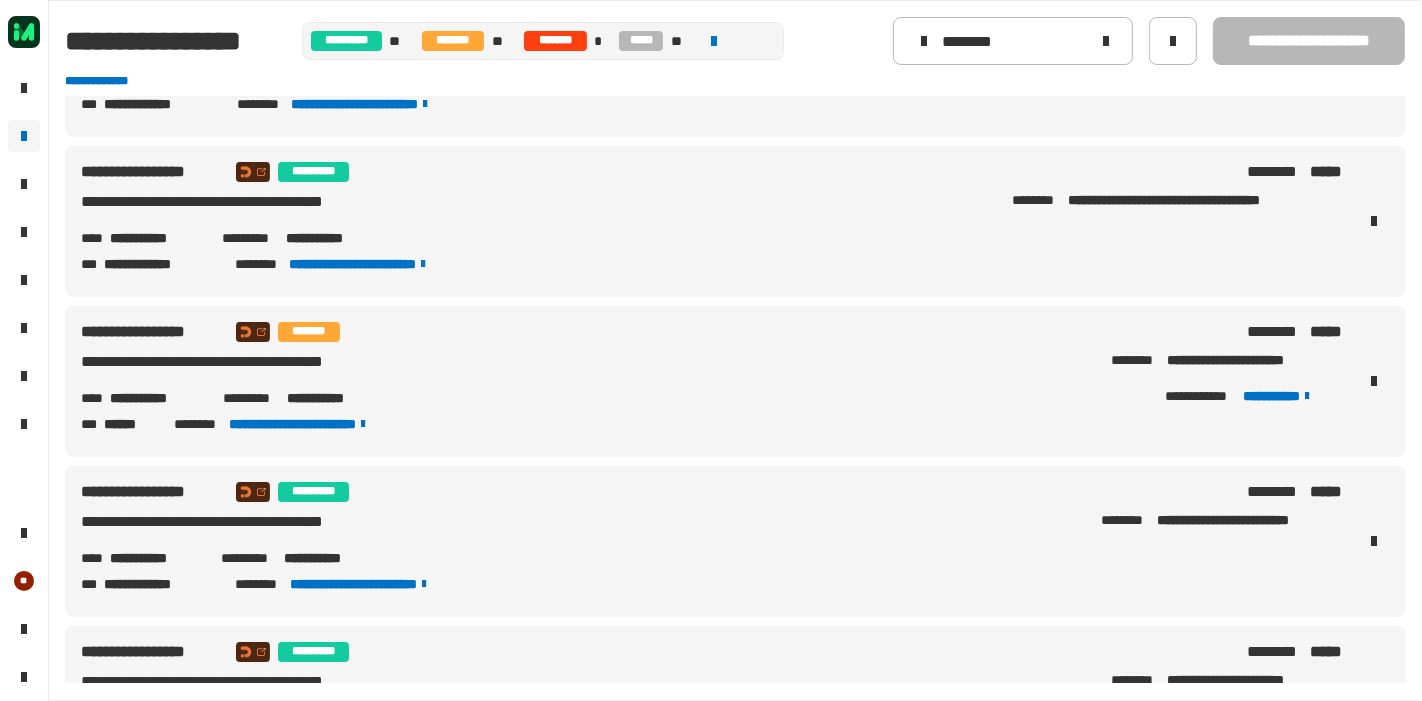 scroll, scrollTop: 222, scrollLeft: 0, axis: vertical 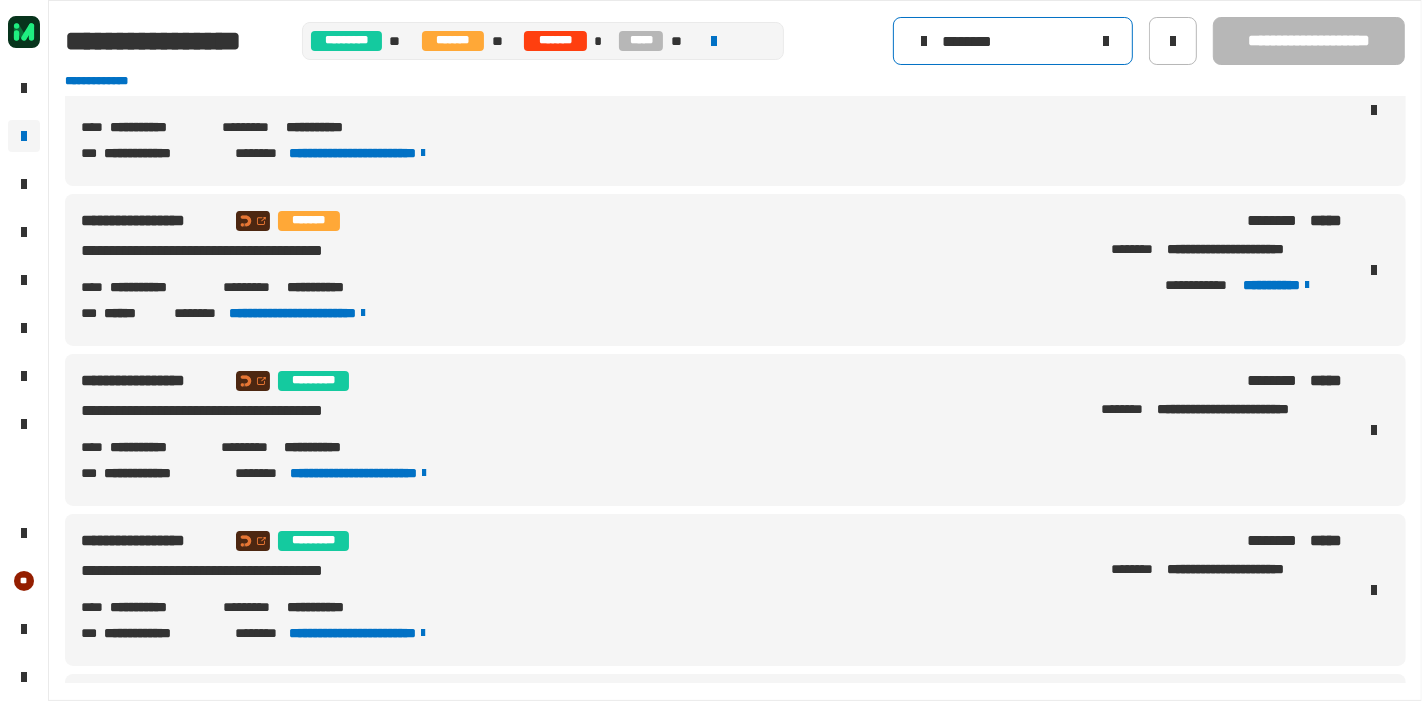 click 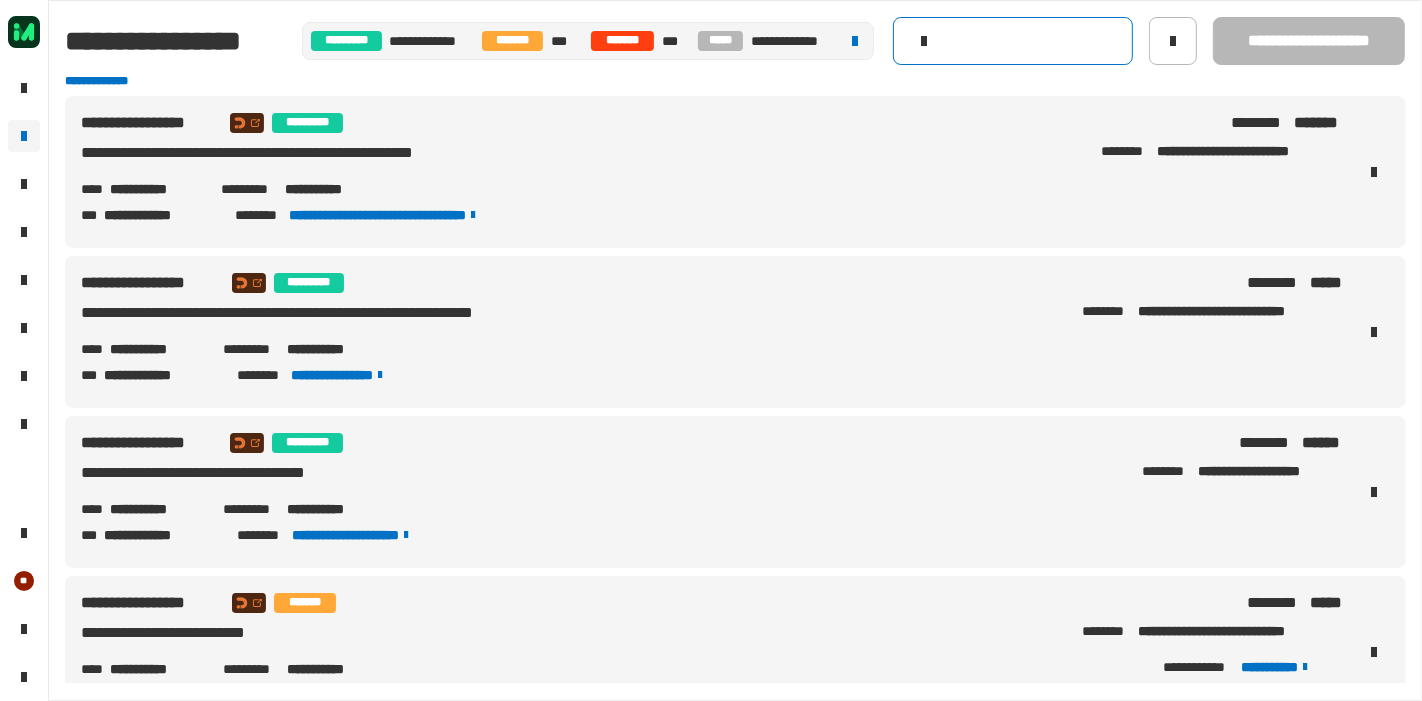 scroll, scrollTop: 0, scrollLeft: 0, axis: both 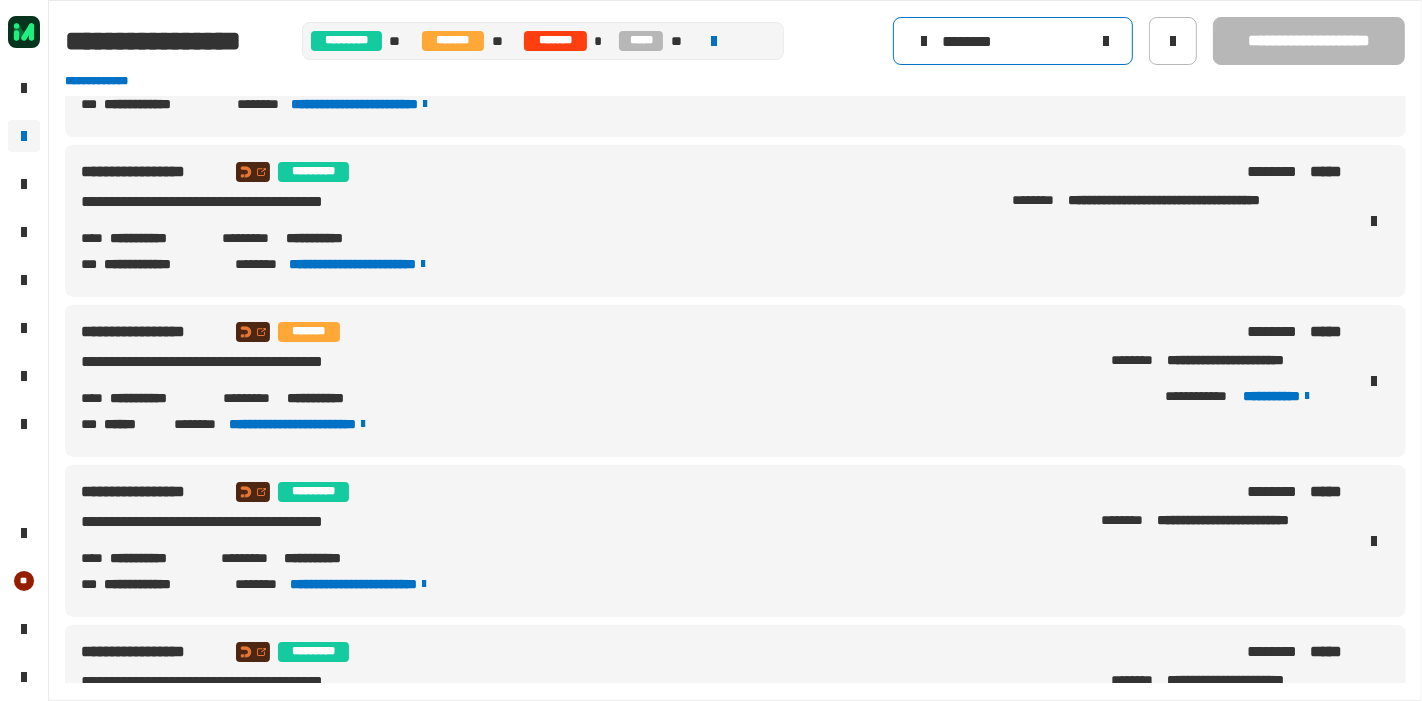 type on "********" 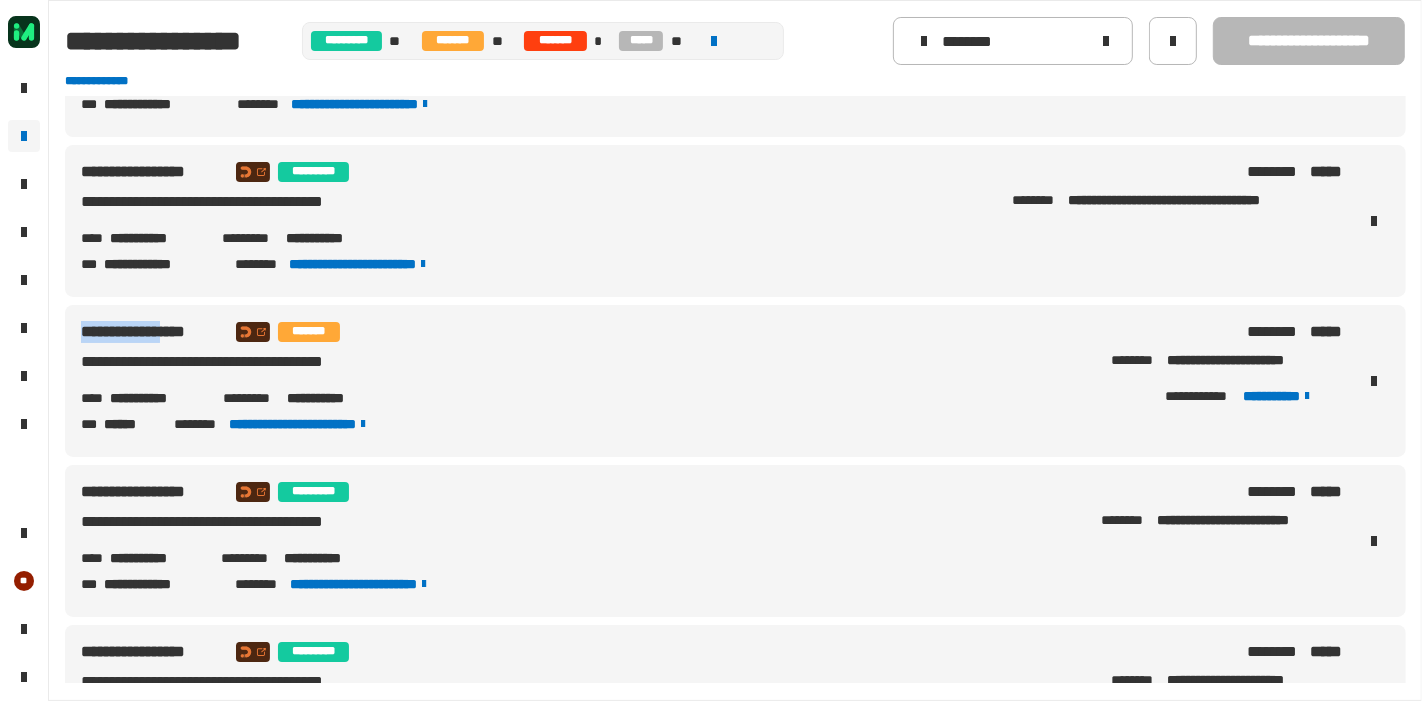 drag, startPoint x: 82, startPoint y: 336, endPoint x: 202, endPoint y: 336, distance: 120 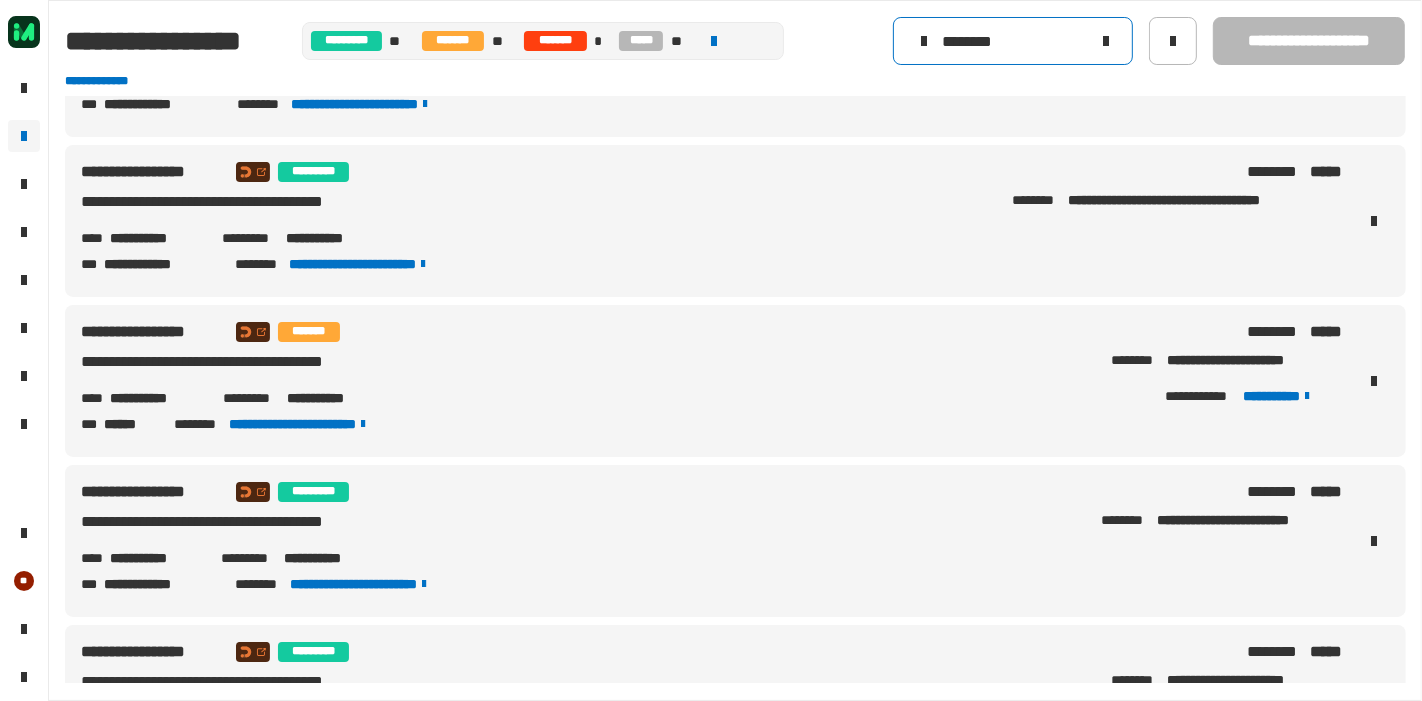 click 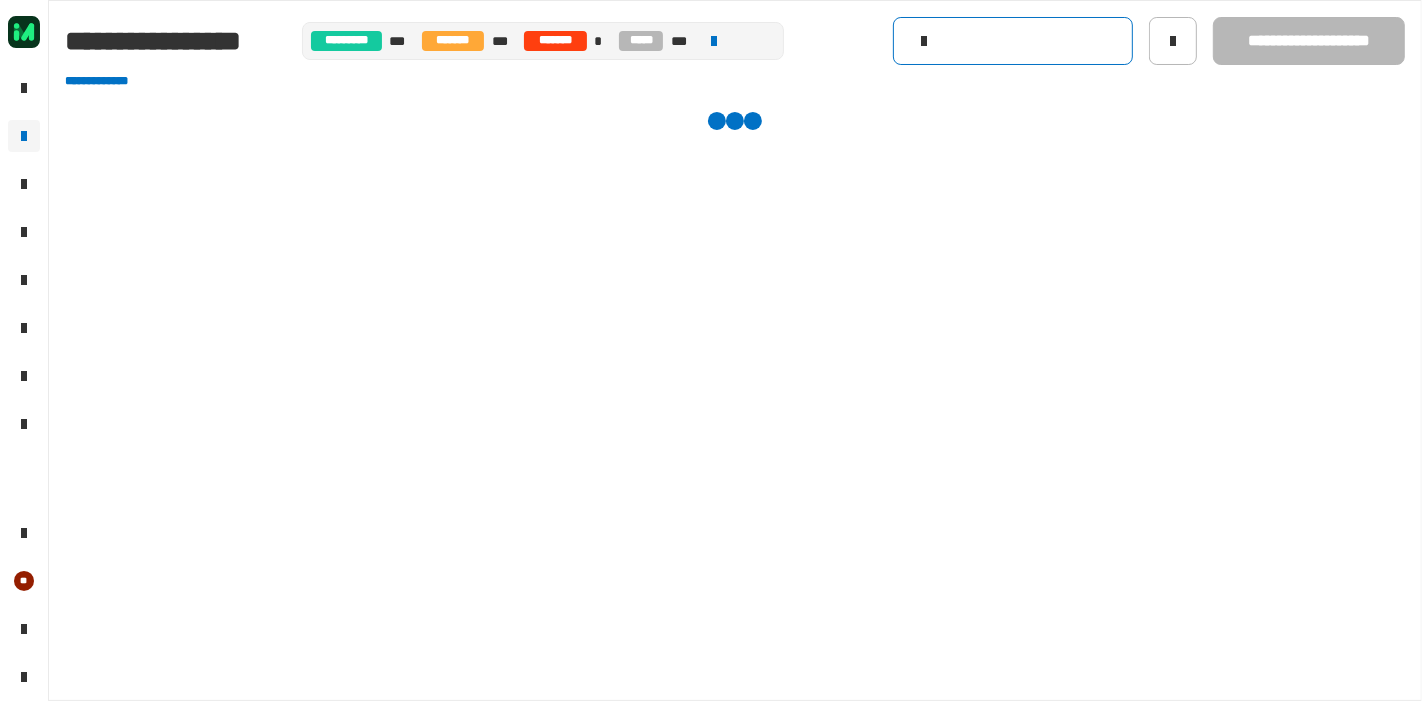 scroll, scrollTop: 0, scrollLeft: 0, axis: both 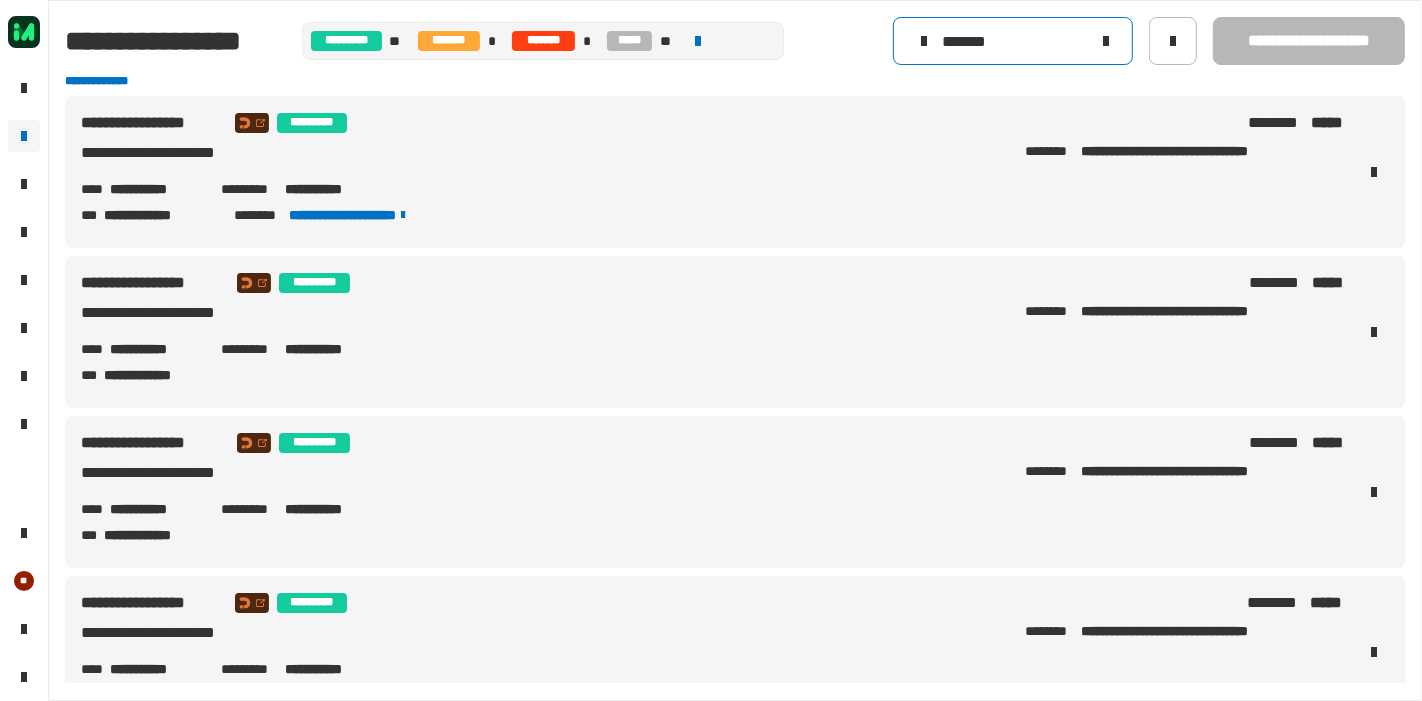click on "*******" 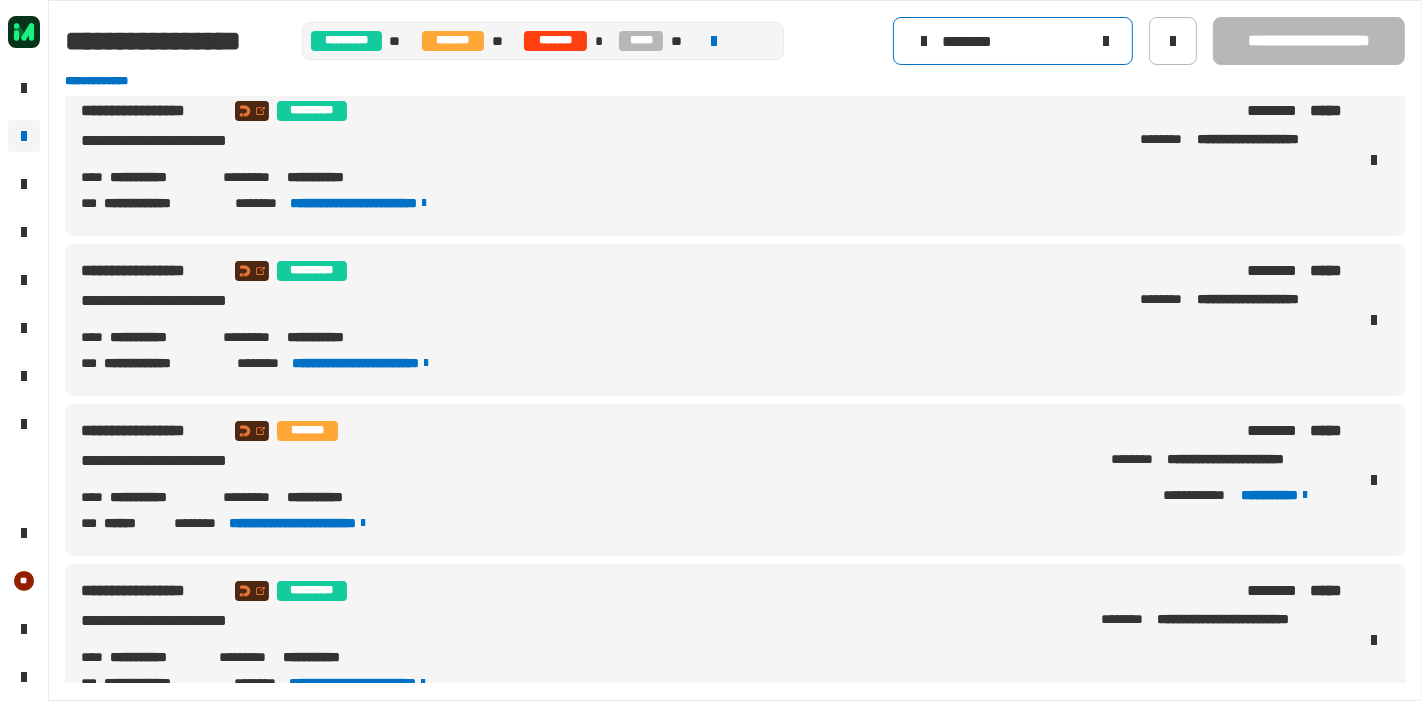scroll, scrollTop: 0, scrollLeft: 0, axis: both 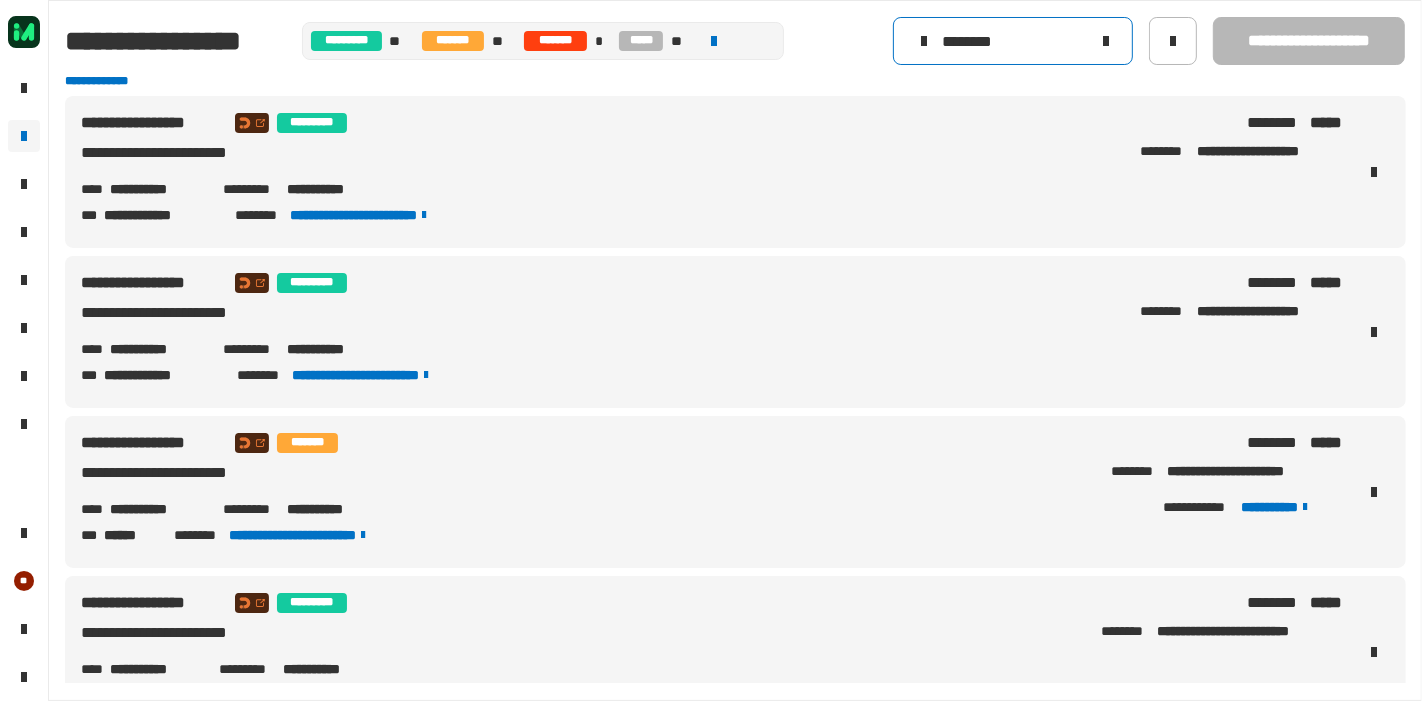 drag, startPoint x: 1074, startPoint y: 39, endPoint x: 888, endPoint y: 43, distance: 186.043 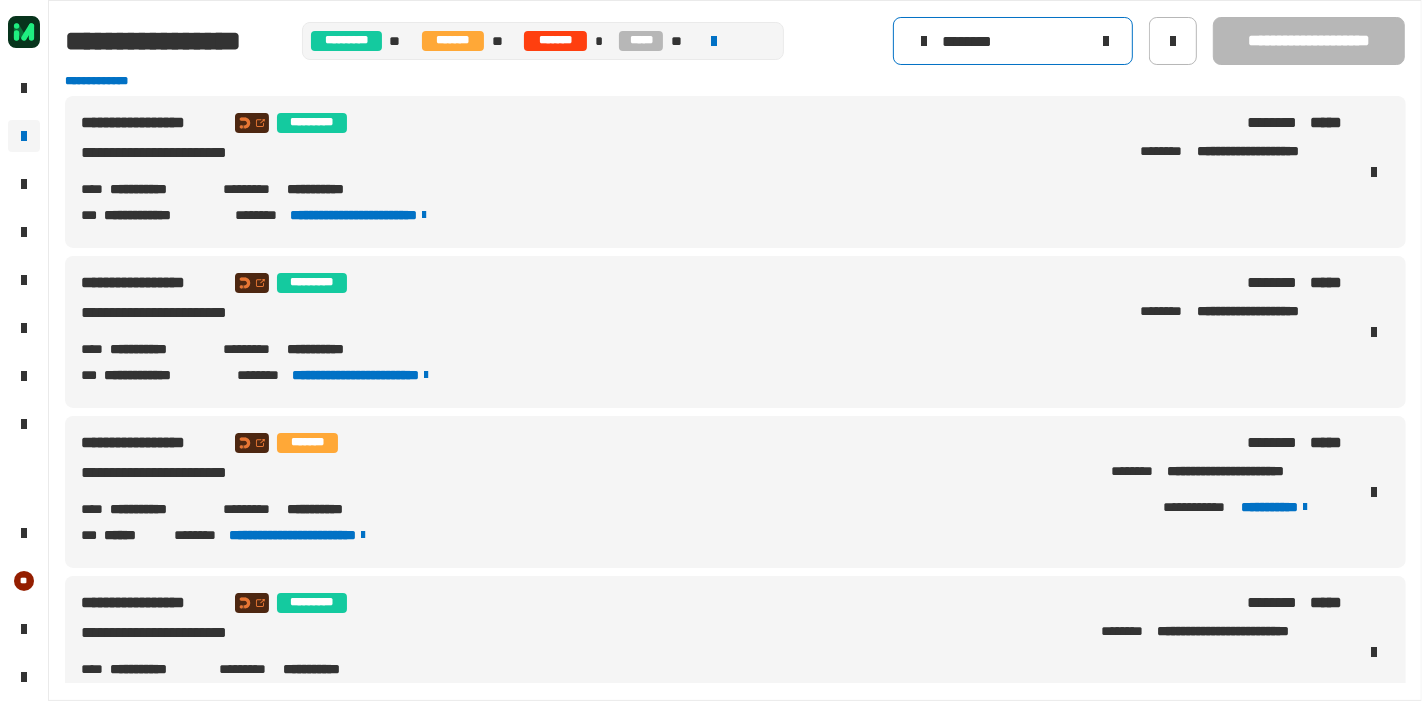 type on "********" 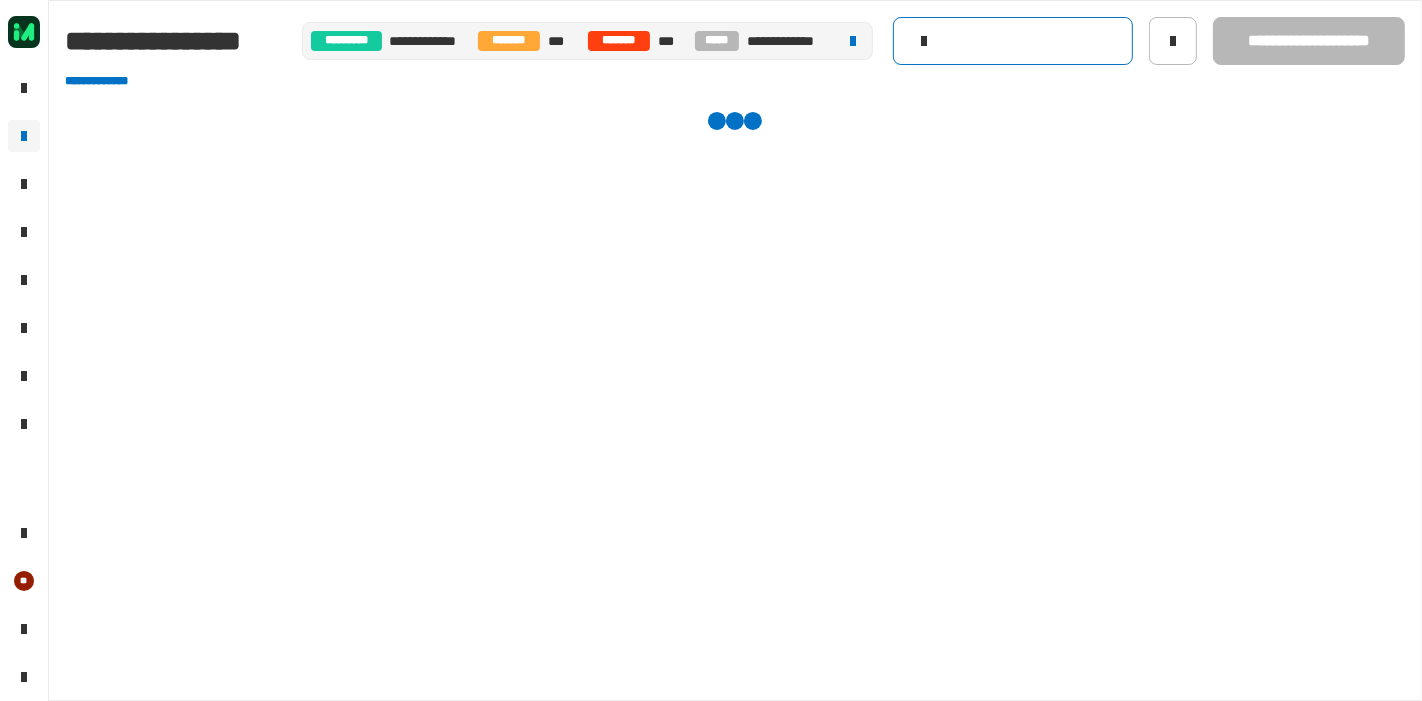 click 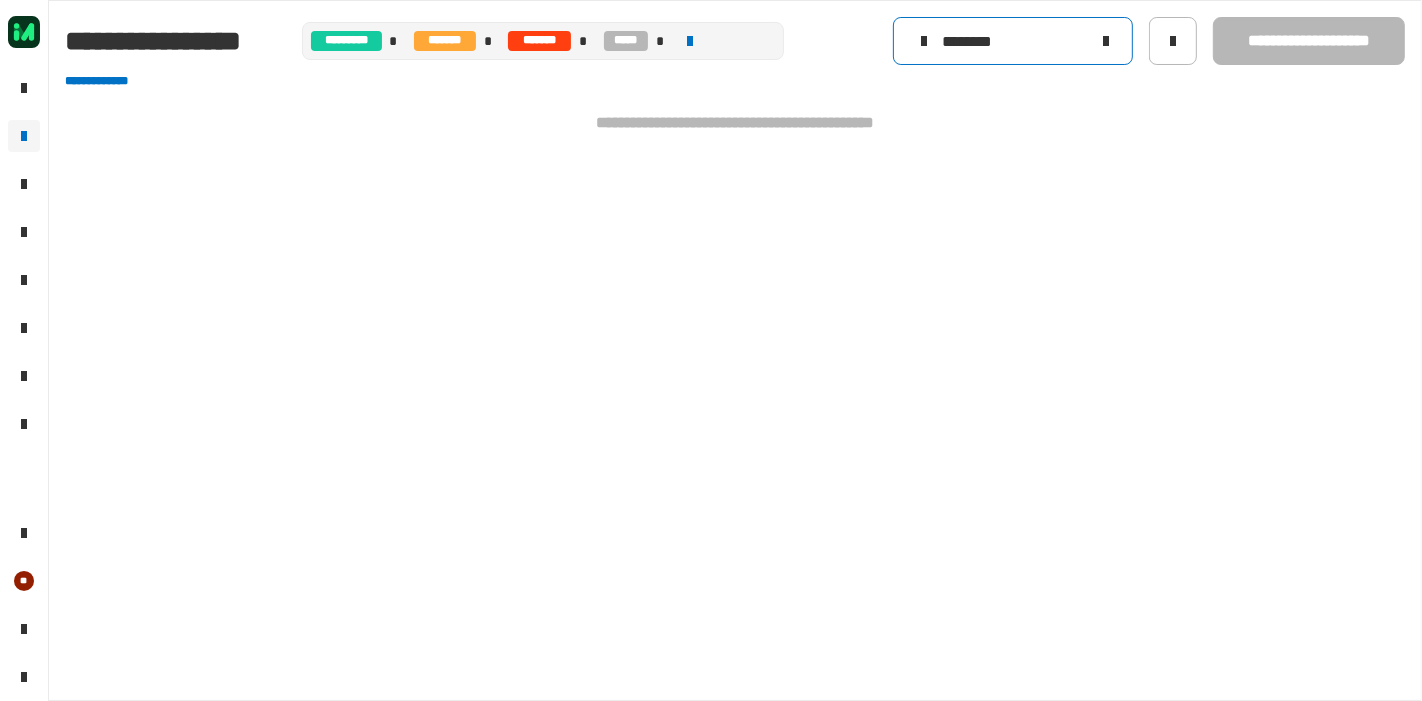 type on "********" 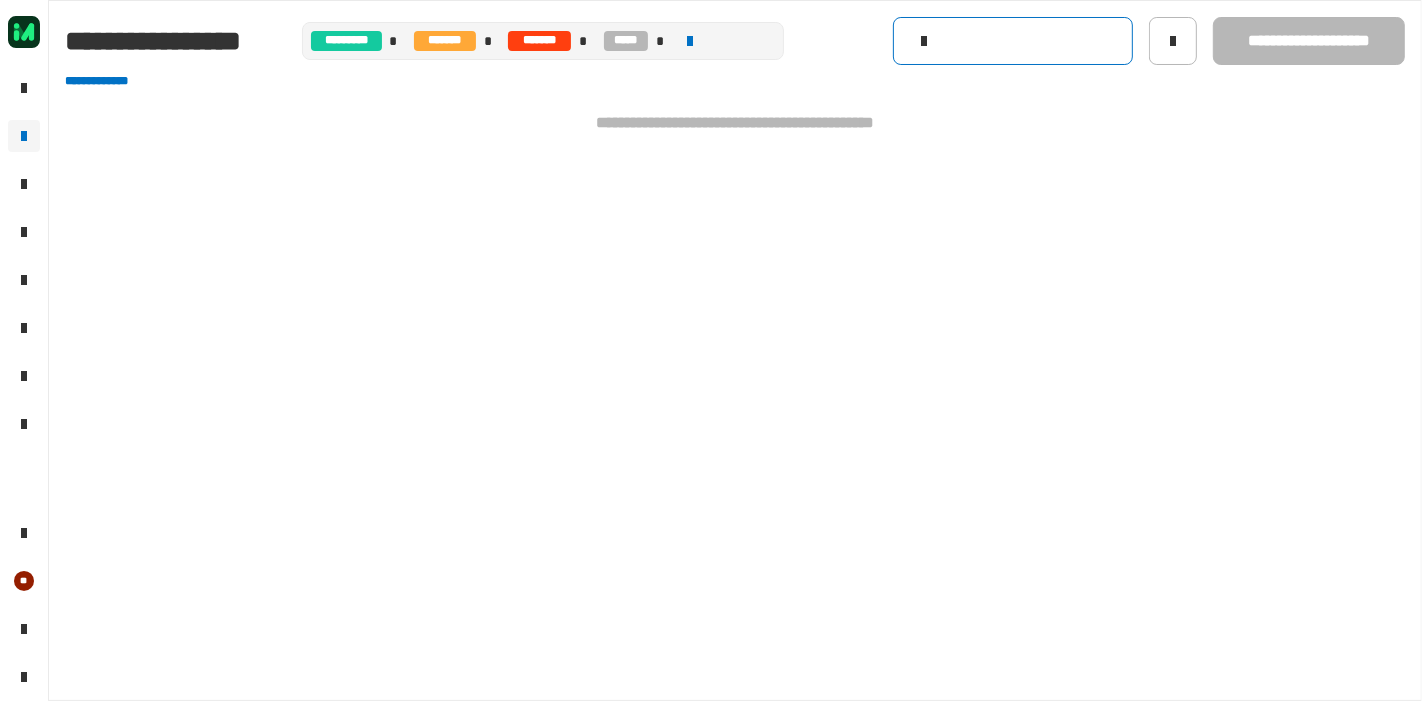 type 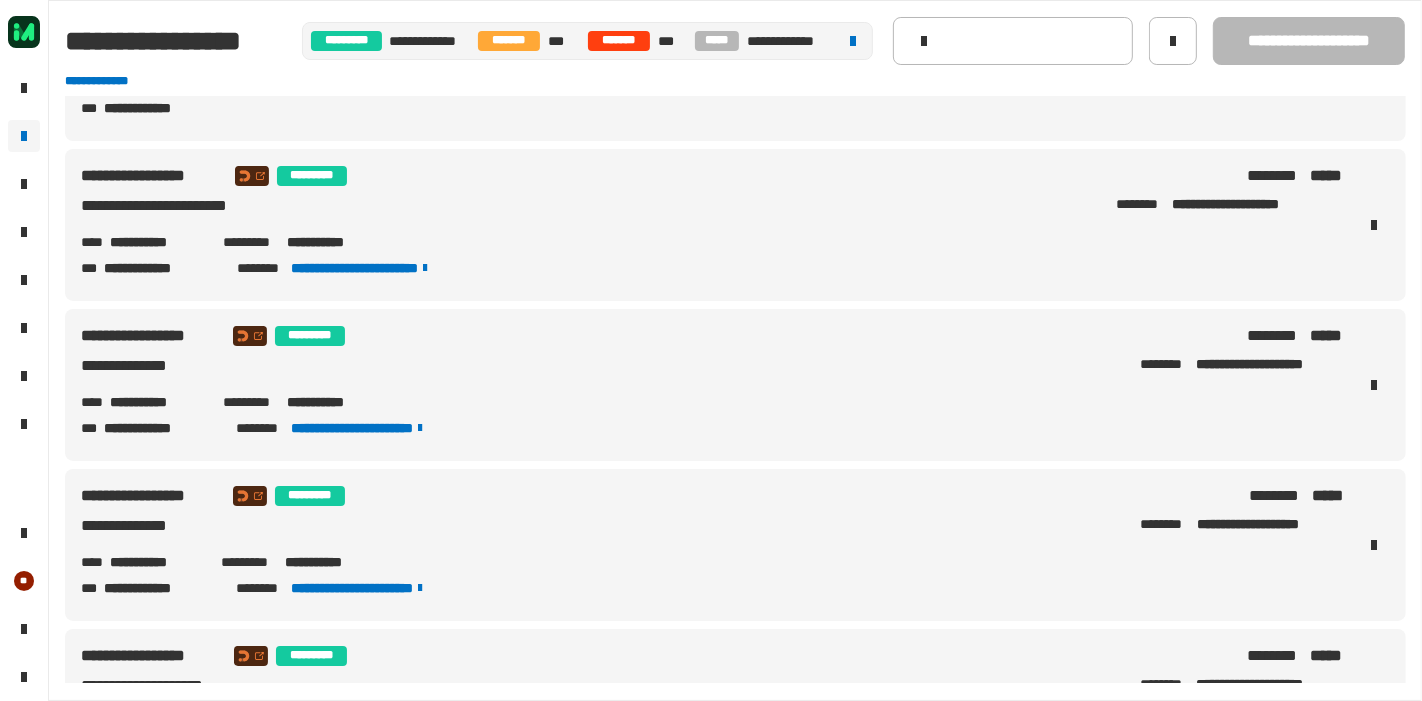 scroll, scrollTop: 0, scrollLeft: 0, axis: both 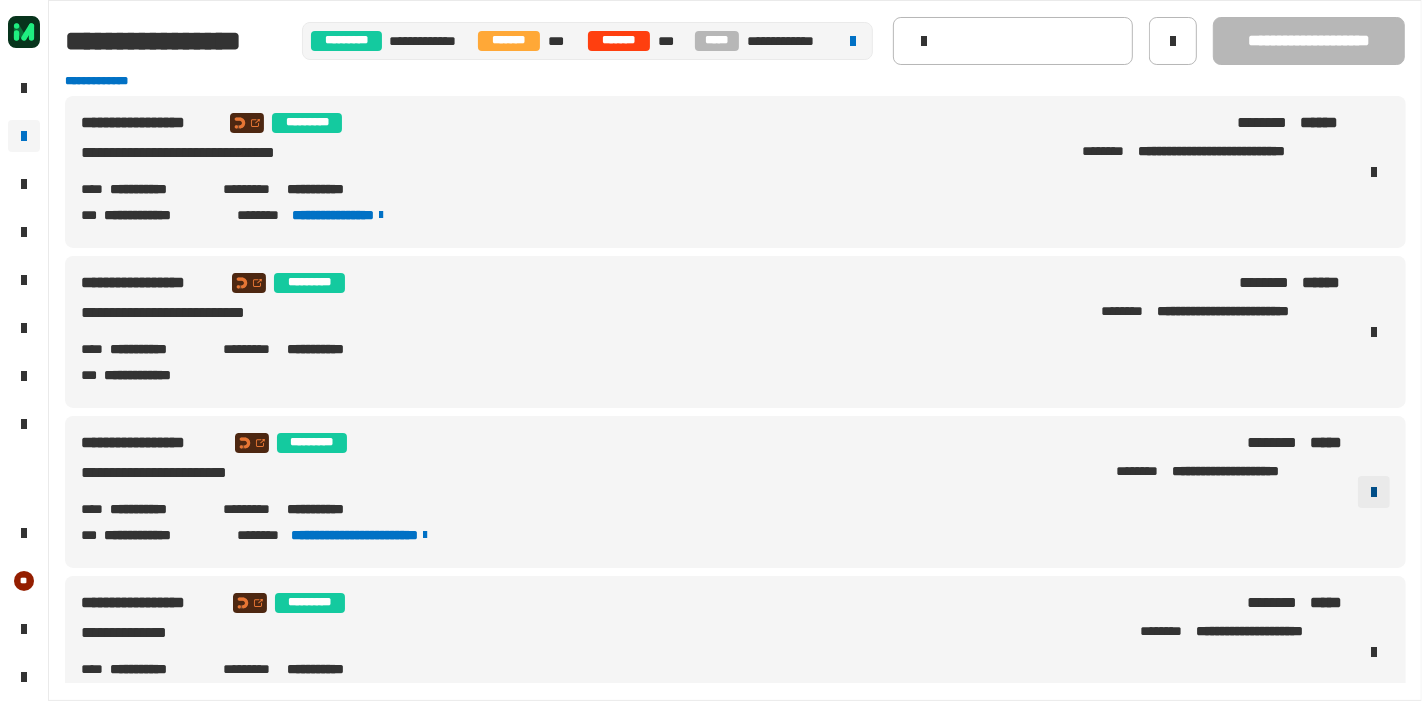 click at bounding box center [1374, 492] 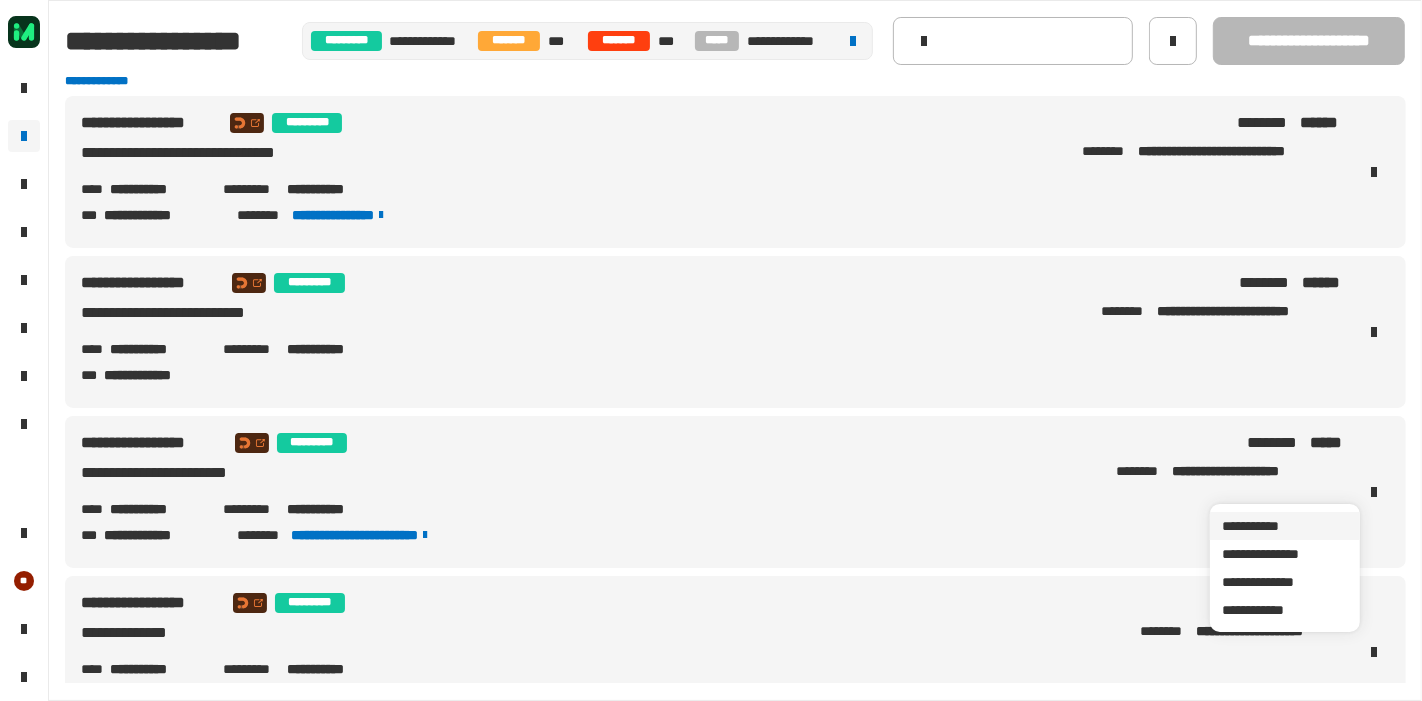click on "**********" at bounding box center [1285, 526] 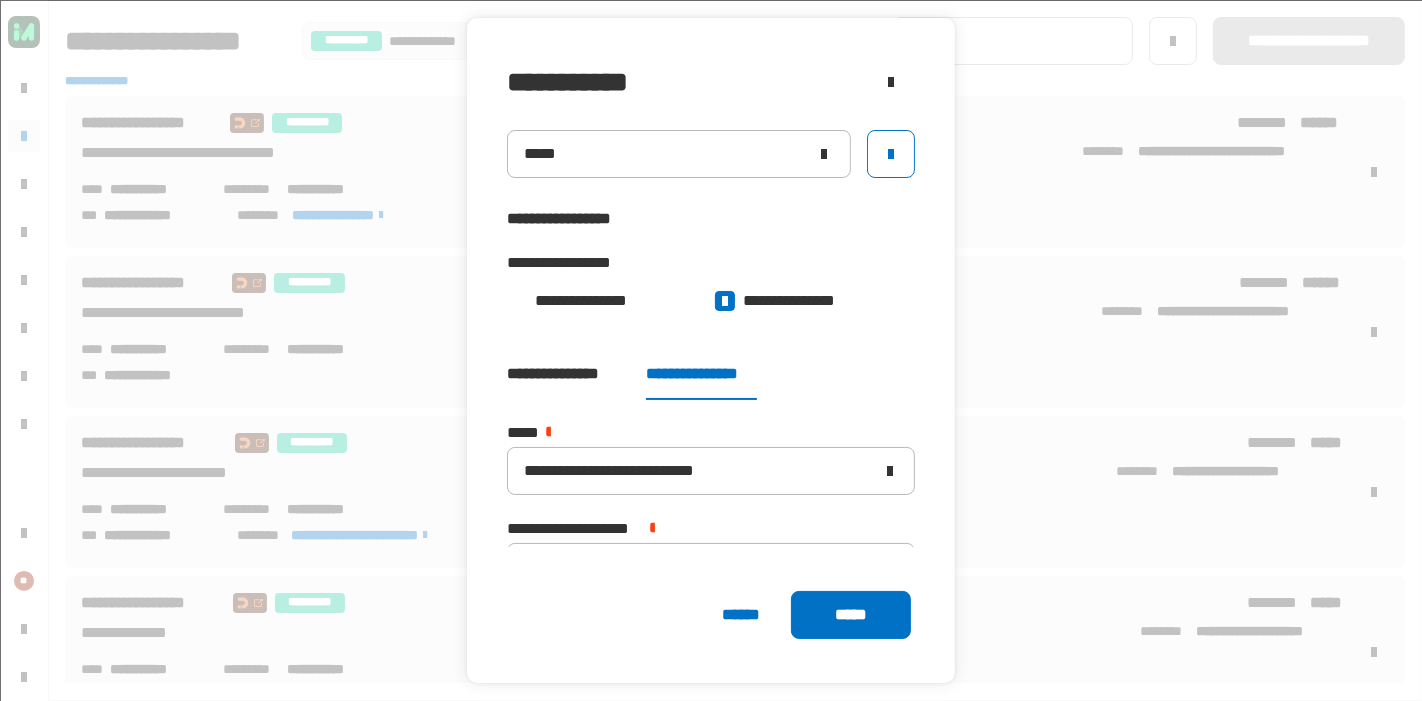 scroll, scrollTop: 50, scrollLeft: 0, axis: vertical 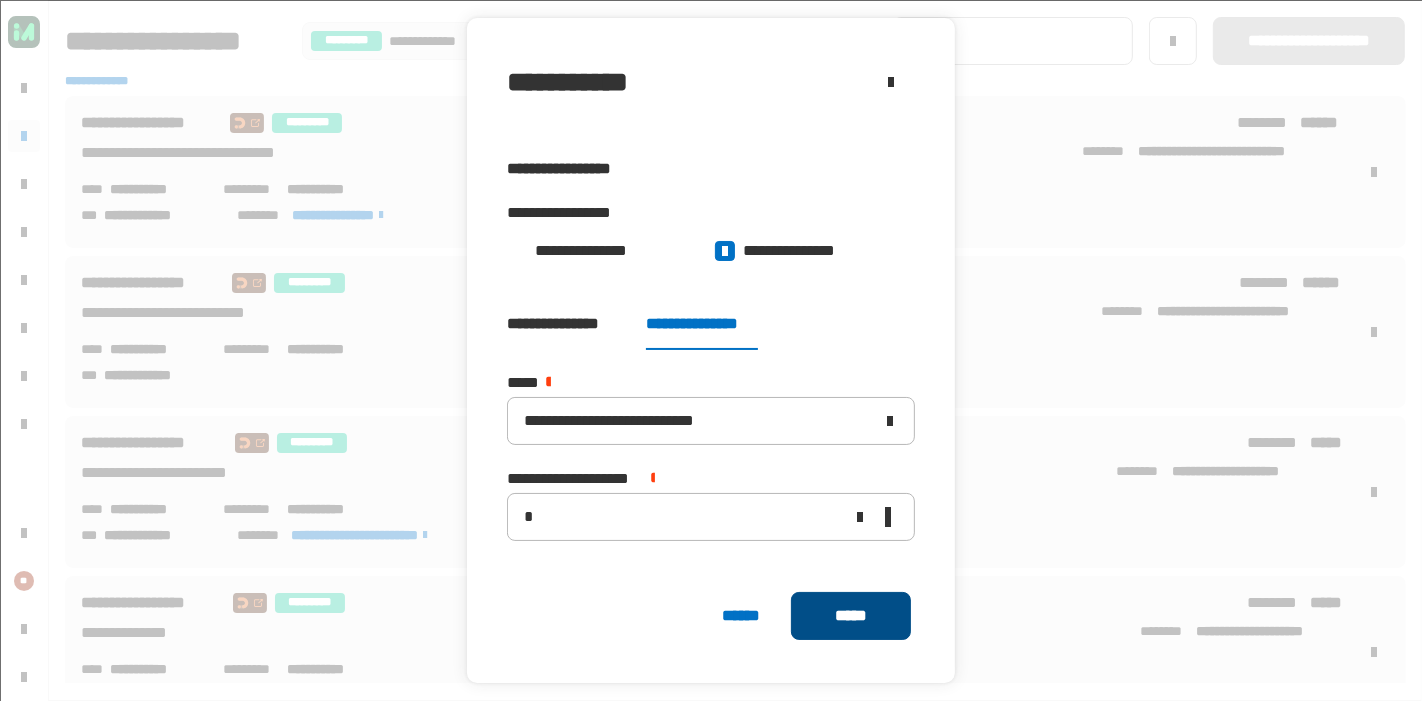 click on "*****" 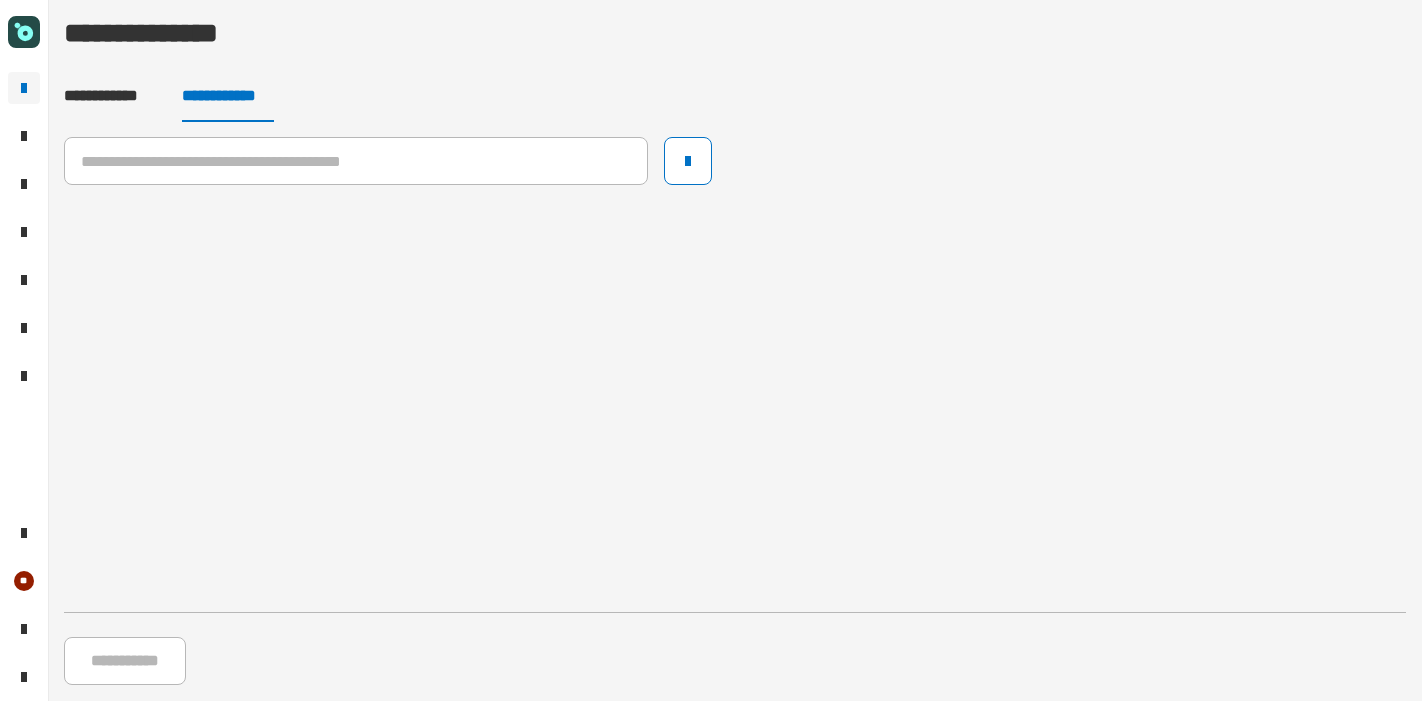 scroll, scrollTop: 0, scrollLeft: 0, axis: both 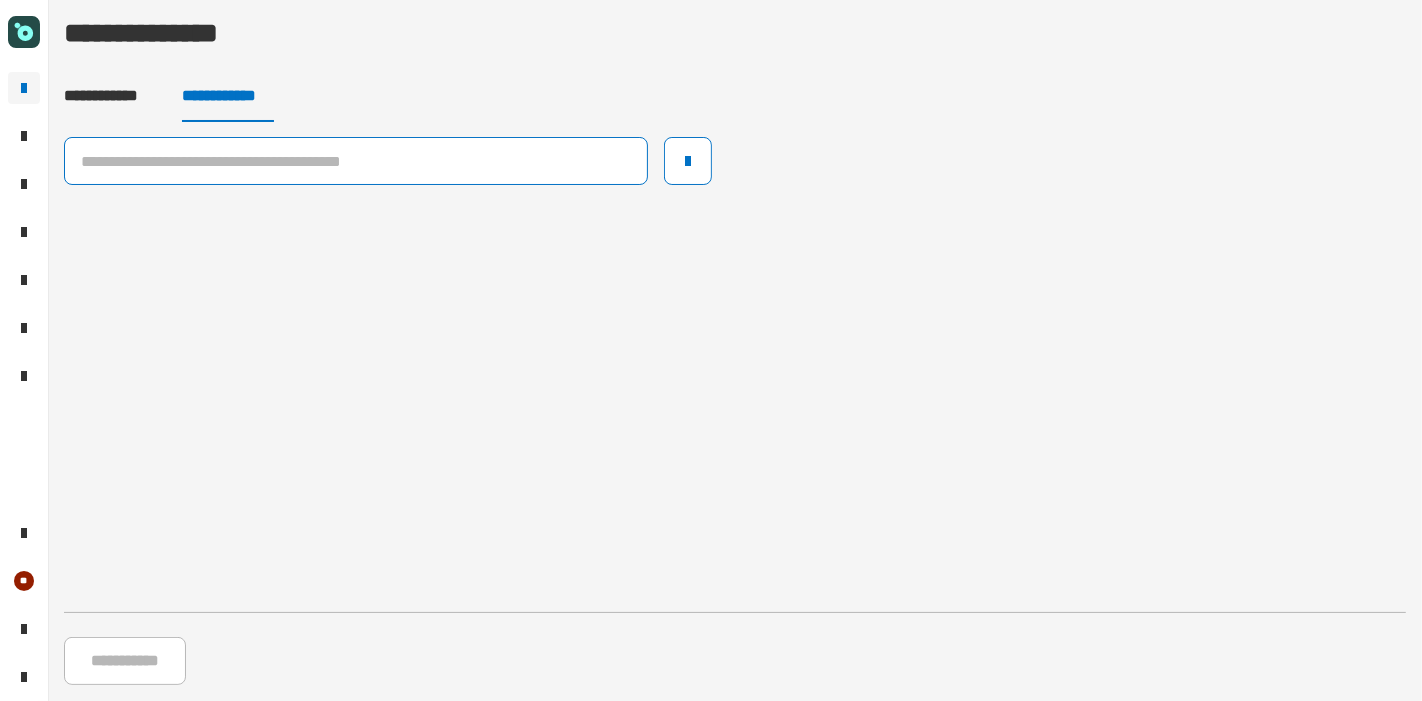 click 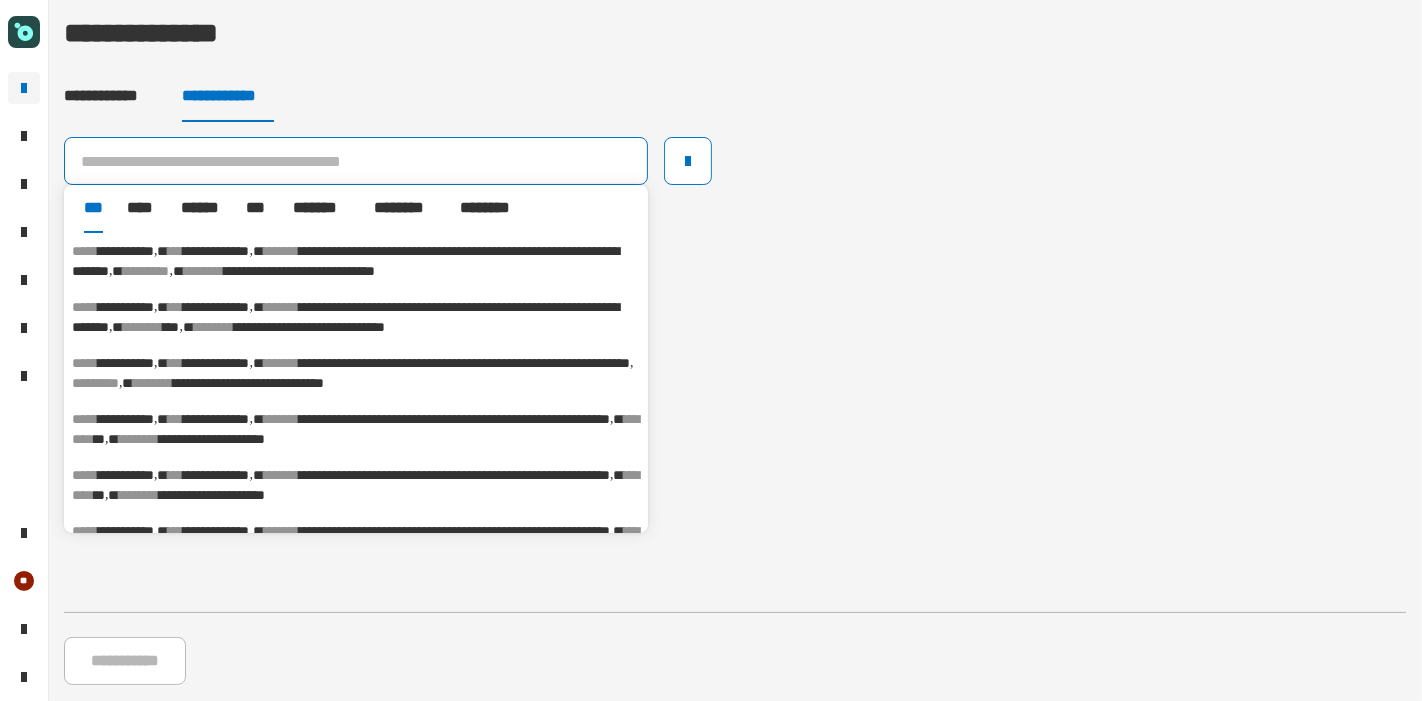 paste on "**********" 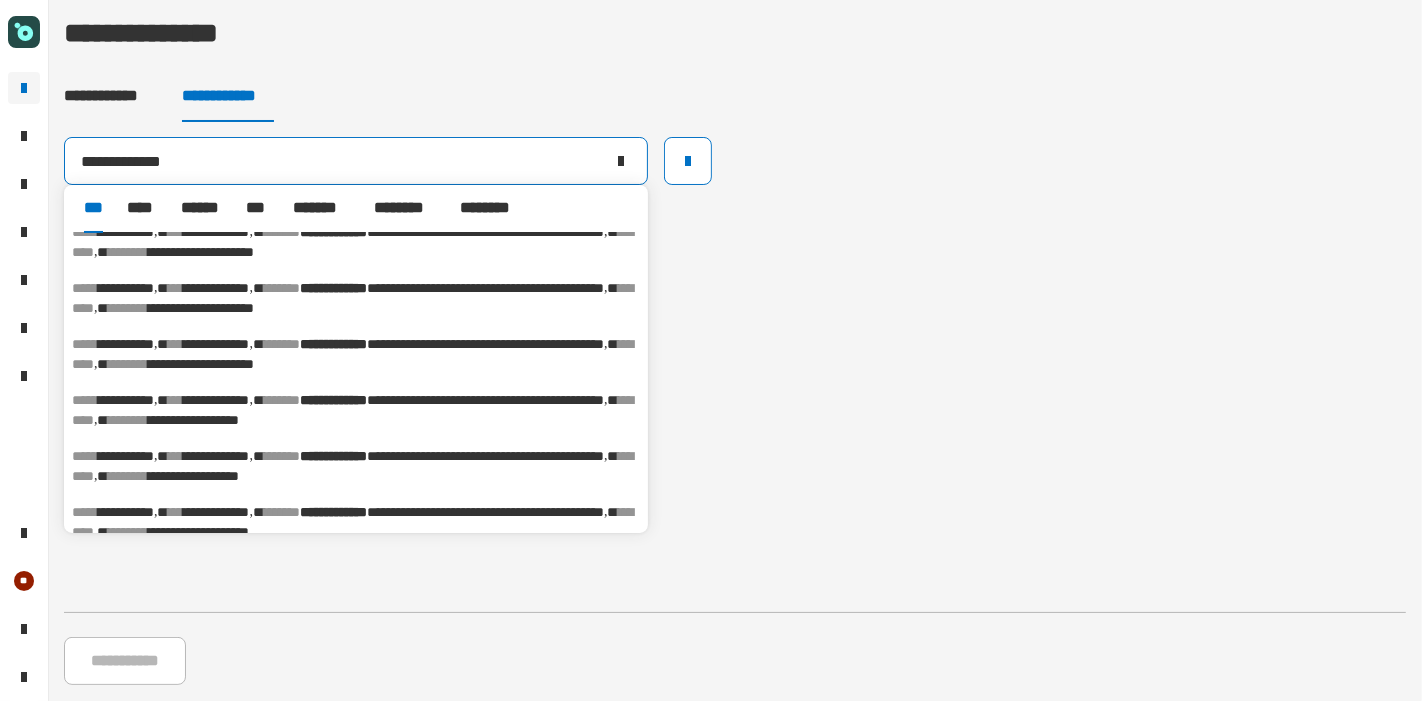 scroll, scrollTop: 222, scrollLeft: 0, axis: vertical 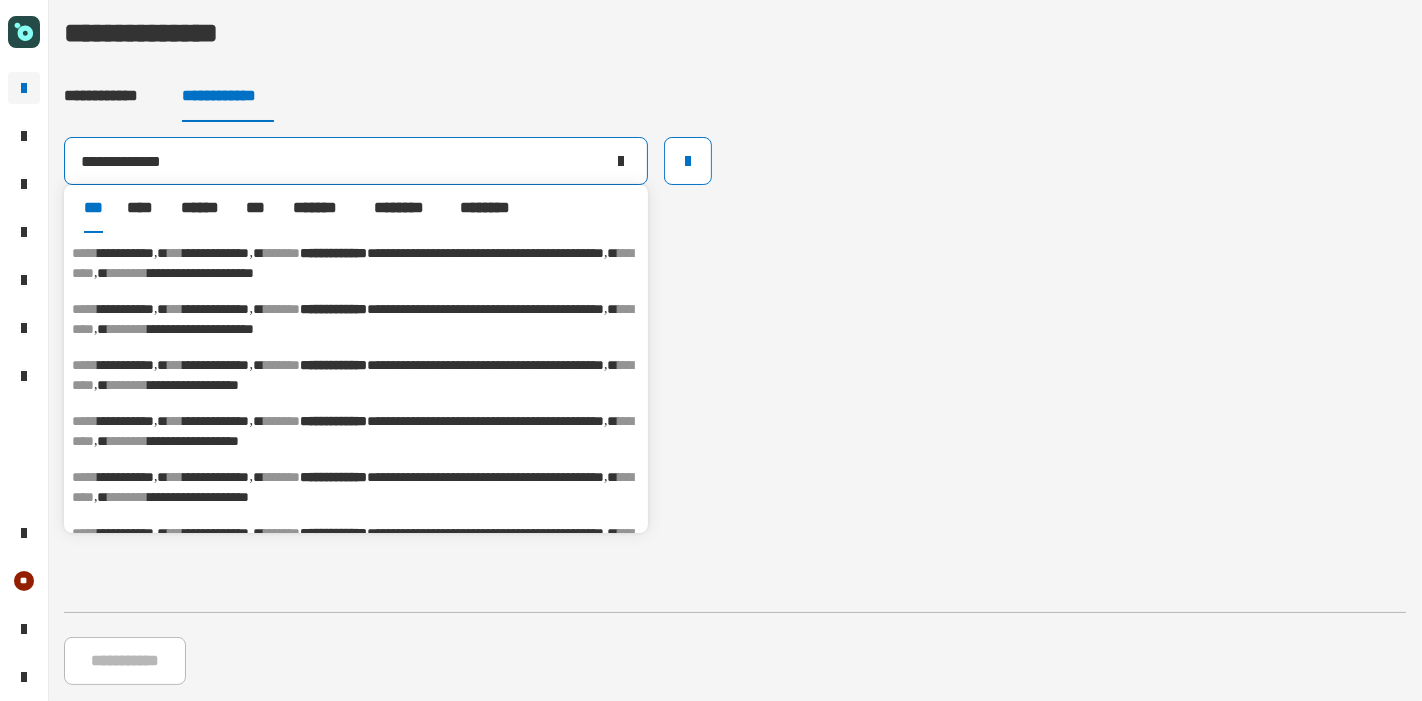 type on "**********" 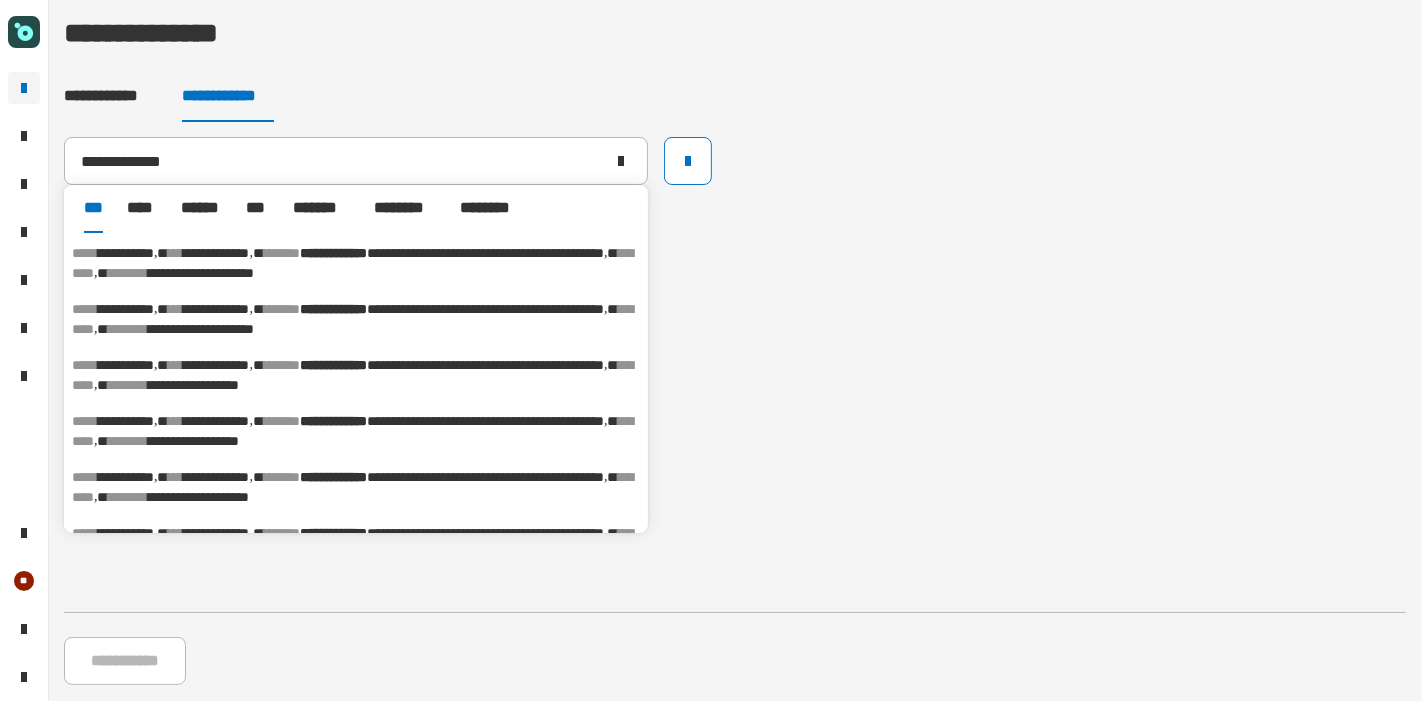 click on "**********" at bounding box center (485, 365) 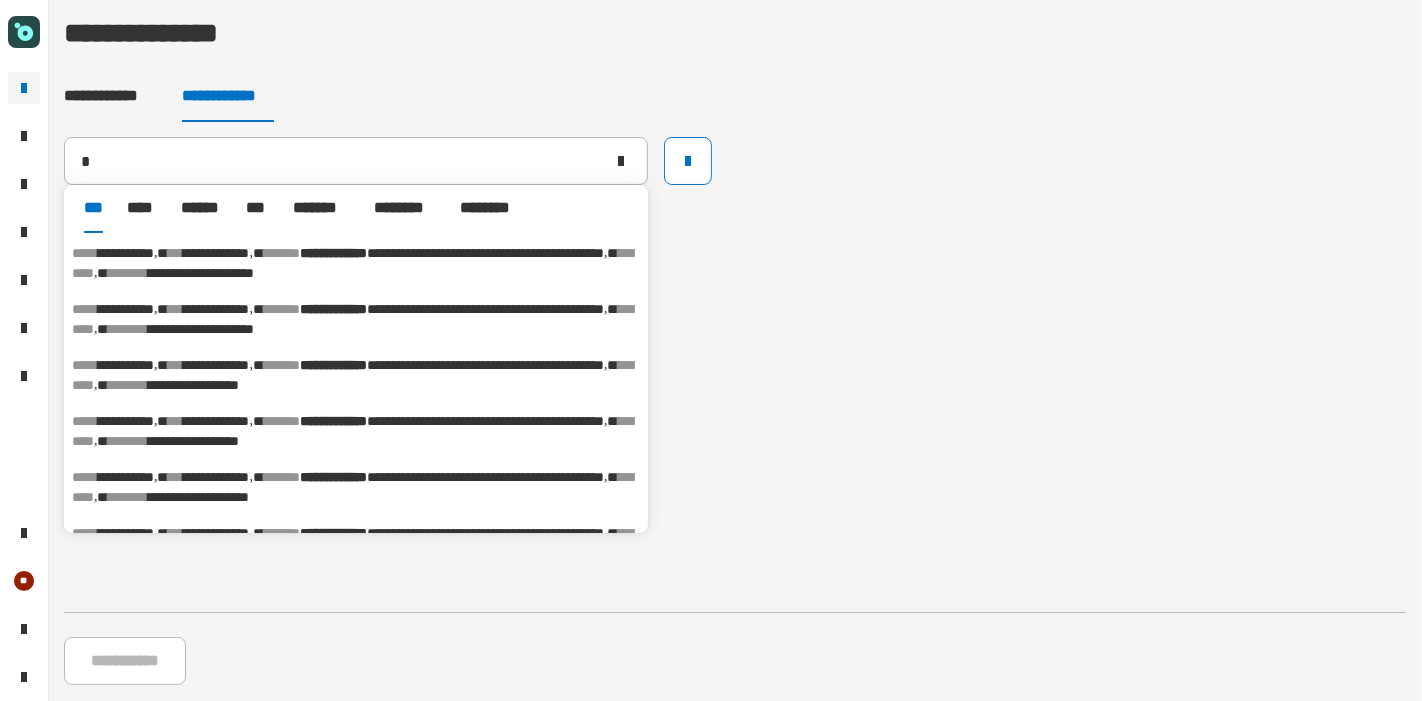 type 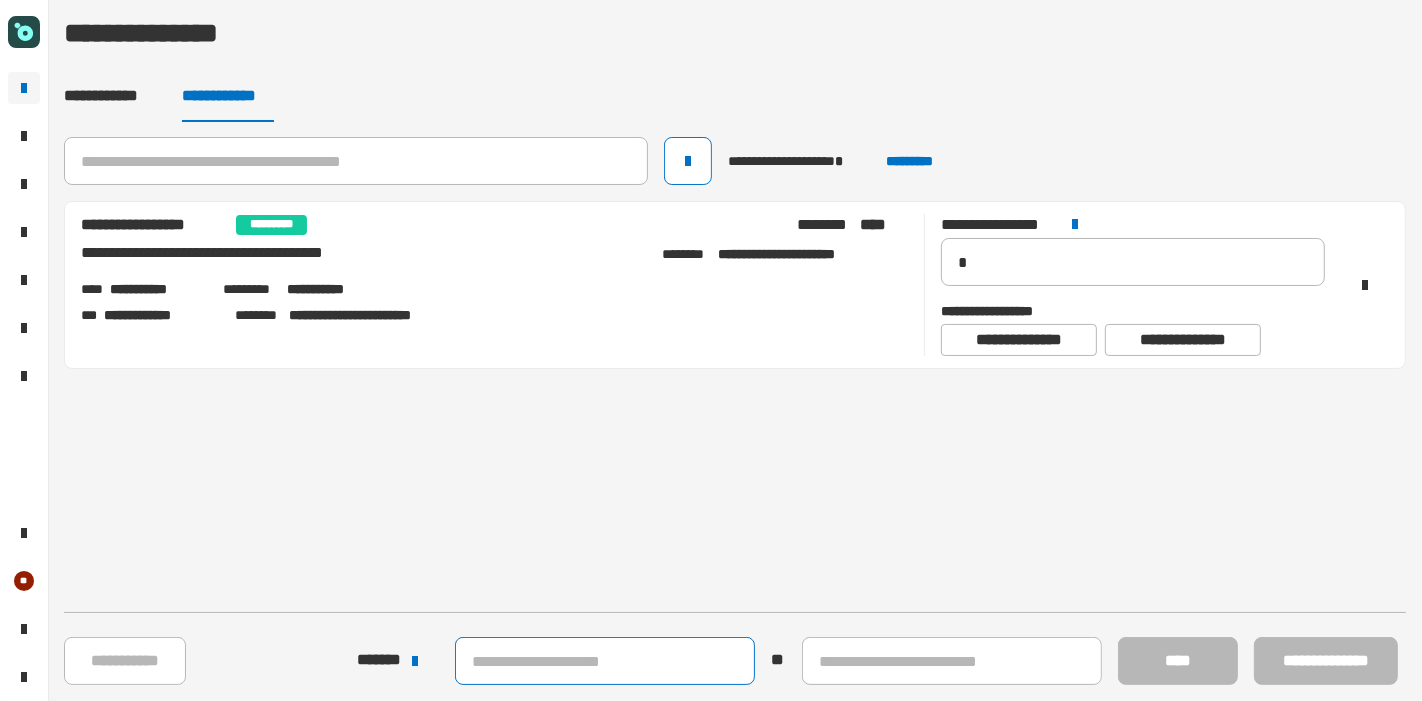 click 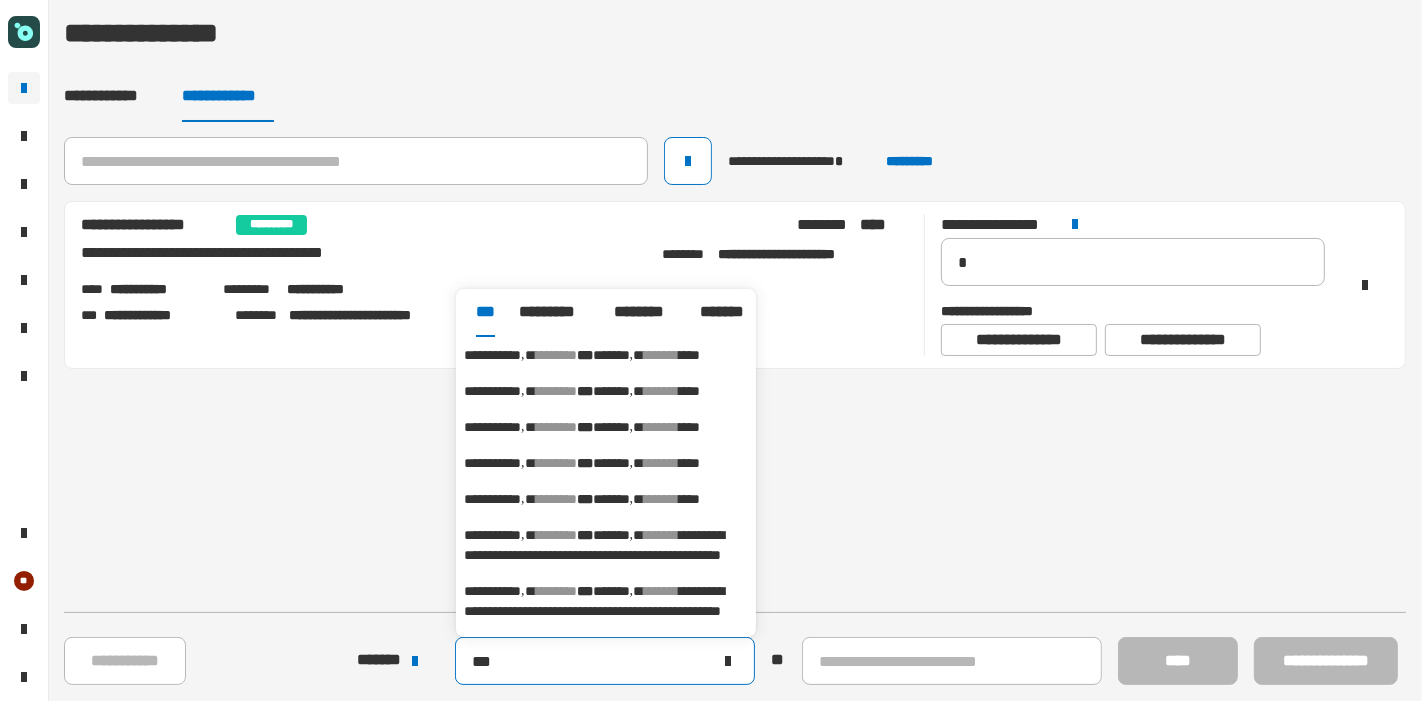 type on "***" 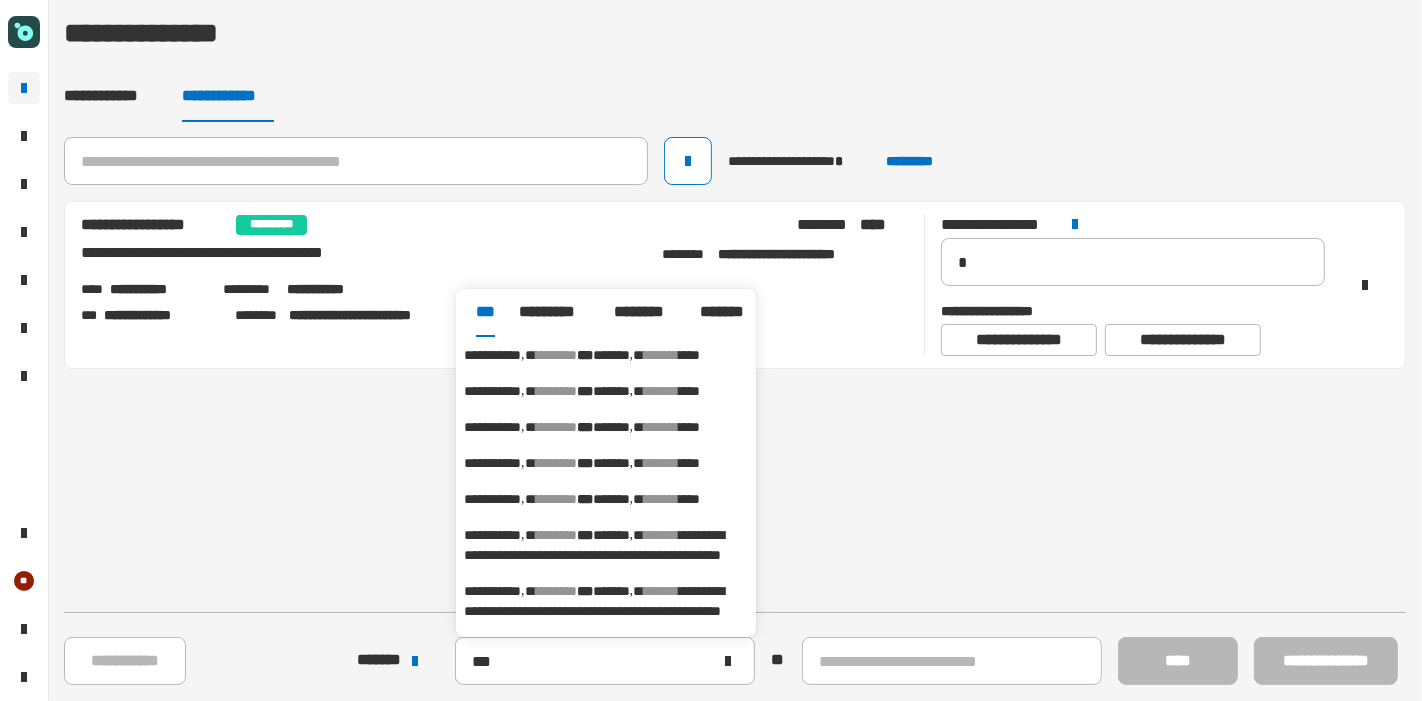 click on "[FIRST] [LAST] [CITY] [STATE]" at bounding box center [606, 355] 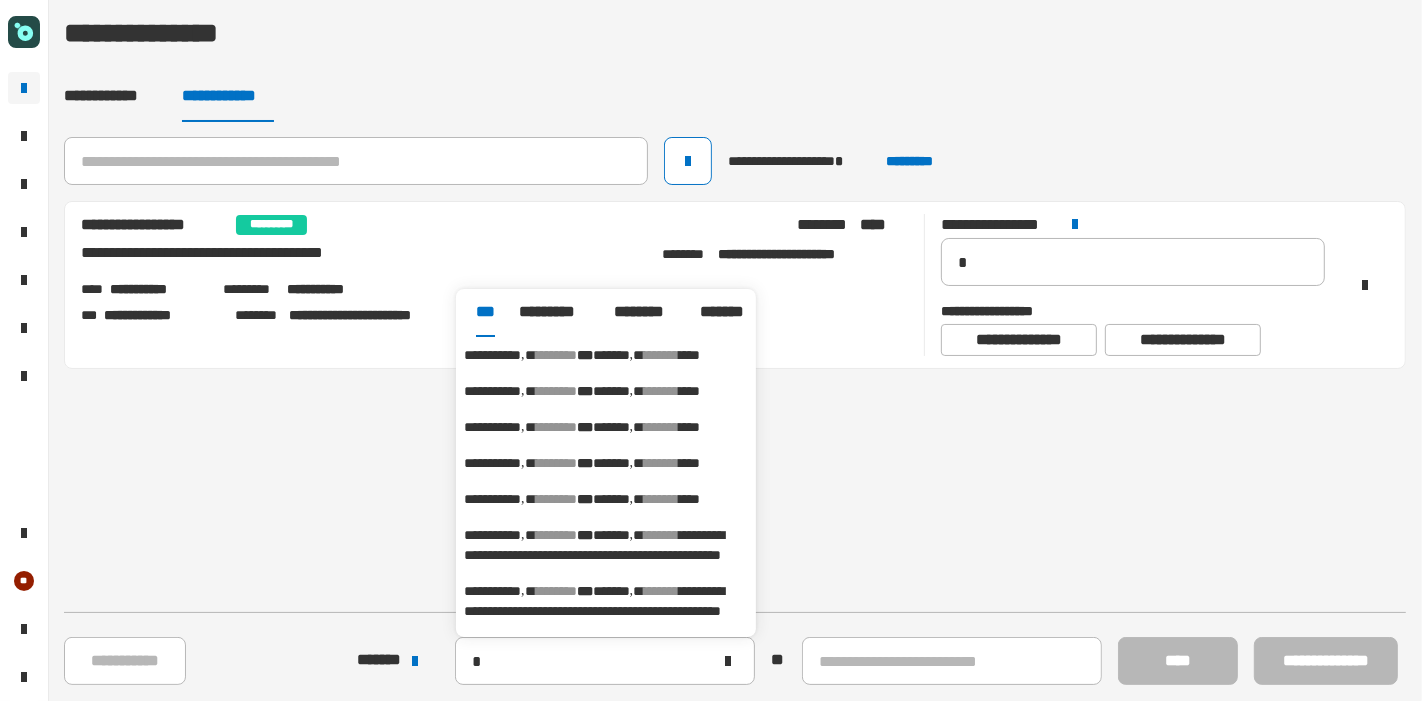 type on "**********" 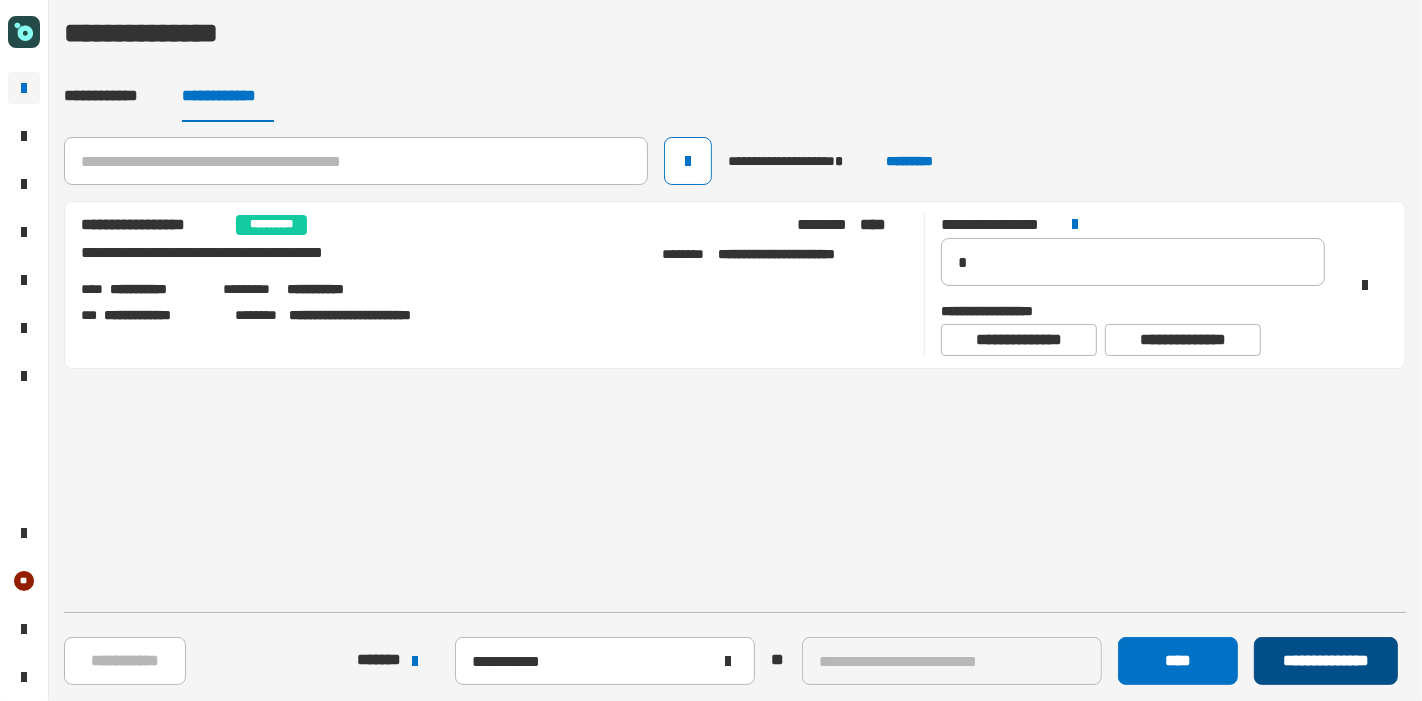 click on "**********" 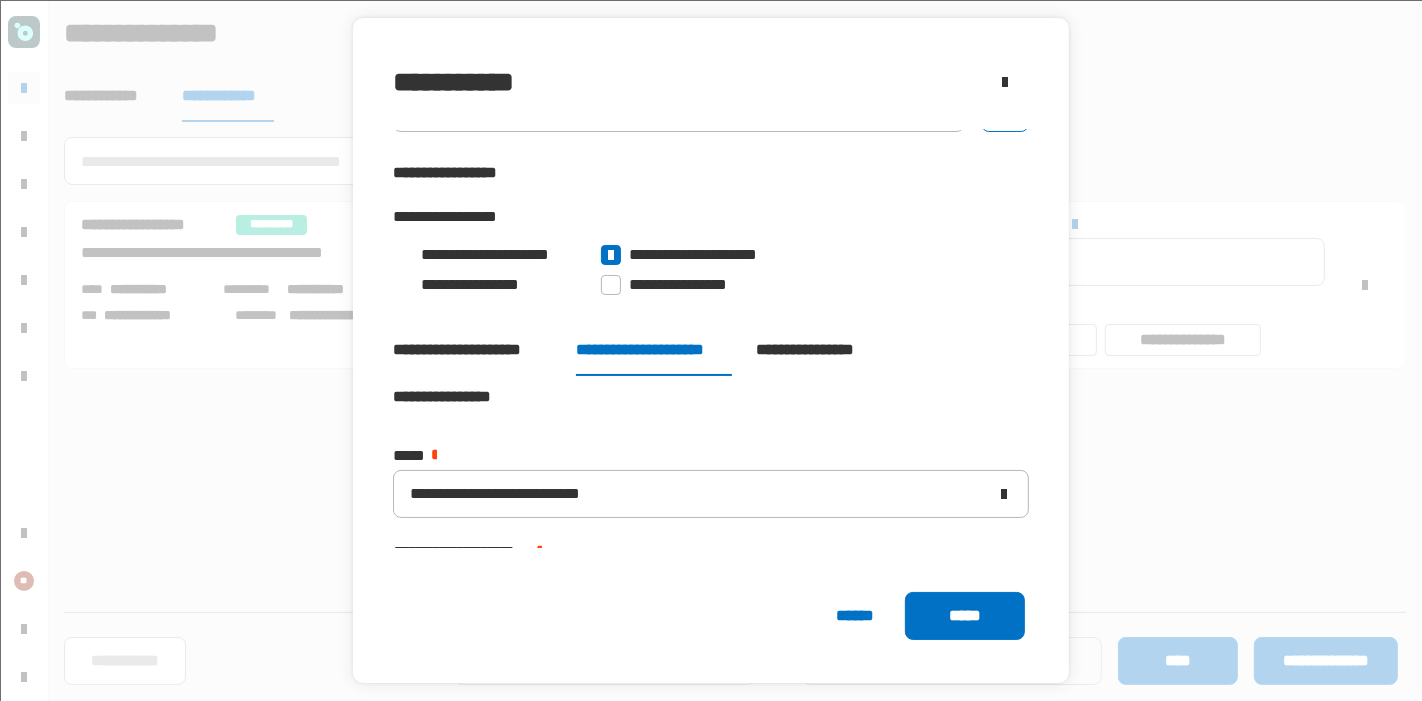 scroll, scrollTop: 72, scrollLeft: 0, axis: vertical 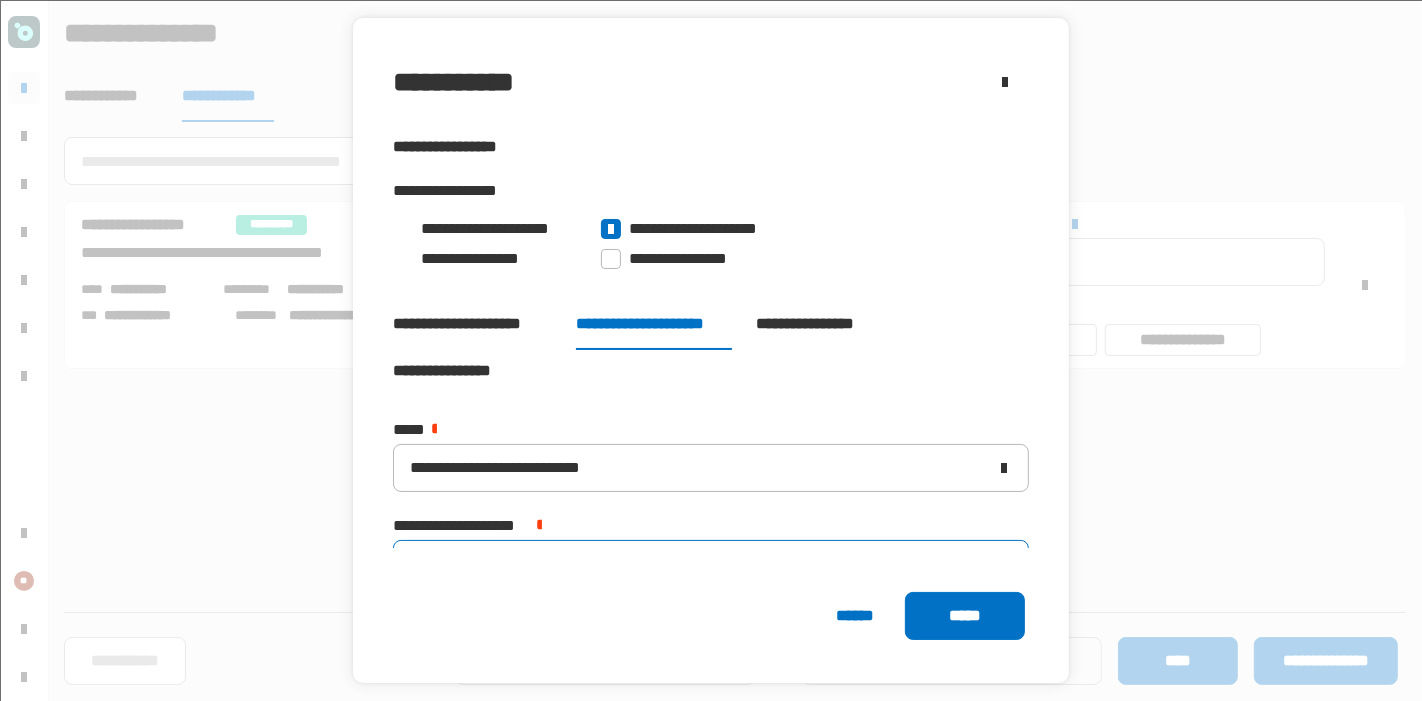 type on "*" 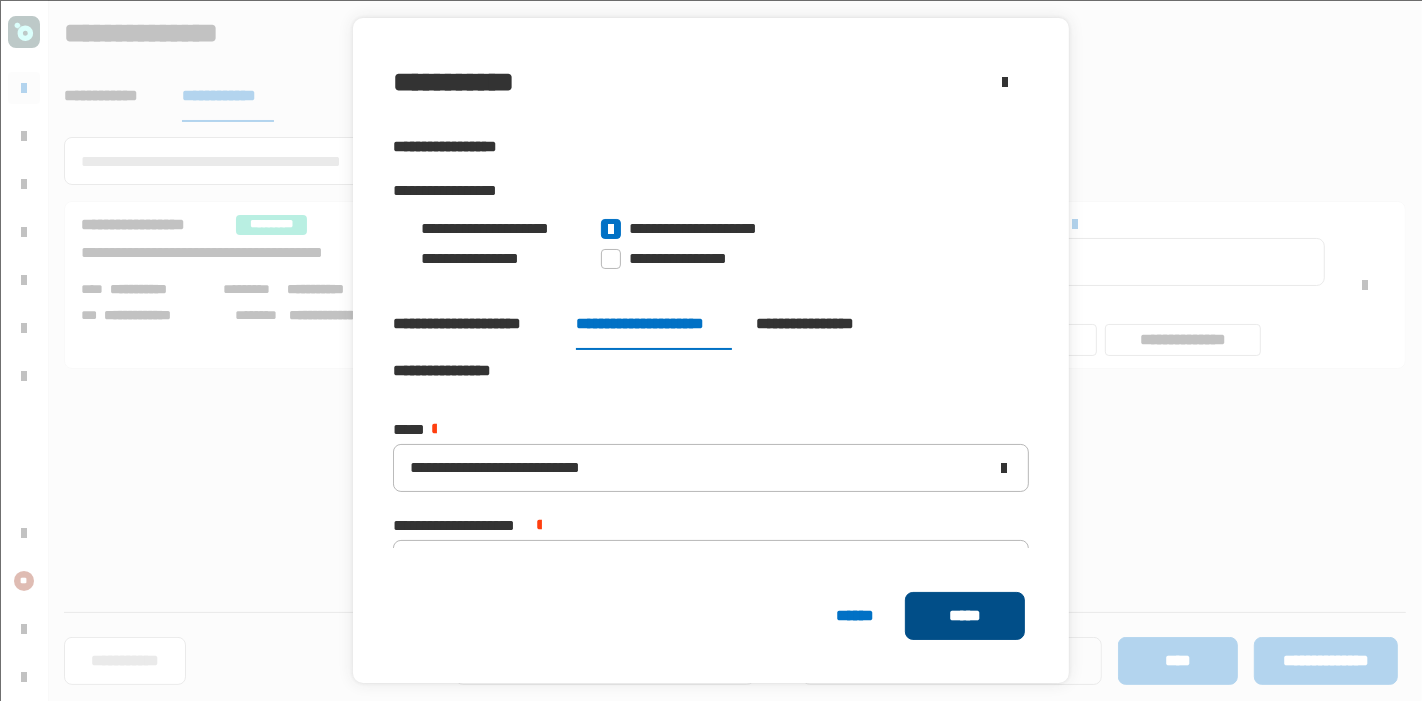 click on "*****" 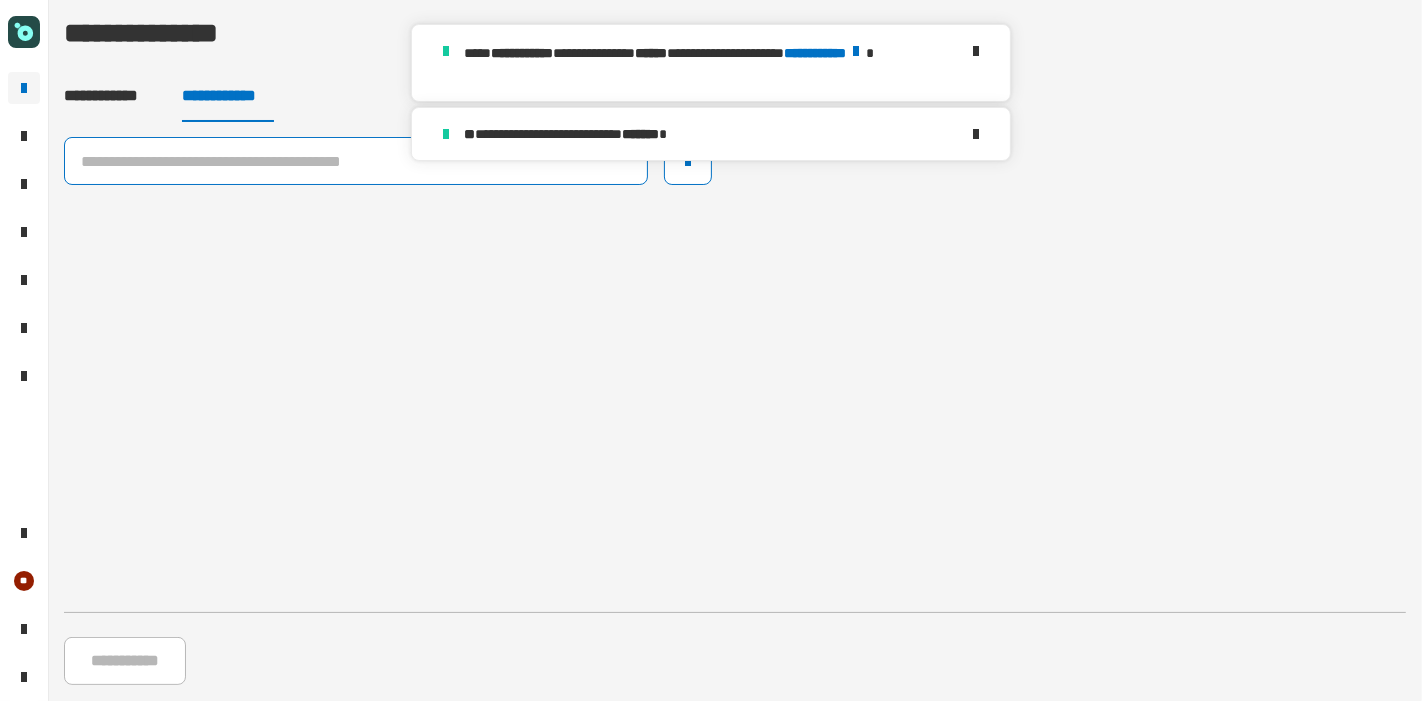 click 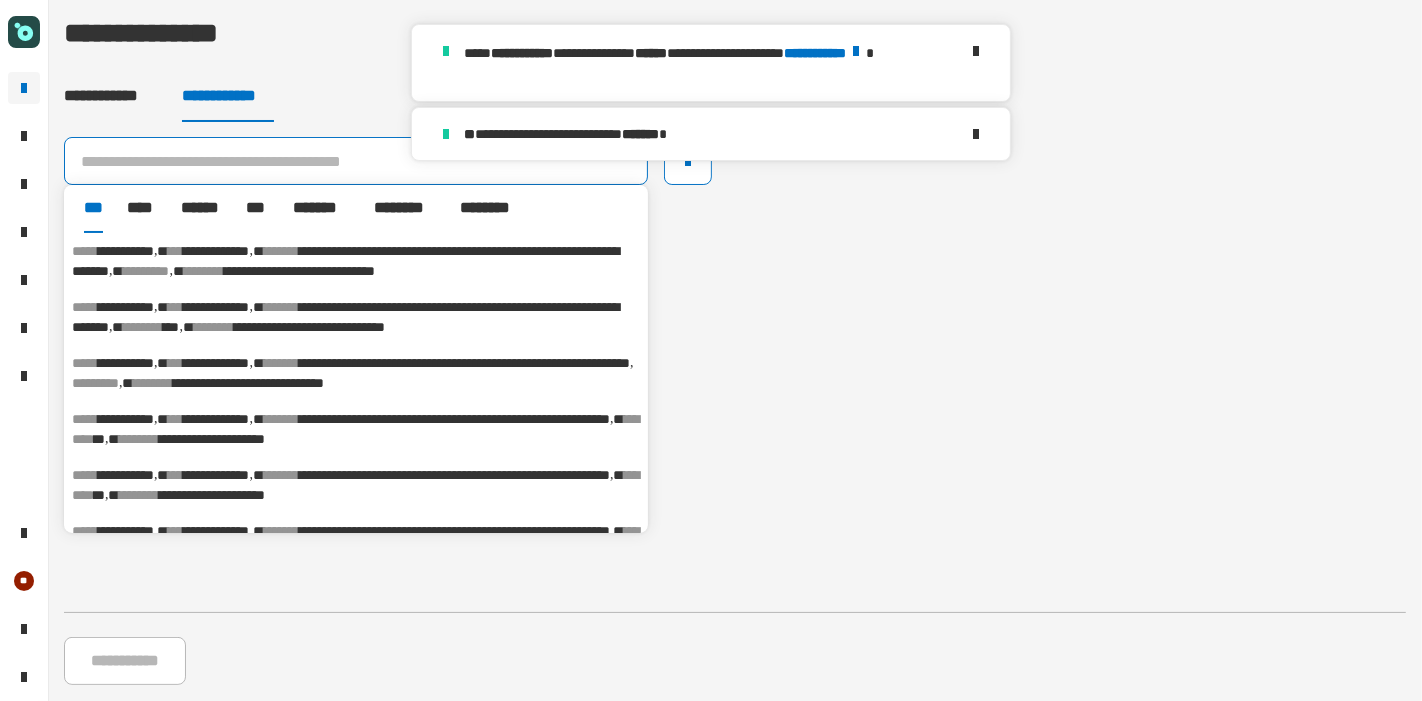 paste on "**********" 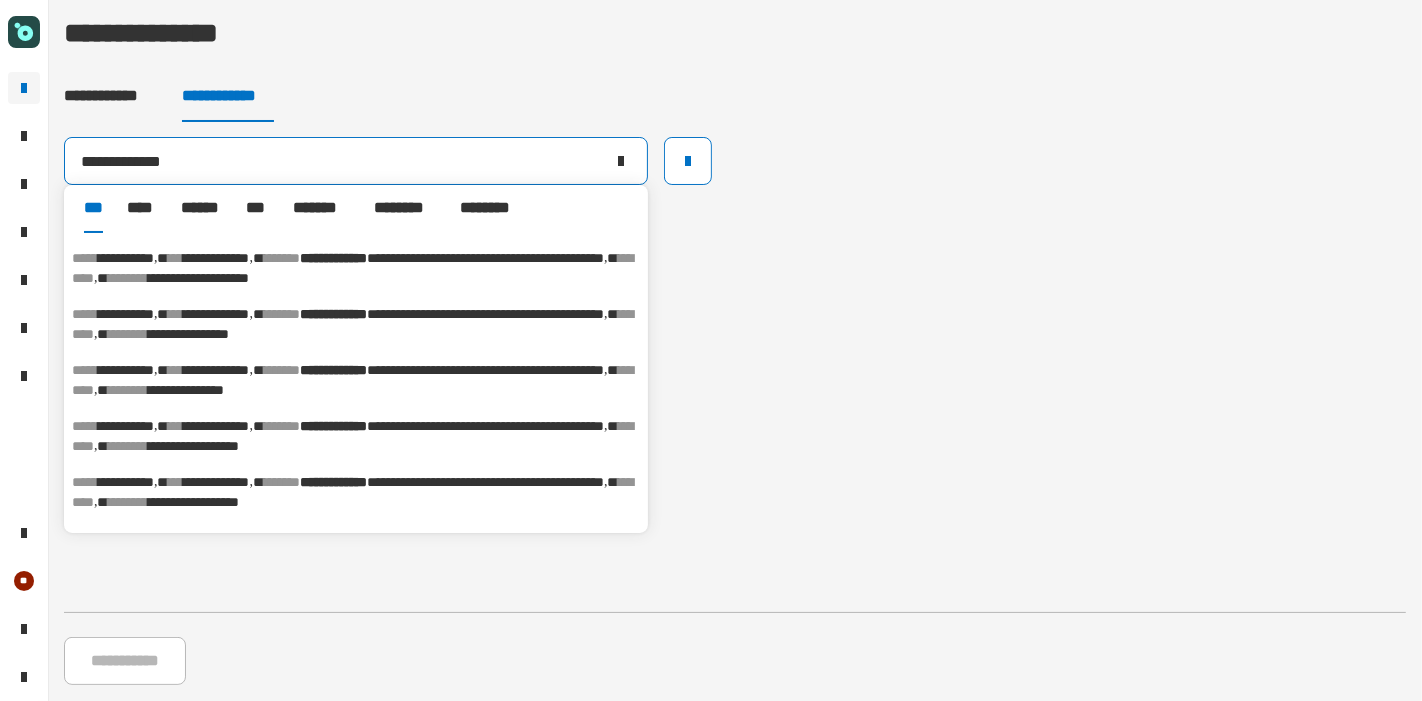 scroll, scrollTop: 418, scrollLeft: 0, axis: vertical 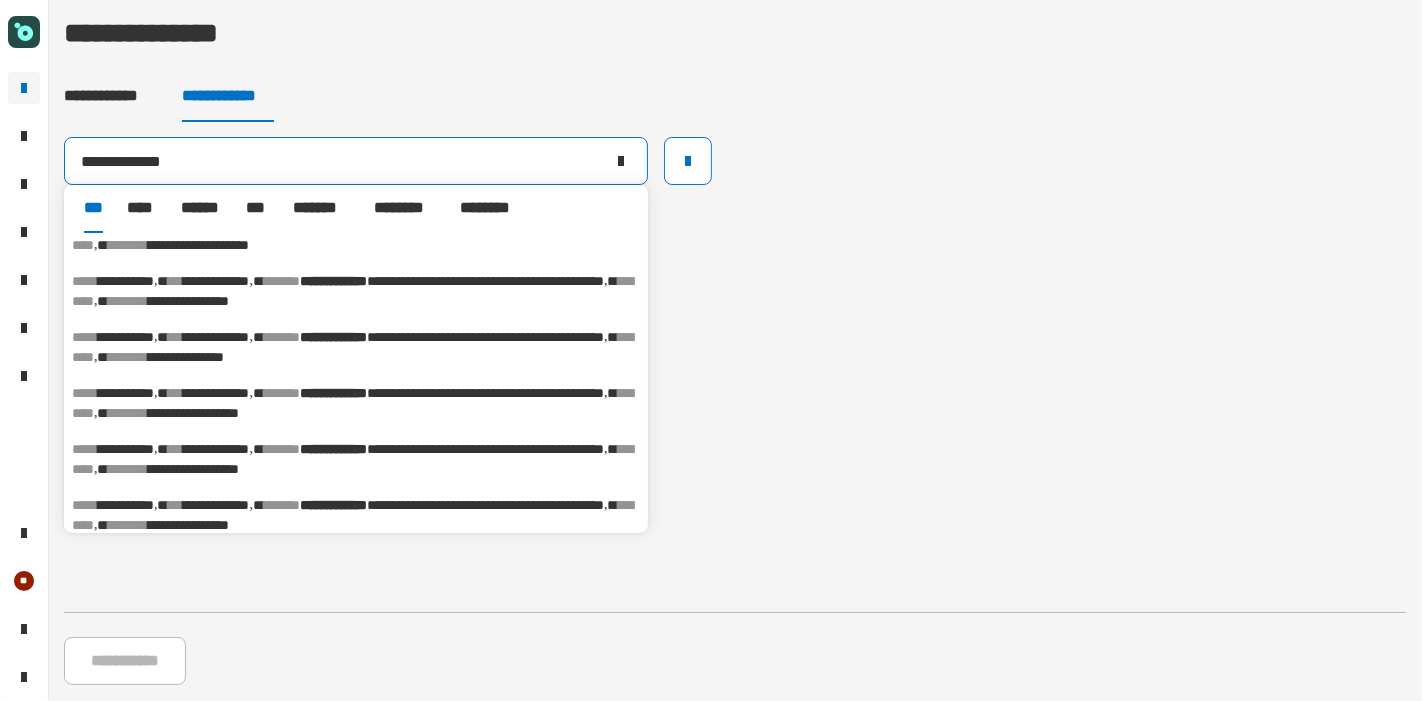 type on "**********" 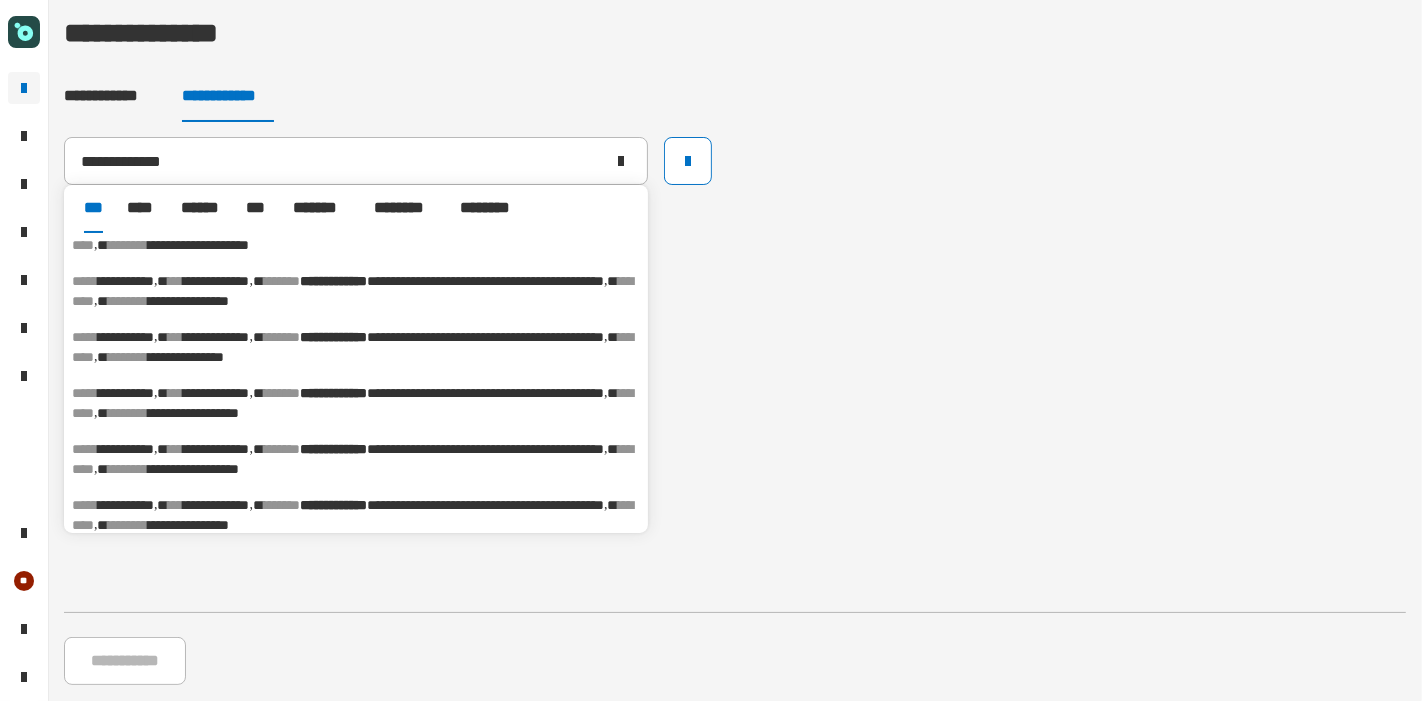 click on "*******" at bounding box center (282, 393) 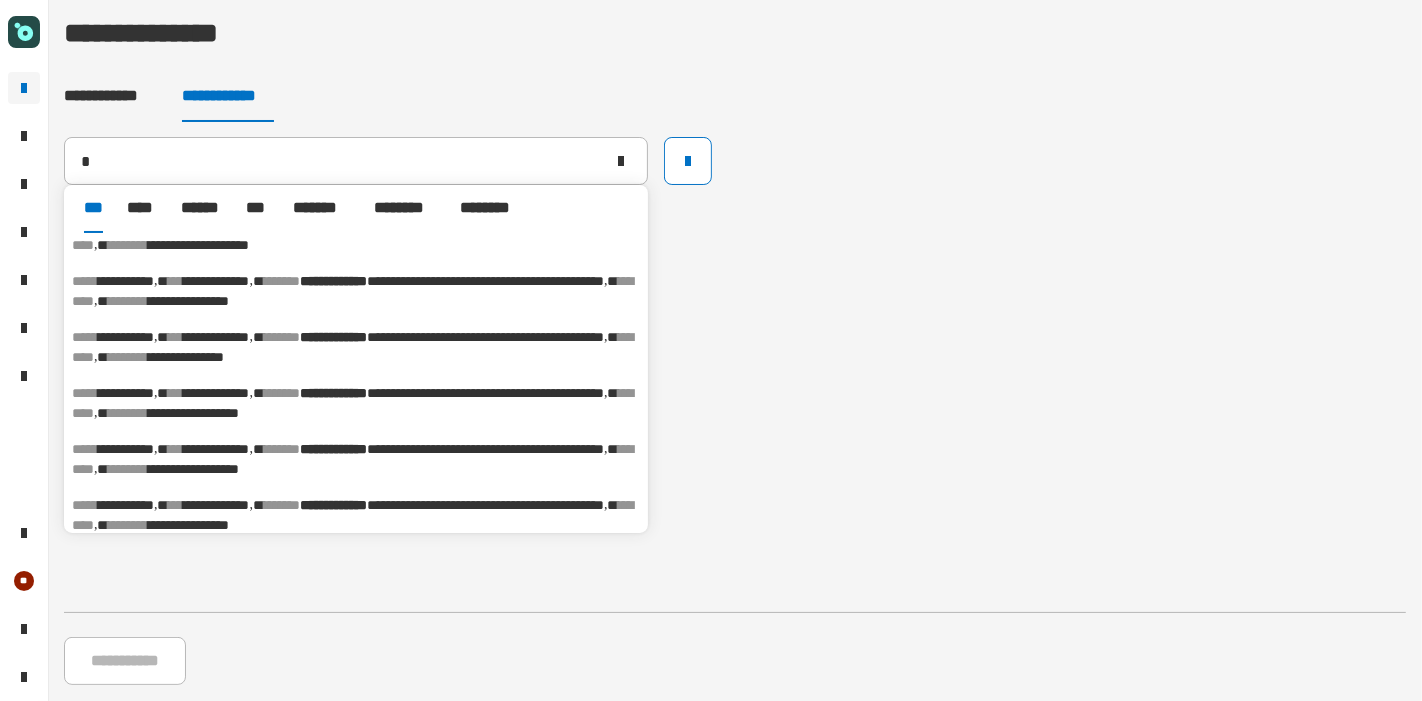 type on "**********" 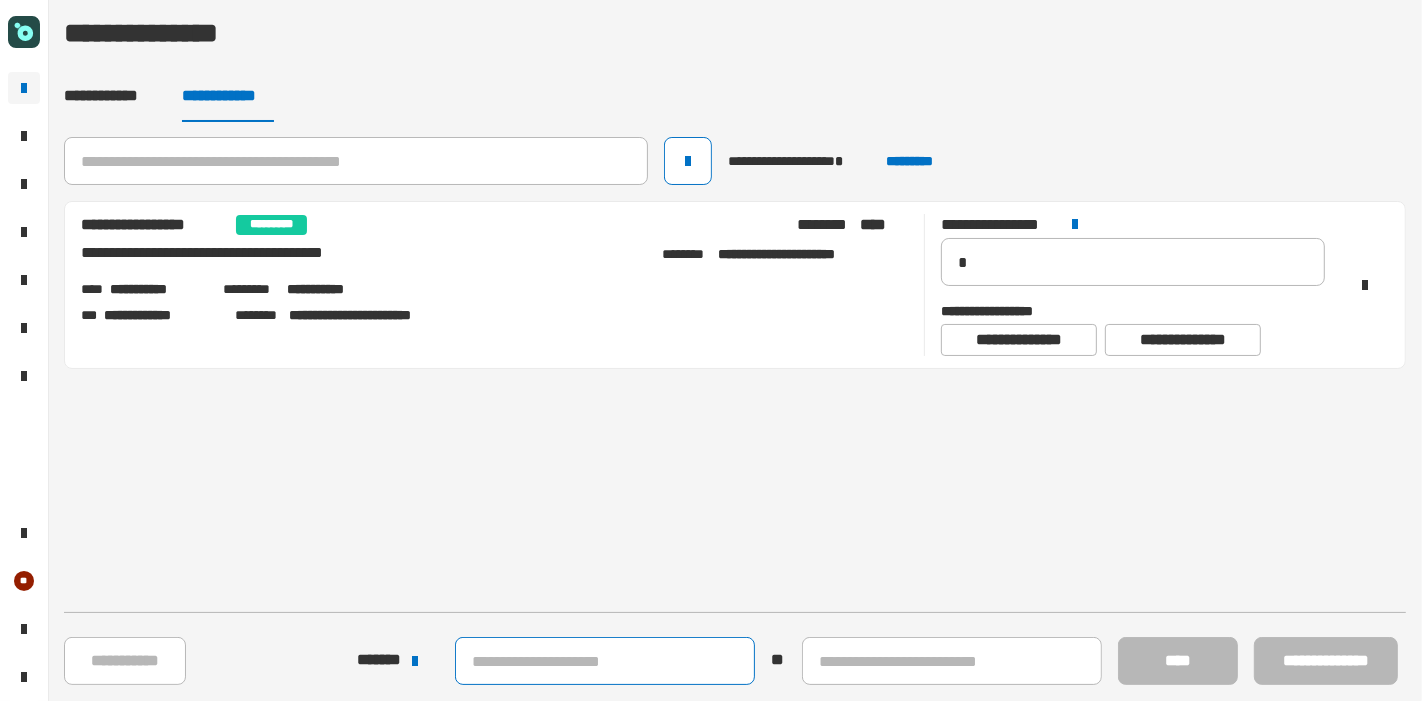 click 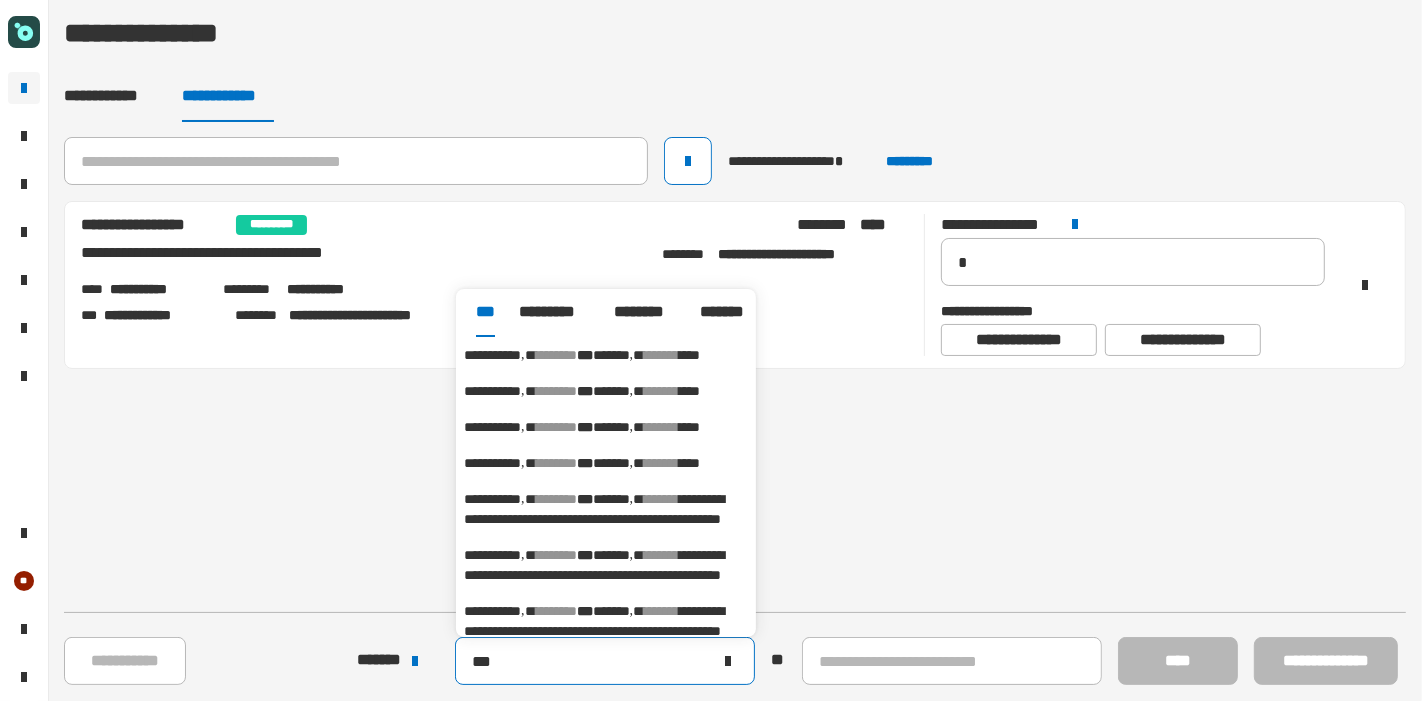 type on "***" 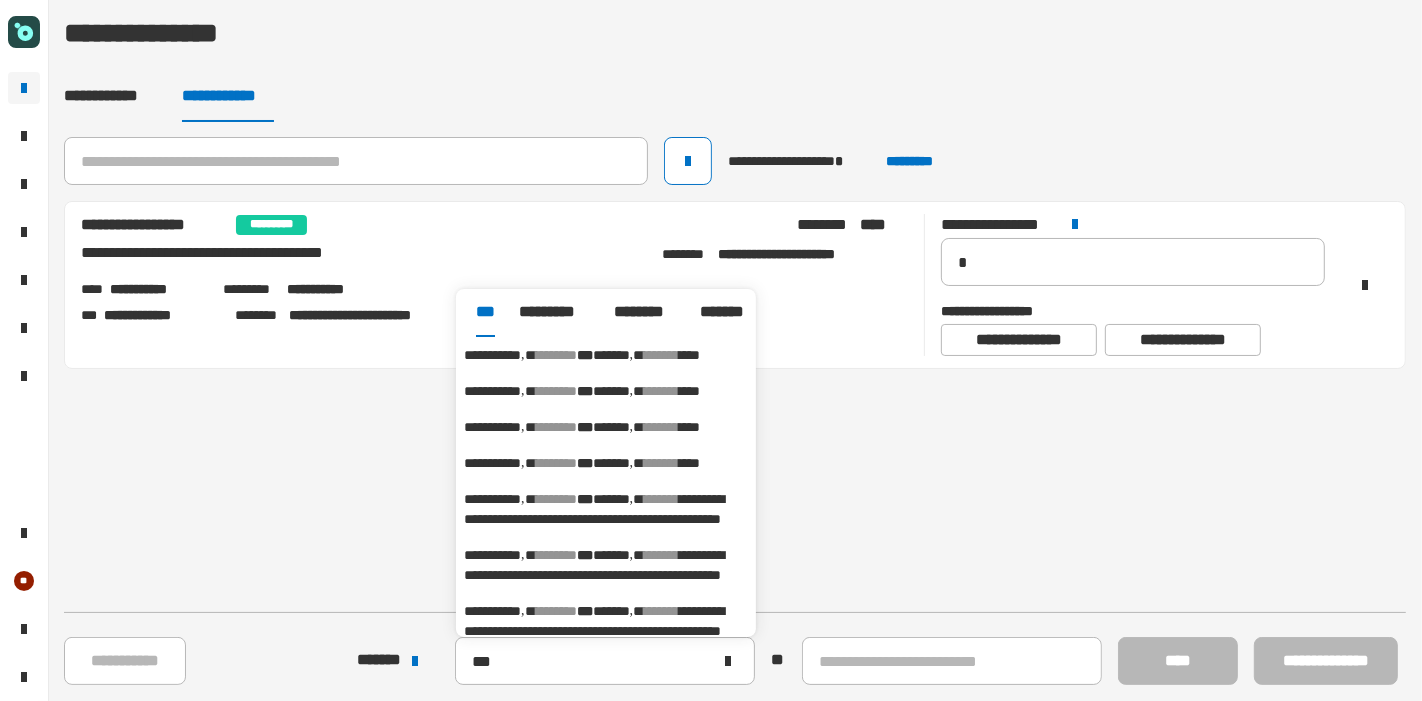 click on "[FIRST] [LAST] [CITY] [STATE]" at bounding box center [606, 355] 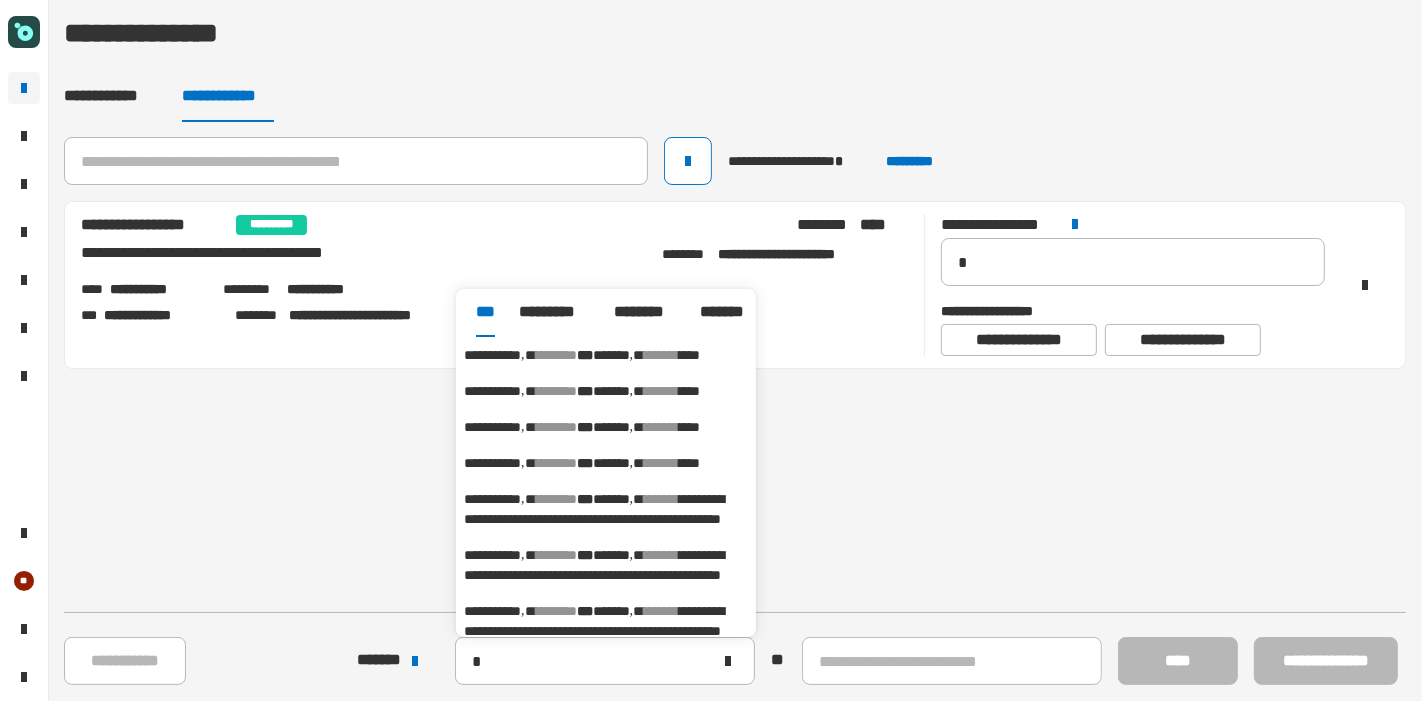 type on "**********" 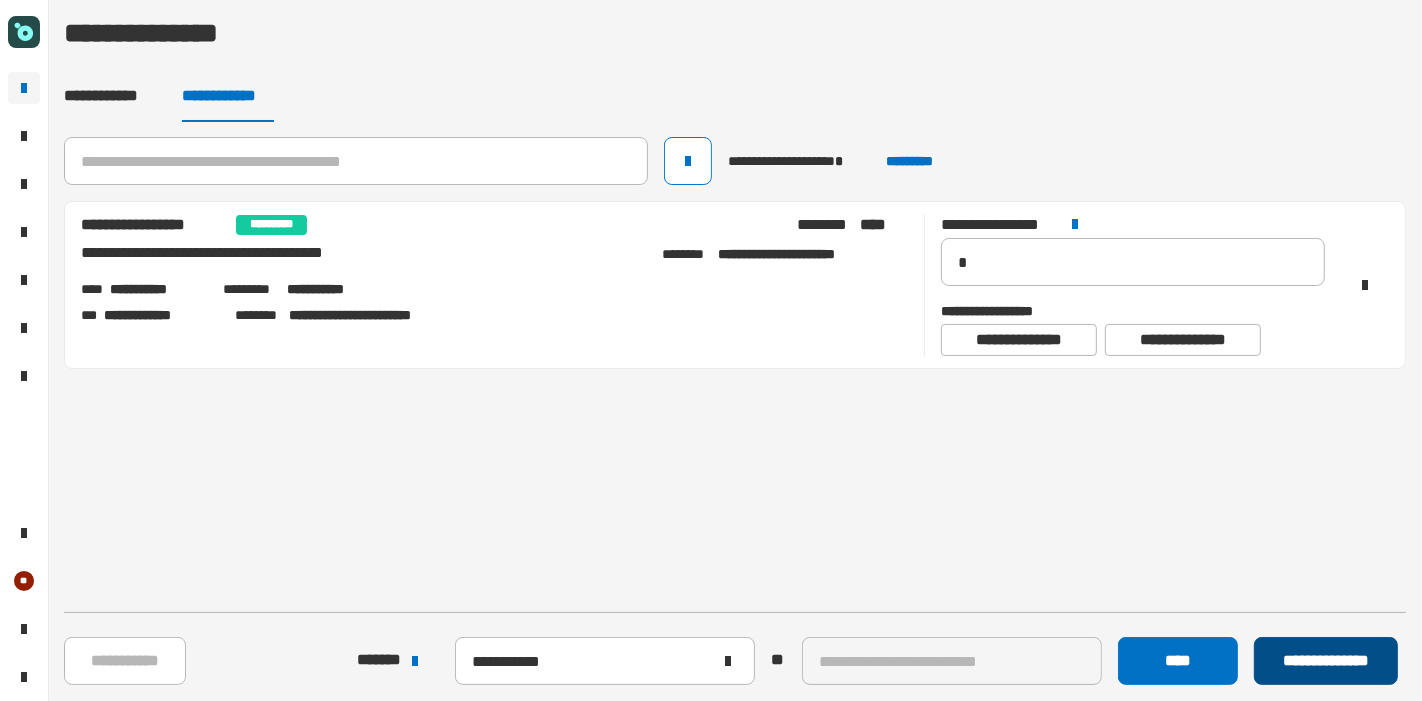 click on "**********" 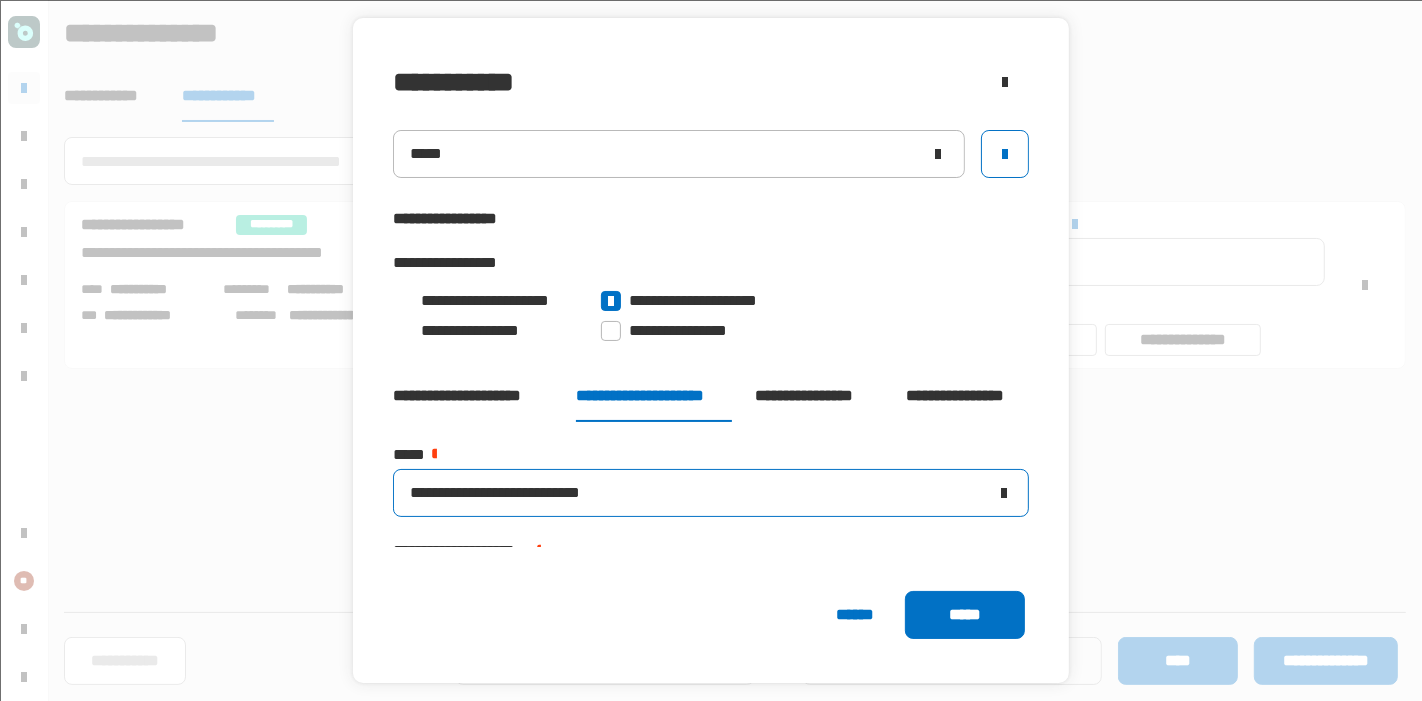 scroll, scrollTop: 72, scrollLeft: 0, axis: vertical 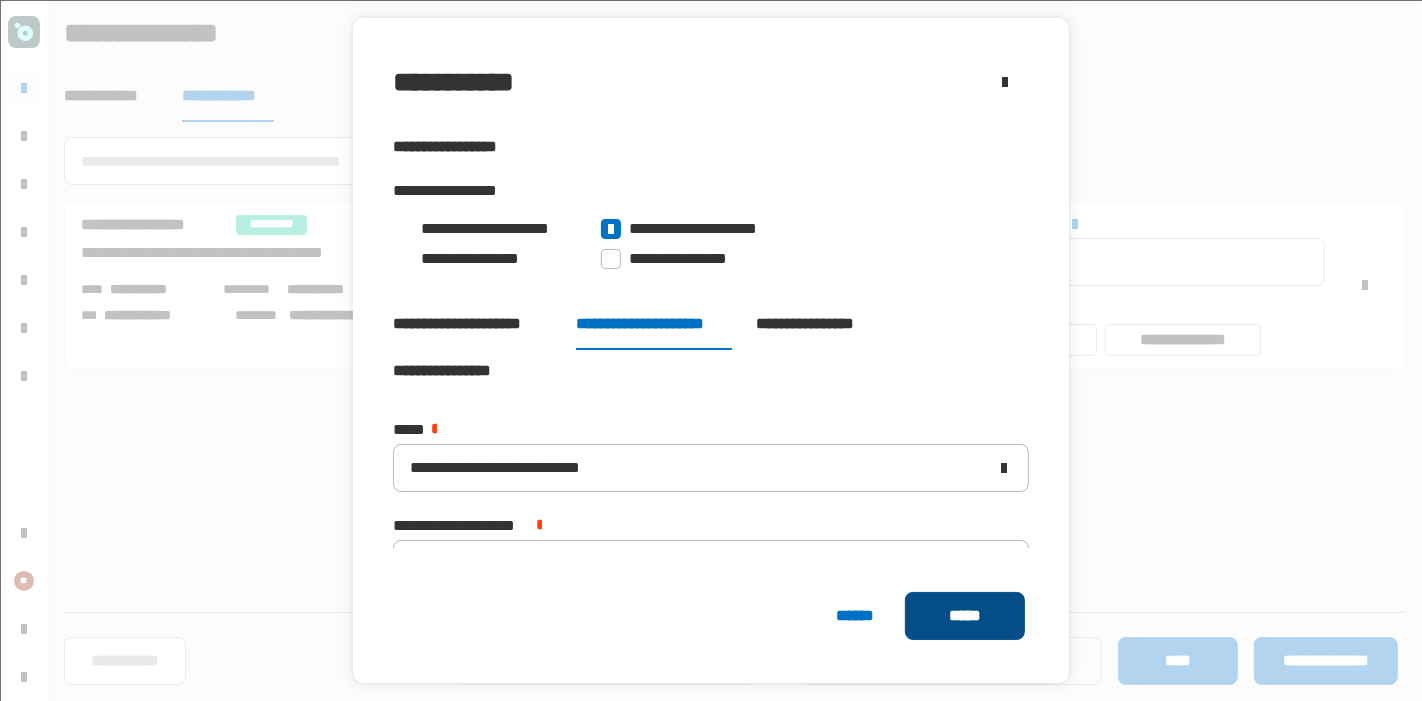 click on "*****" 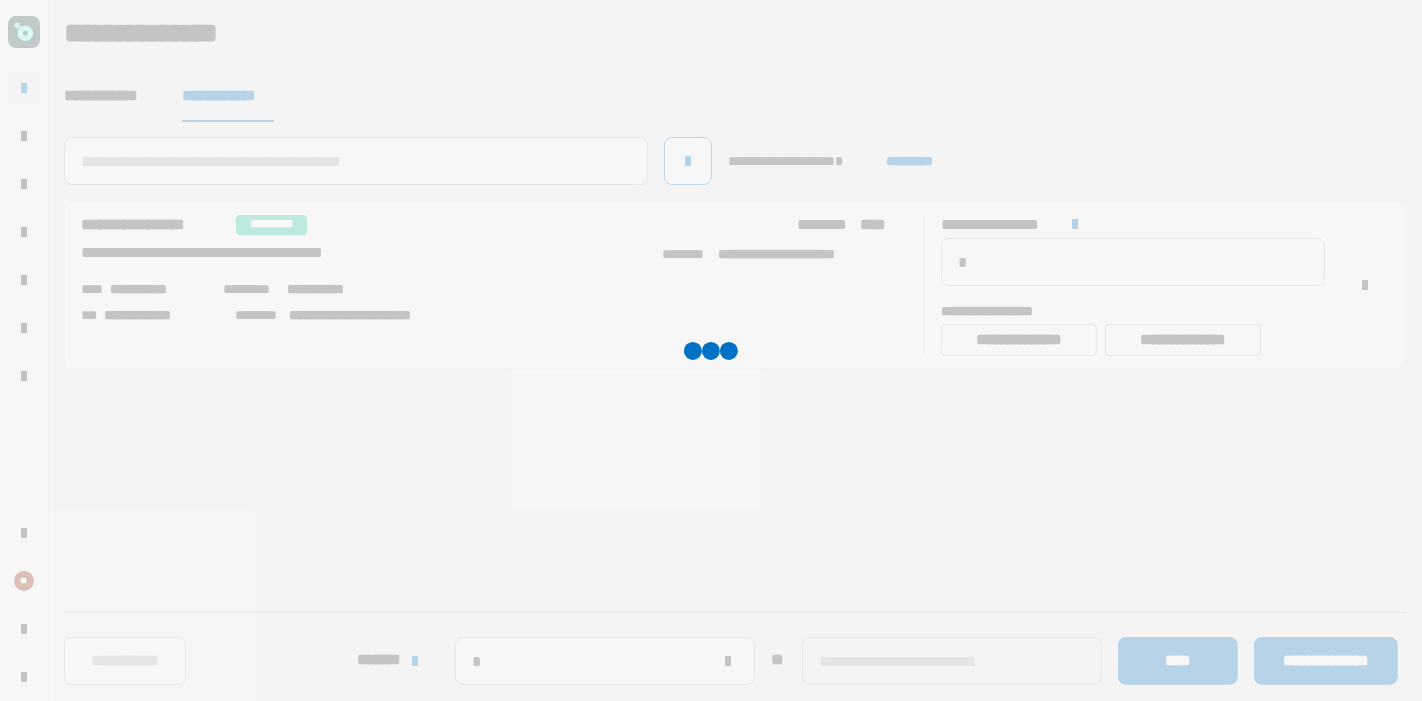 type 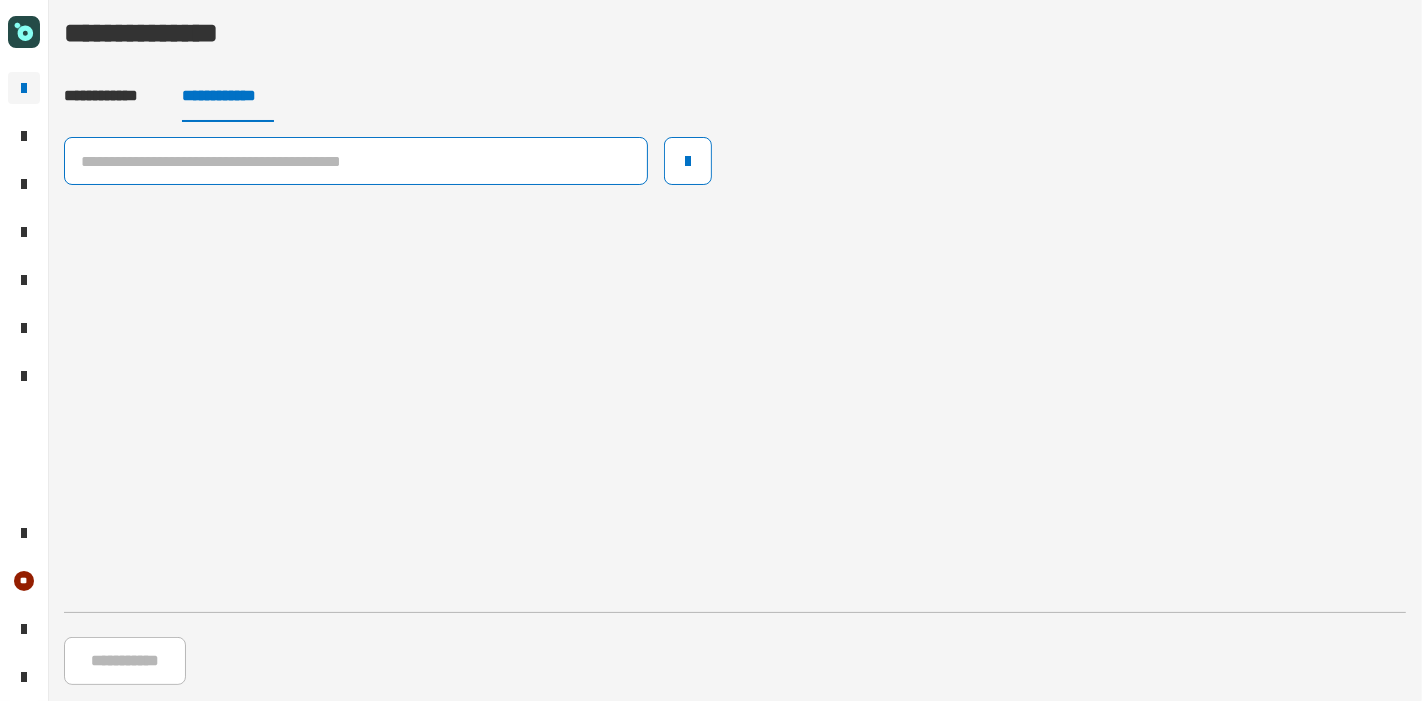 click 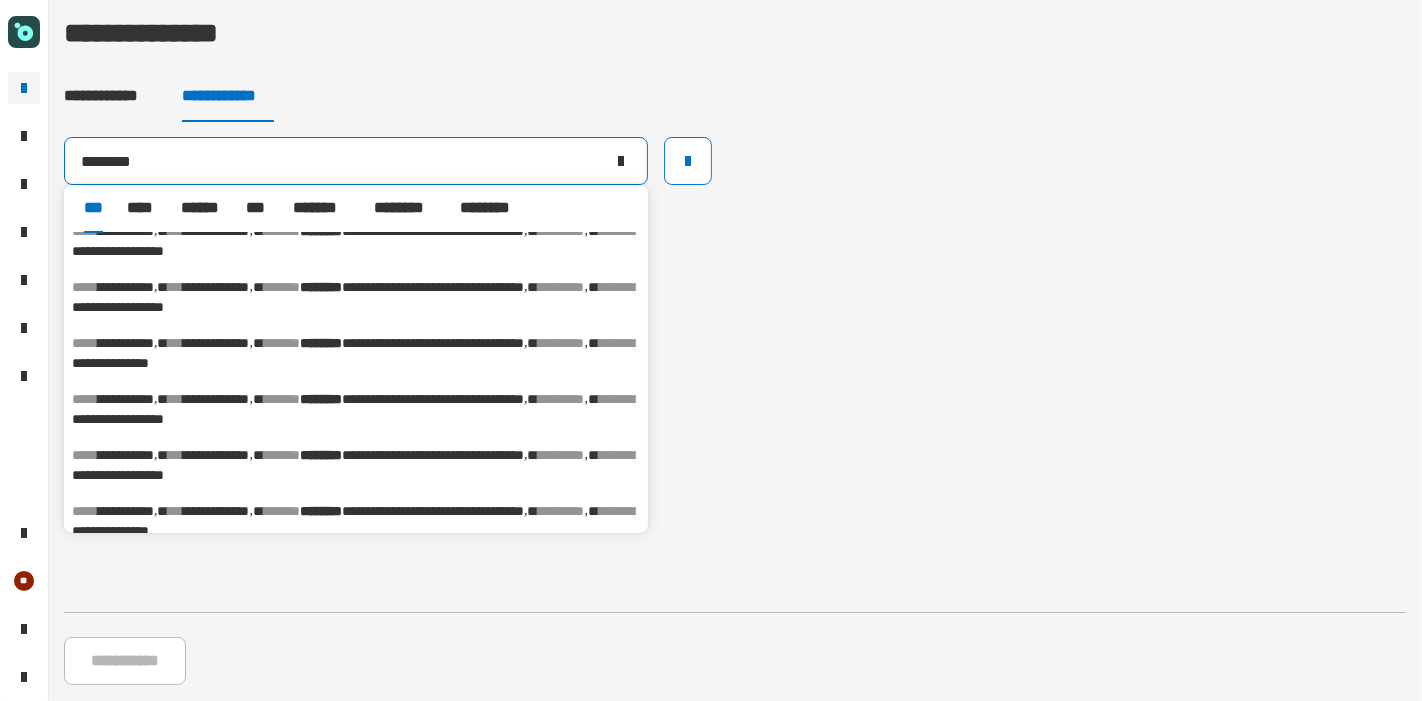 scroll, scrollTop: 222, scrollLeft: 0, axis: vertical 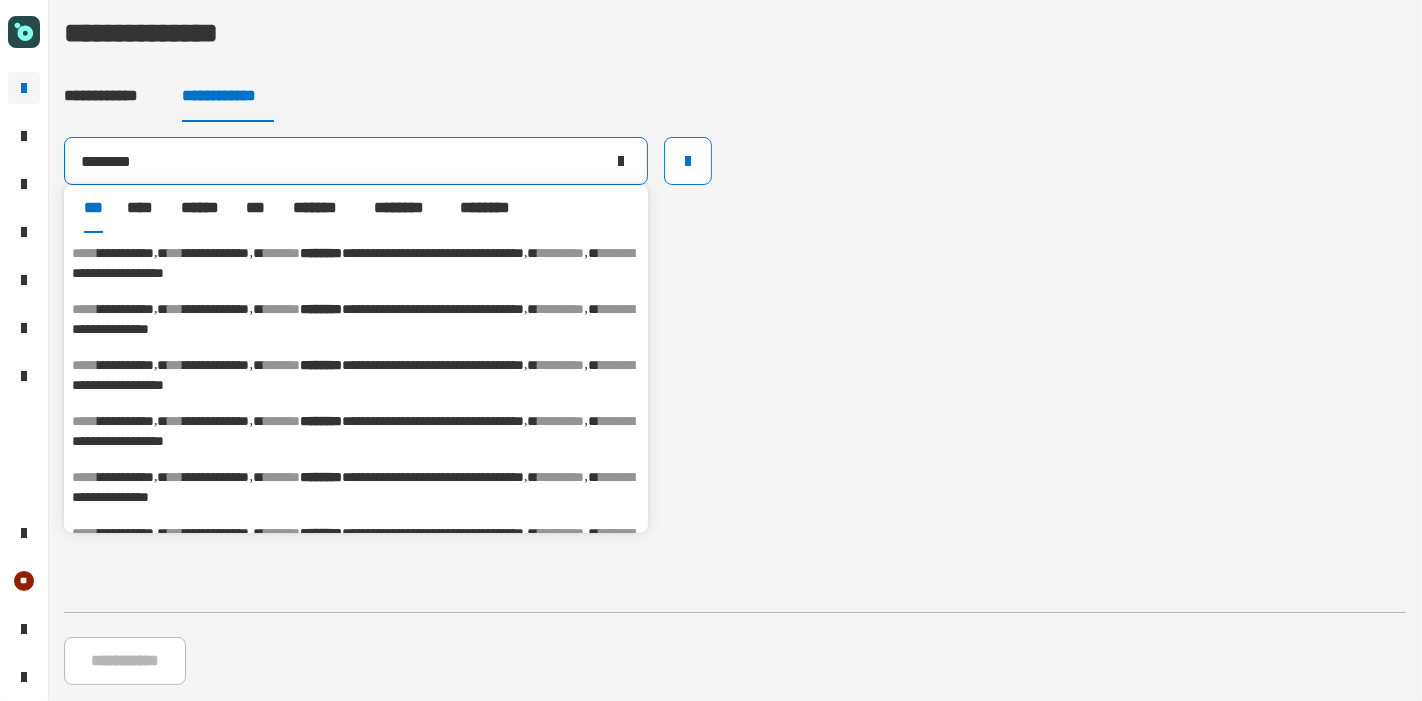 type on "********" 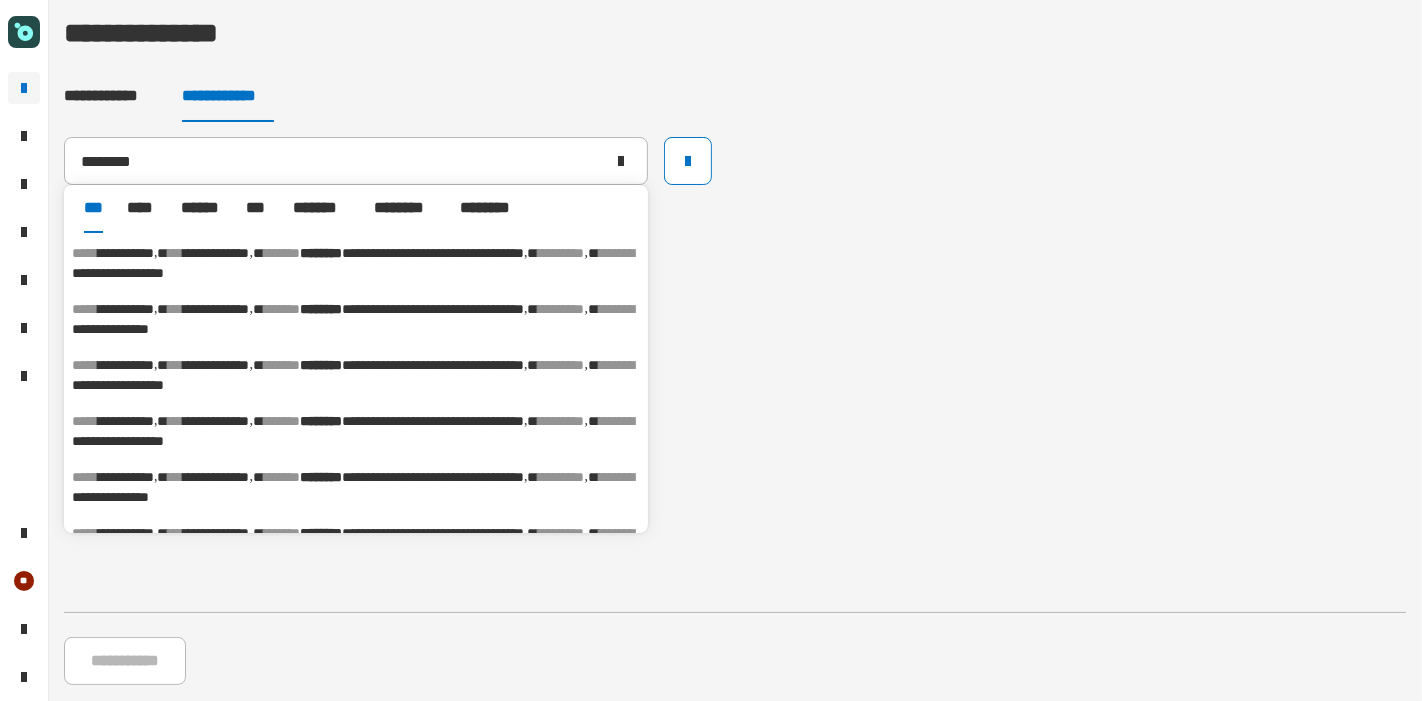click on "********" at bounding box center (616, 365) 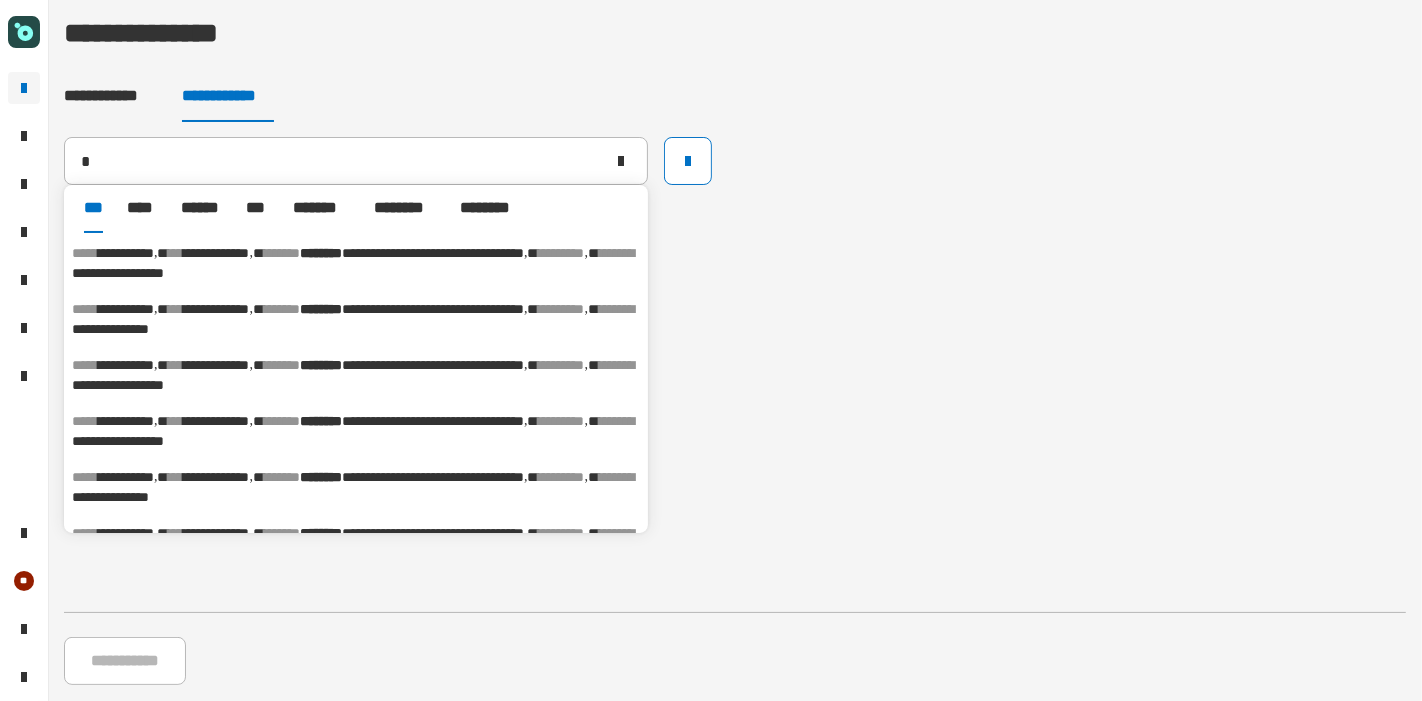 type on "**********" 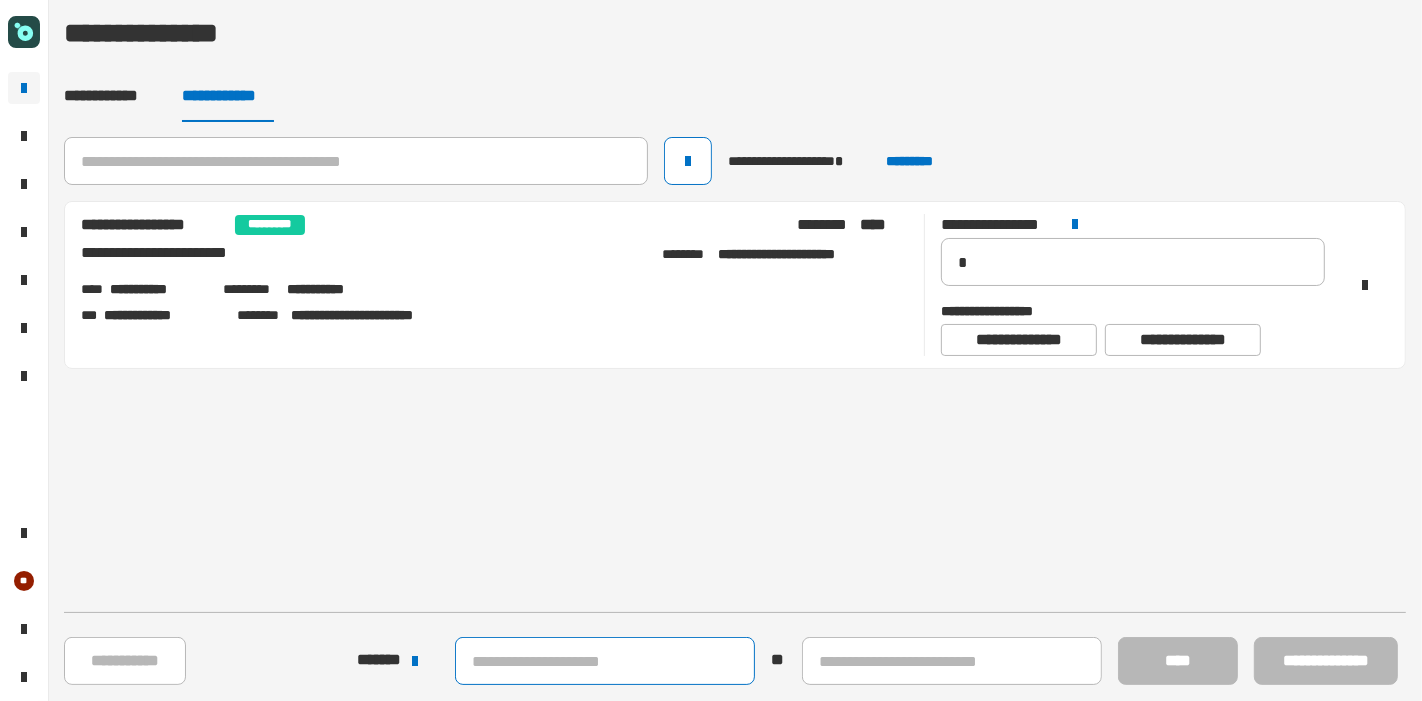 click 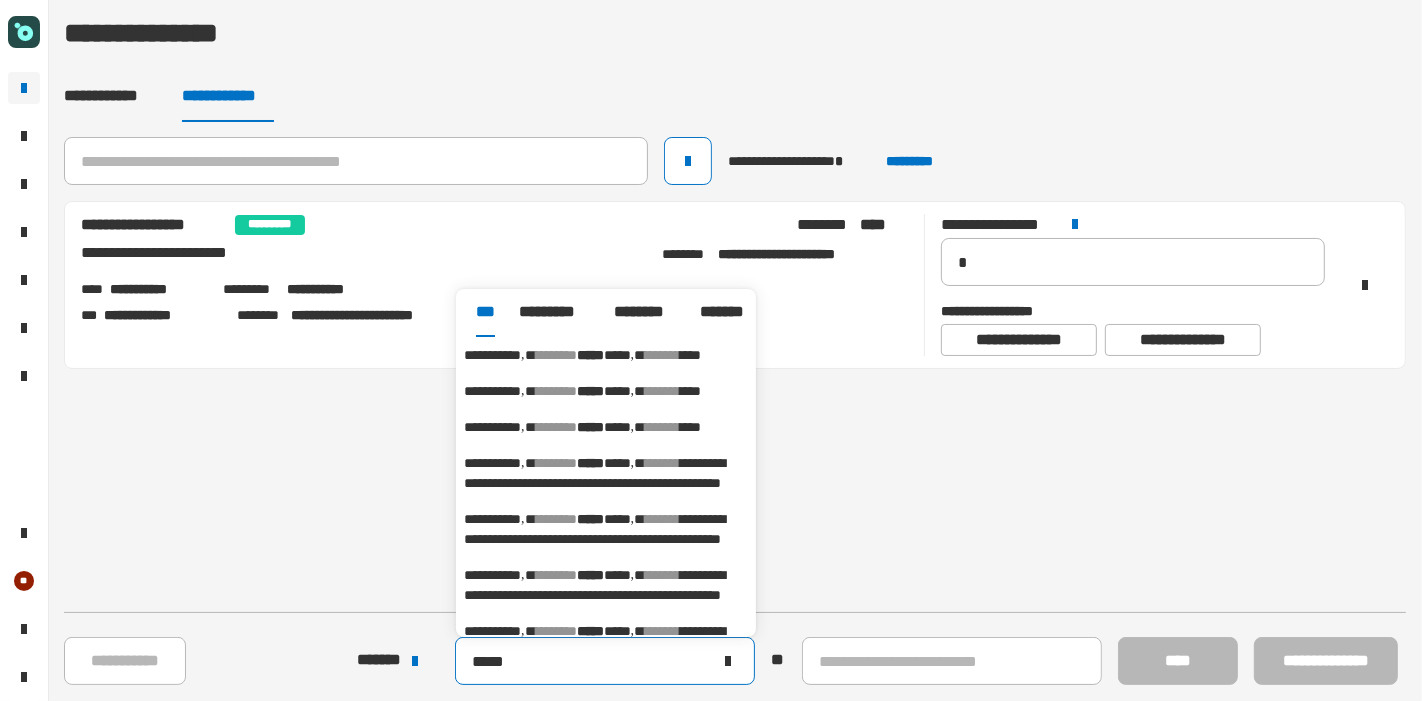type on "*****" 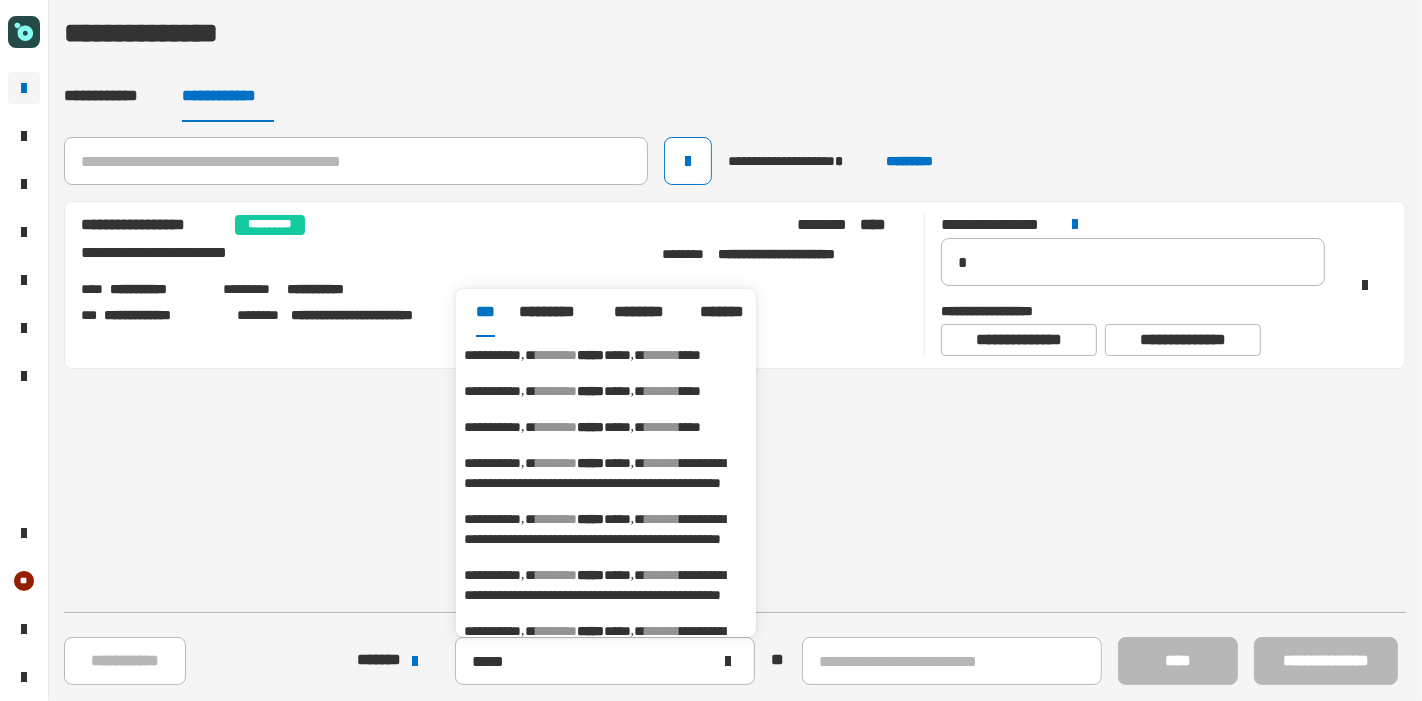 click on "********" at bounding box center [556, 355] 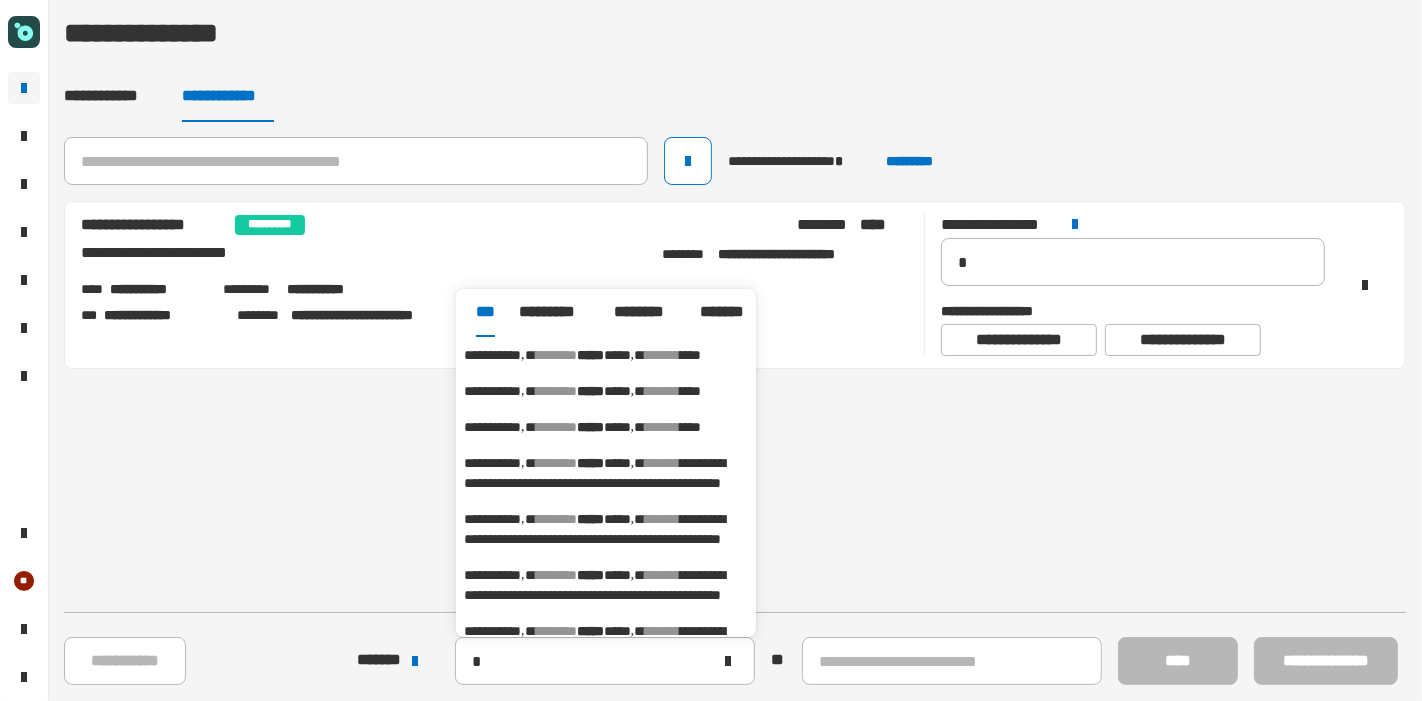 type on "**********" 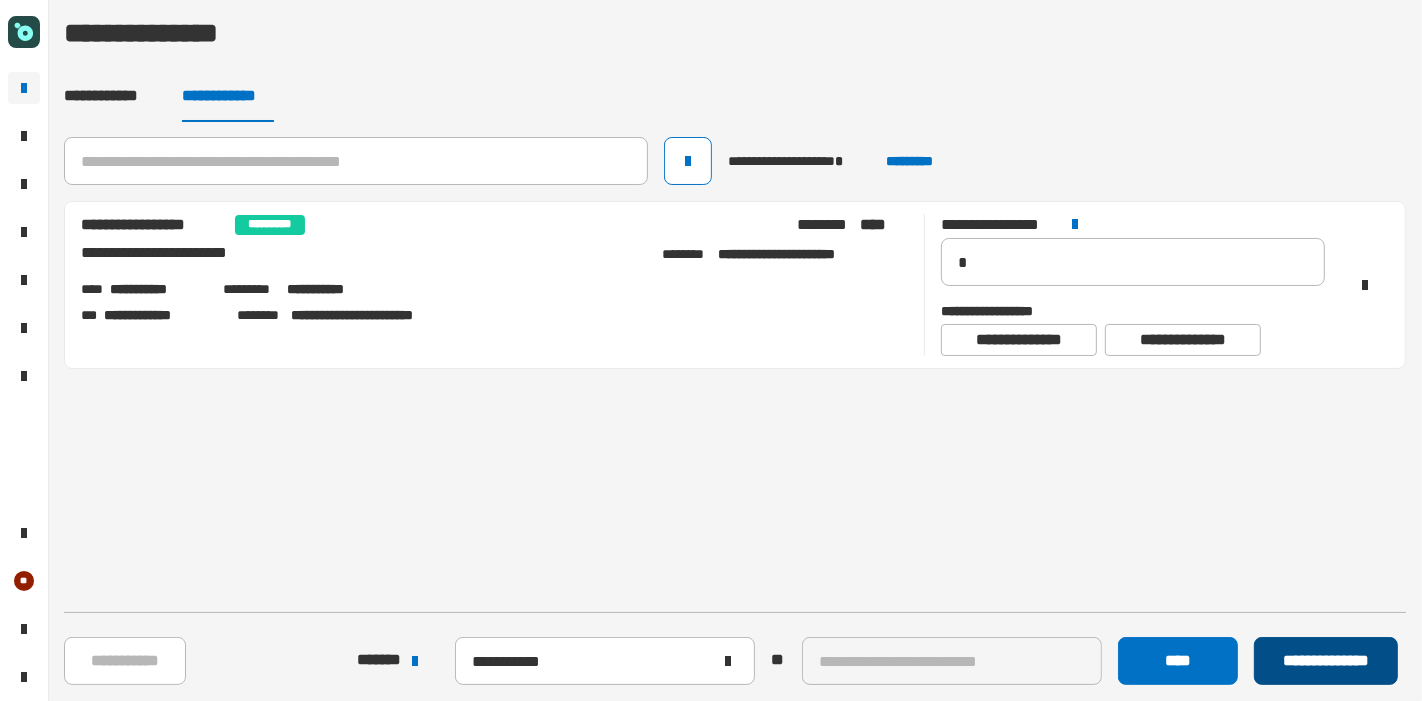 click on "**********" 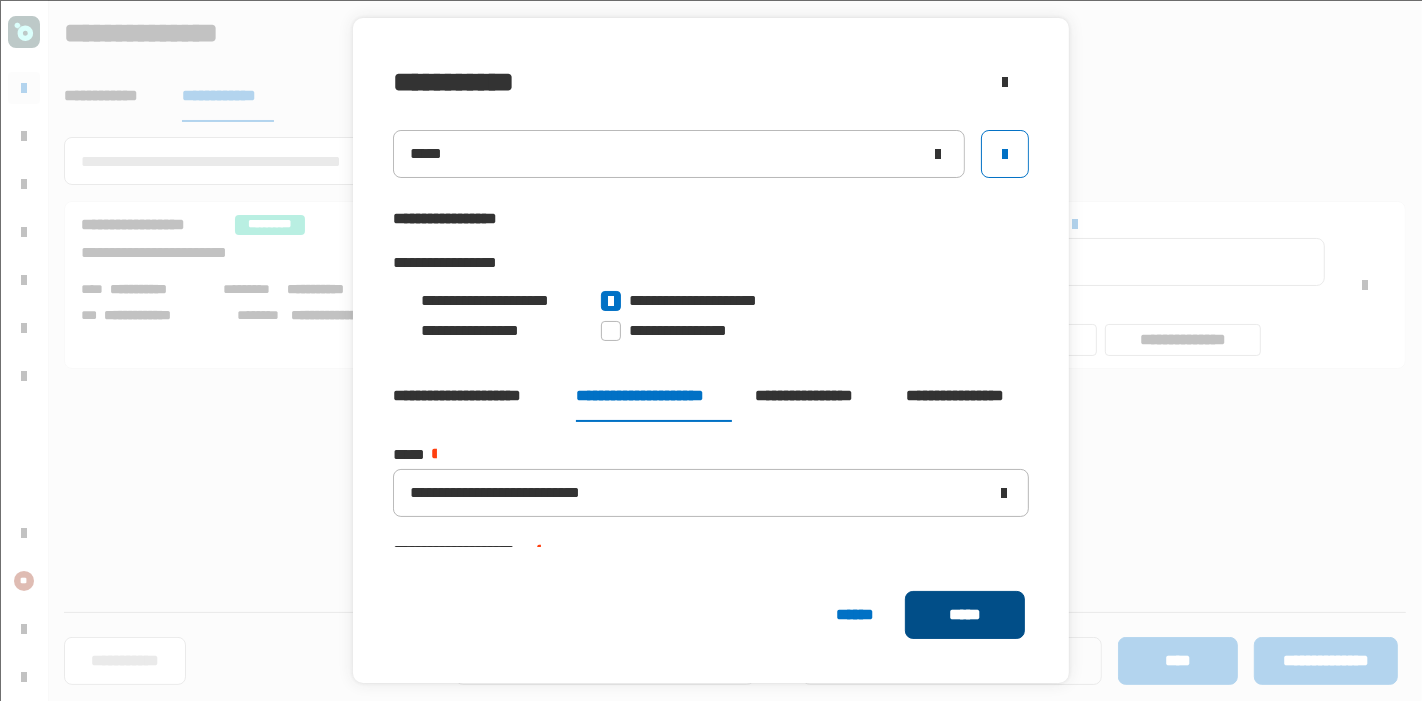 click on "*****" 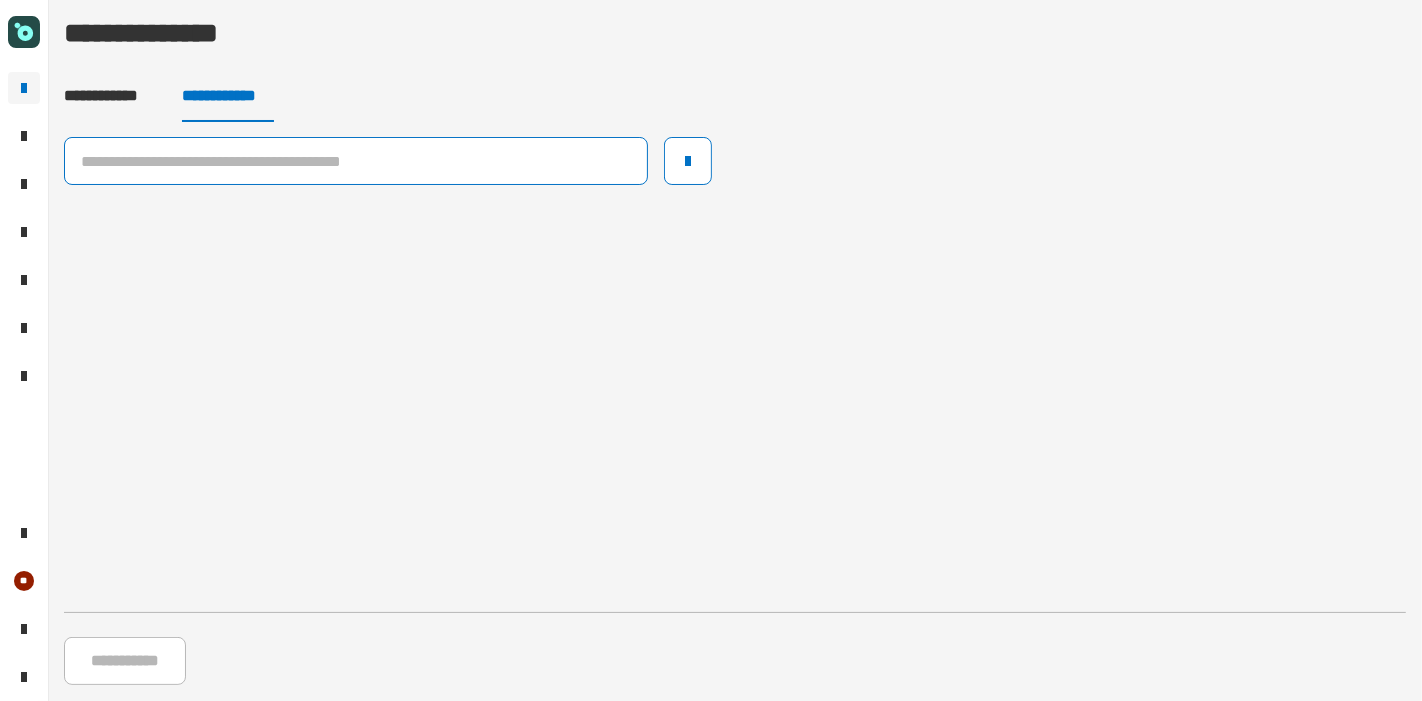 click 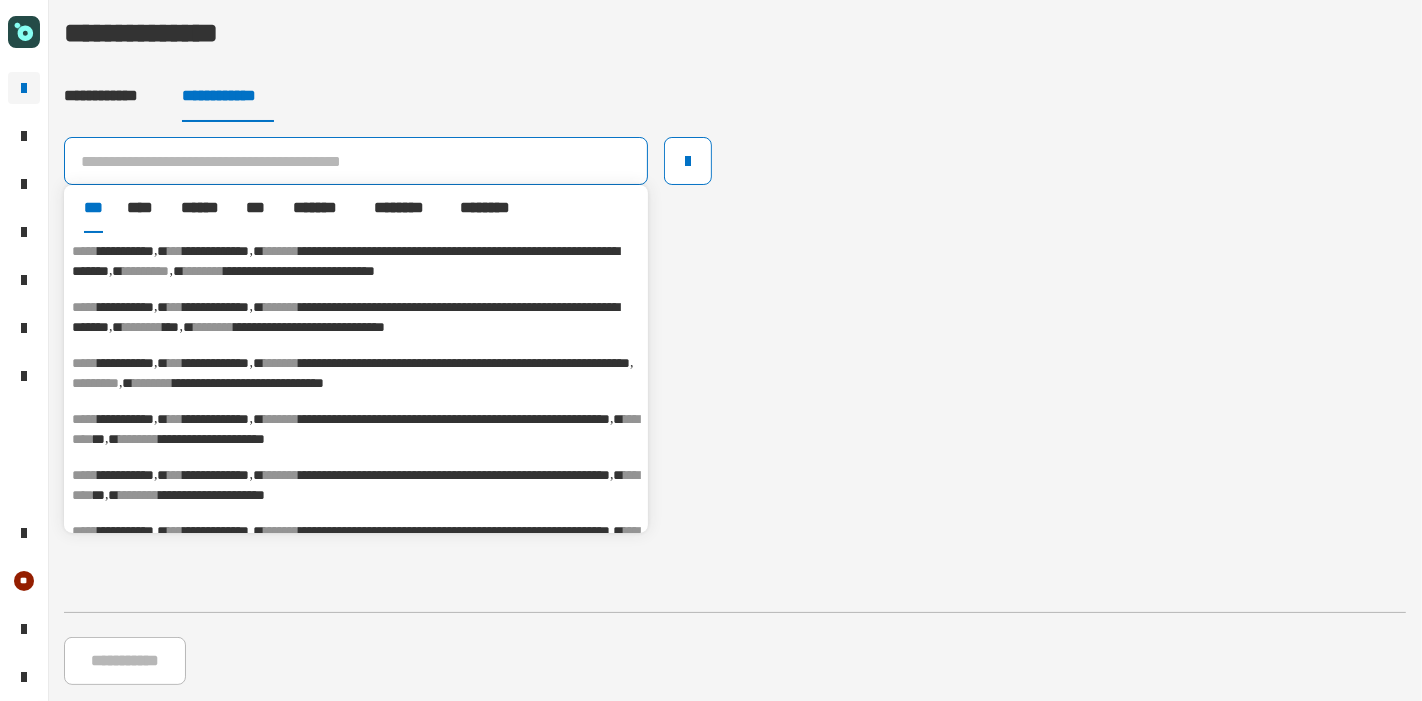 paste on "********" 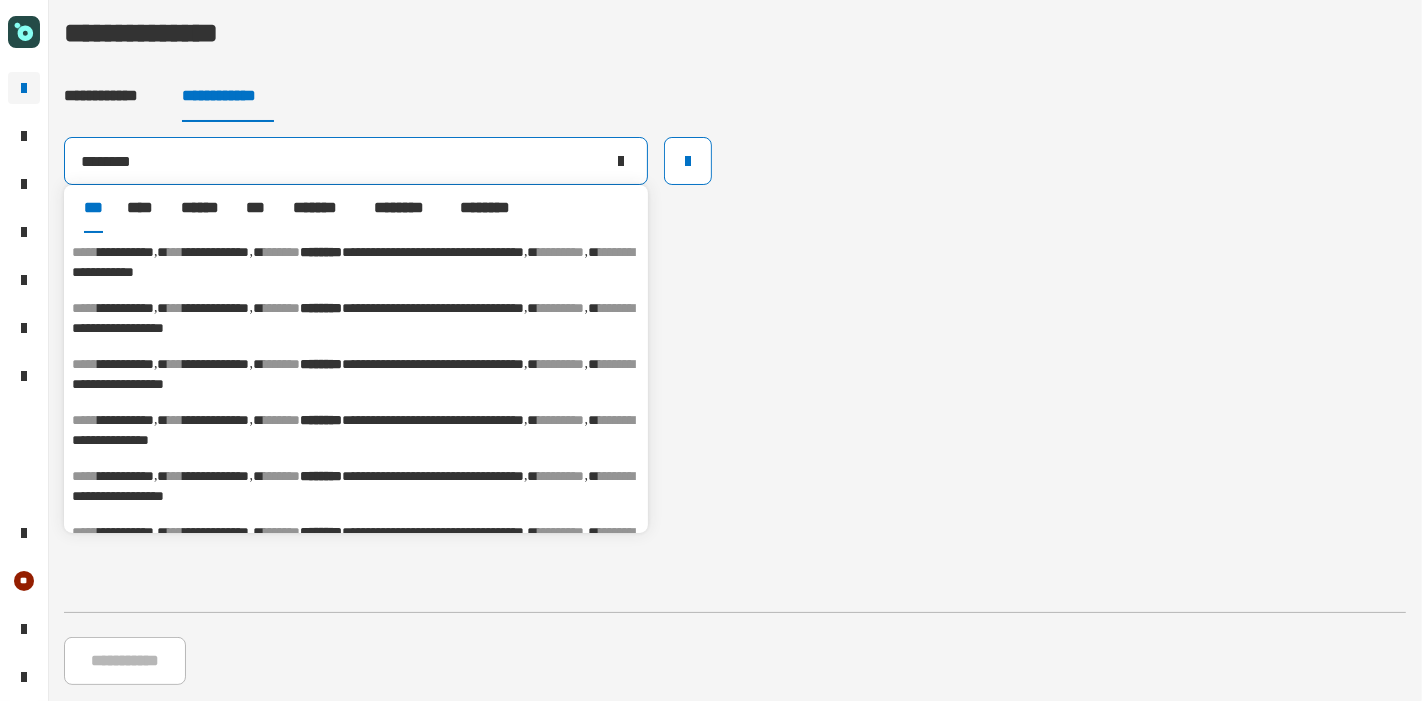 scroll, scrollTop: 222, scrollLeft: 0, axis: vertical 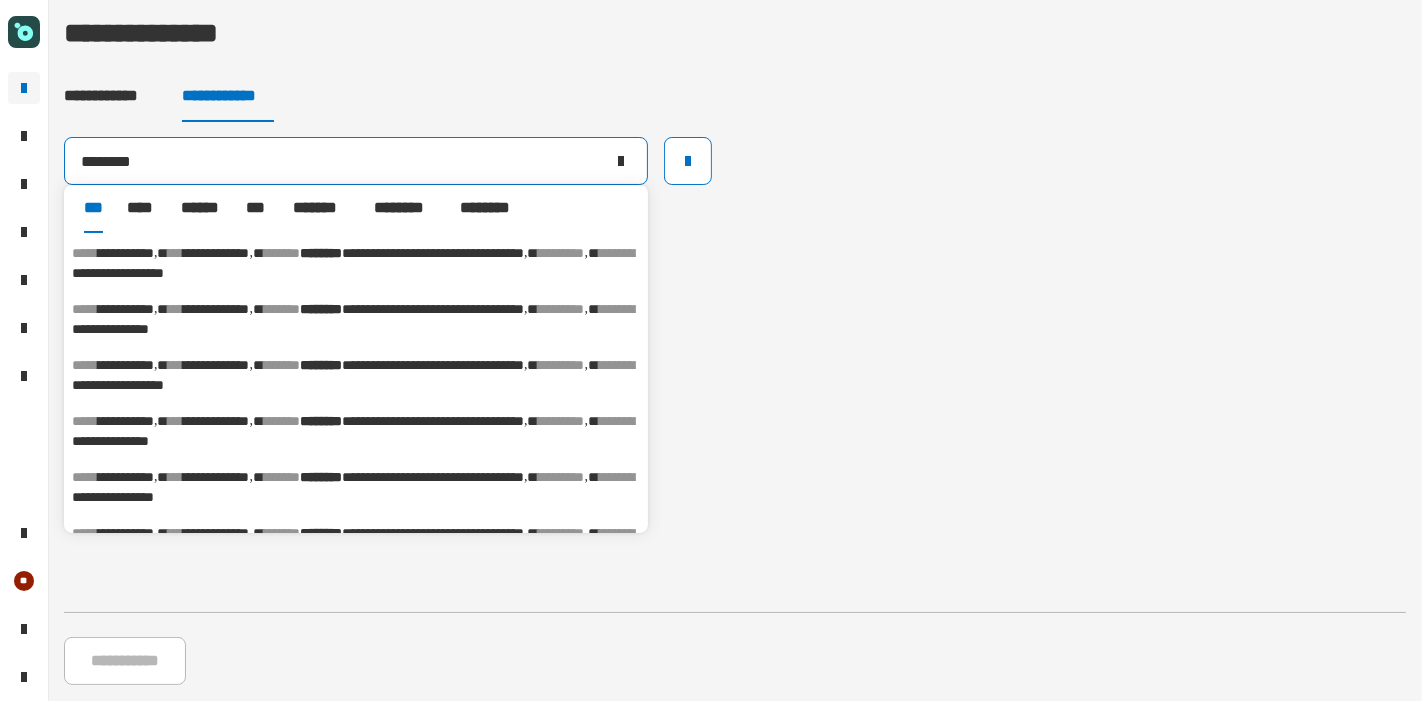 type on "********" 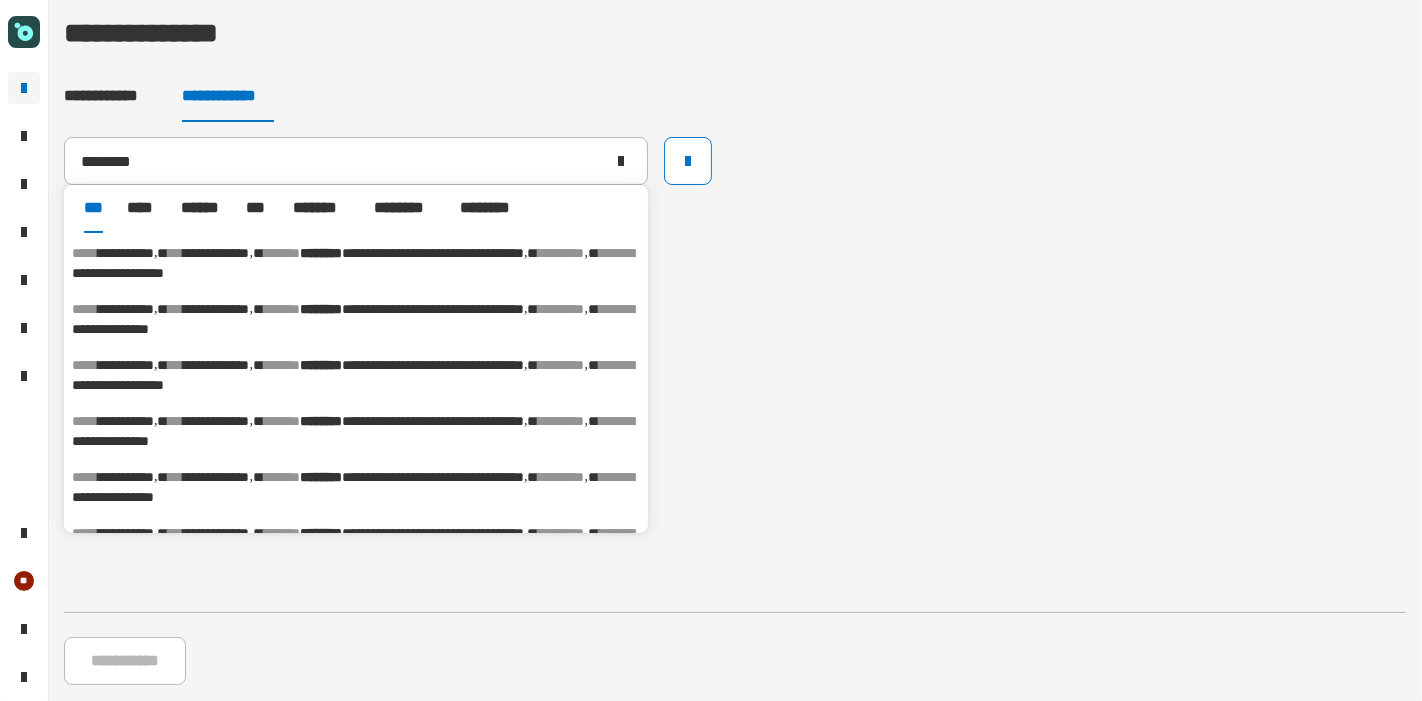 click on "**********" at bounding box center (118, 385) 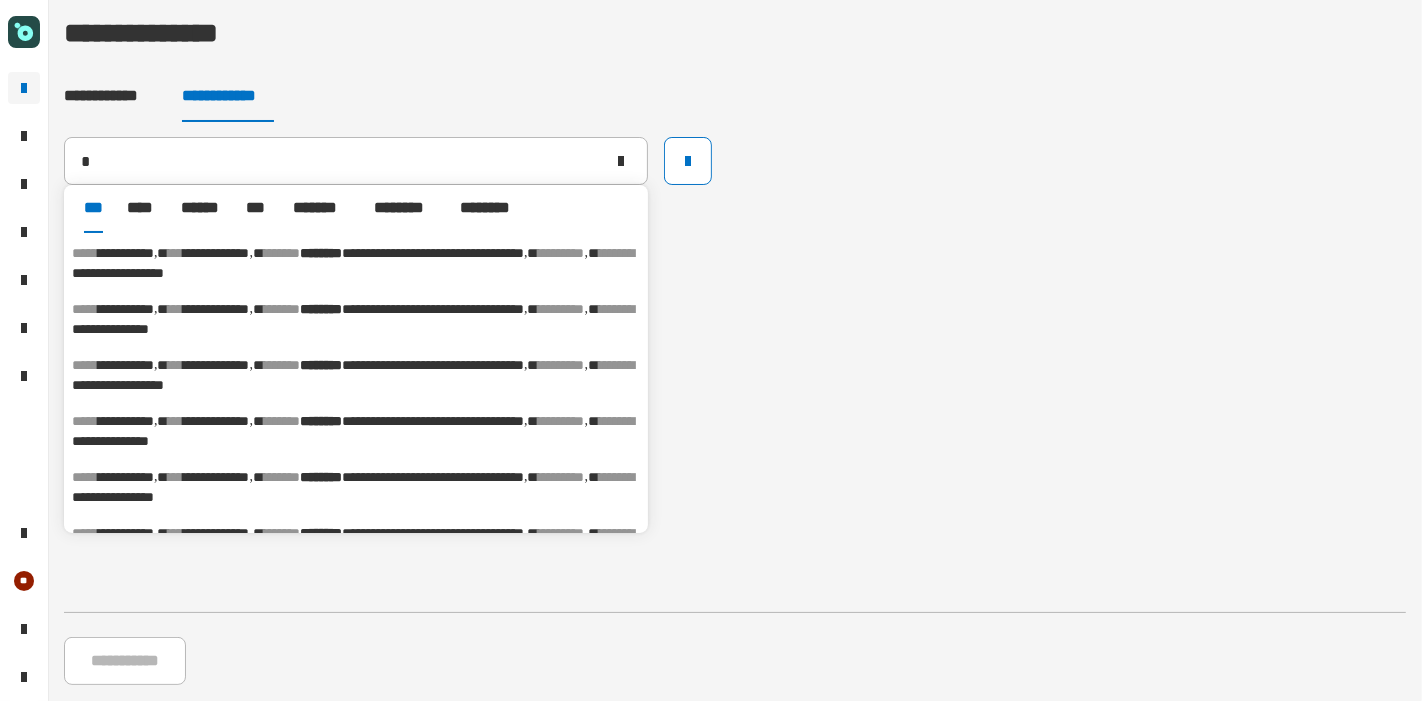 type on "**********" 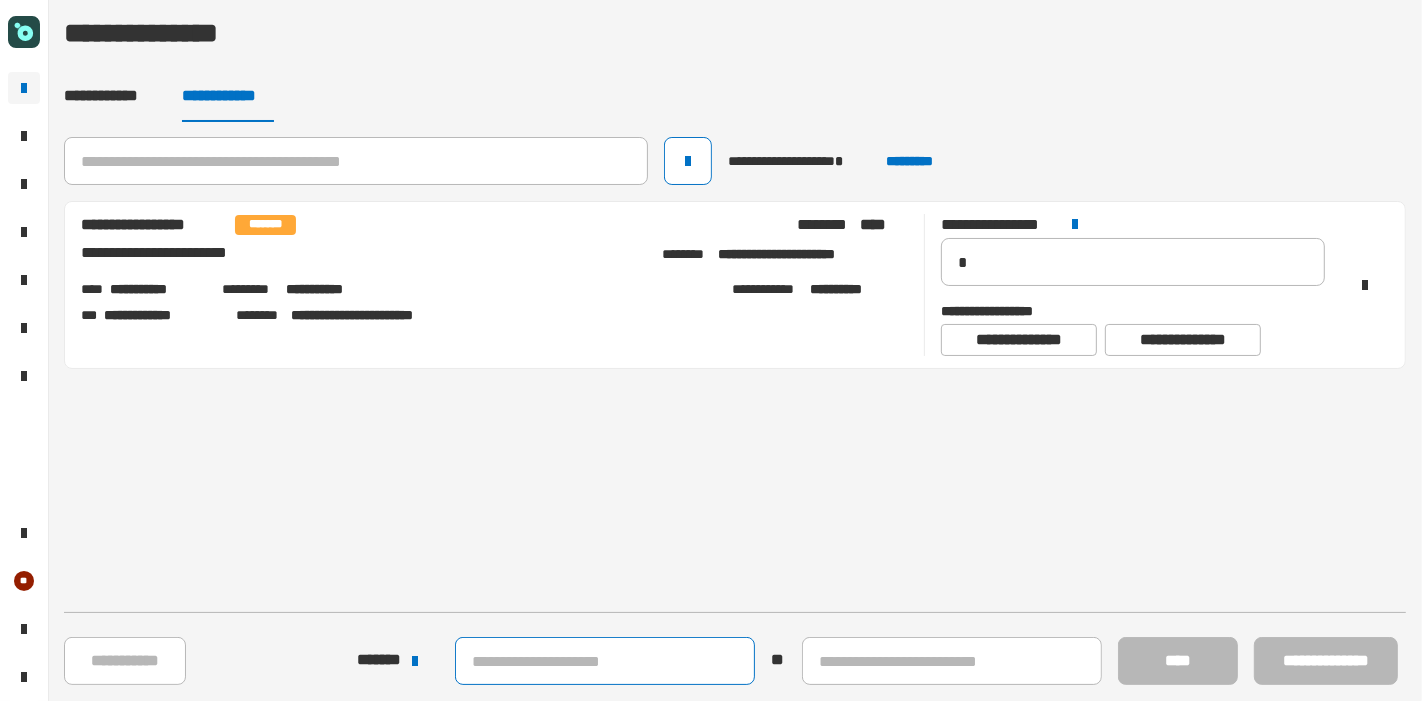 click 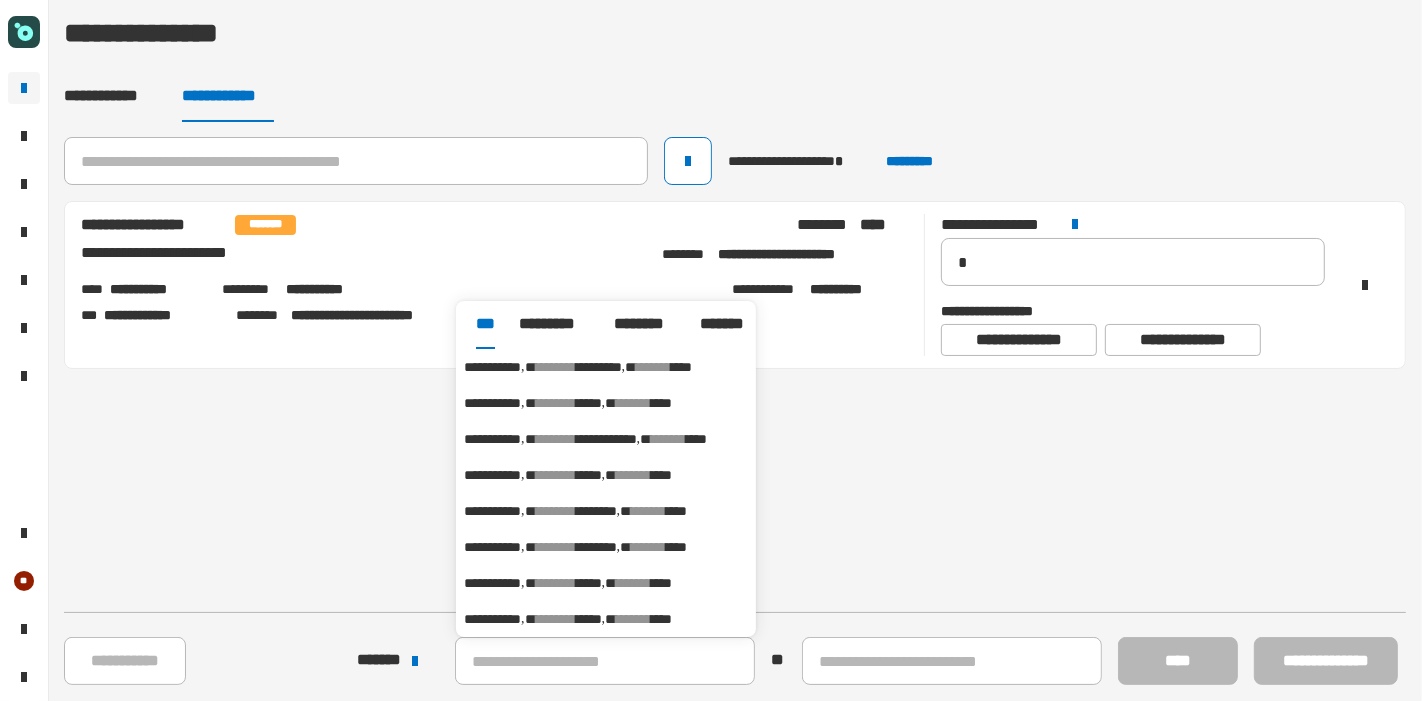 click on "[FIRST] [LAST] [ADDRESS] [CITY] [STATE] [ZIP] [COUNTRY] [PHONE] [EMAIL] [DOB] [SSN] [DLN] [CC]" 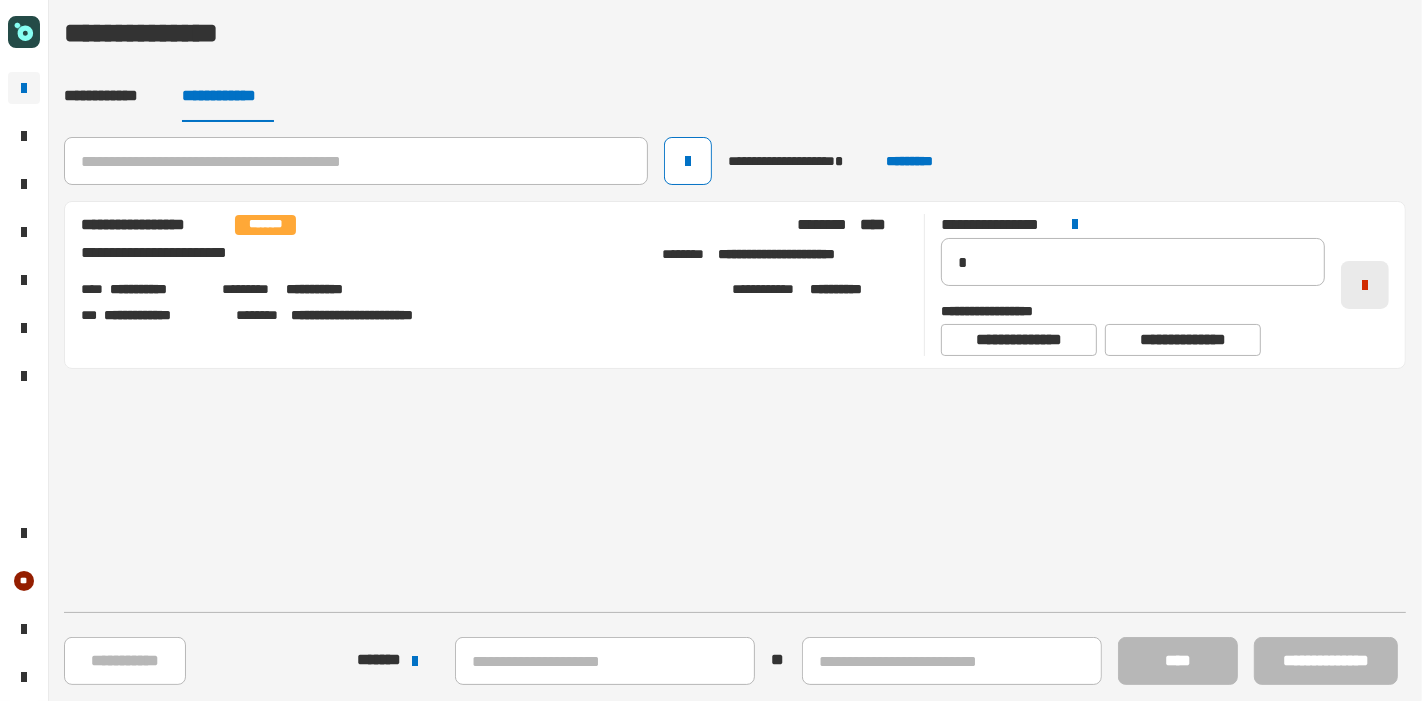 click 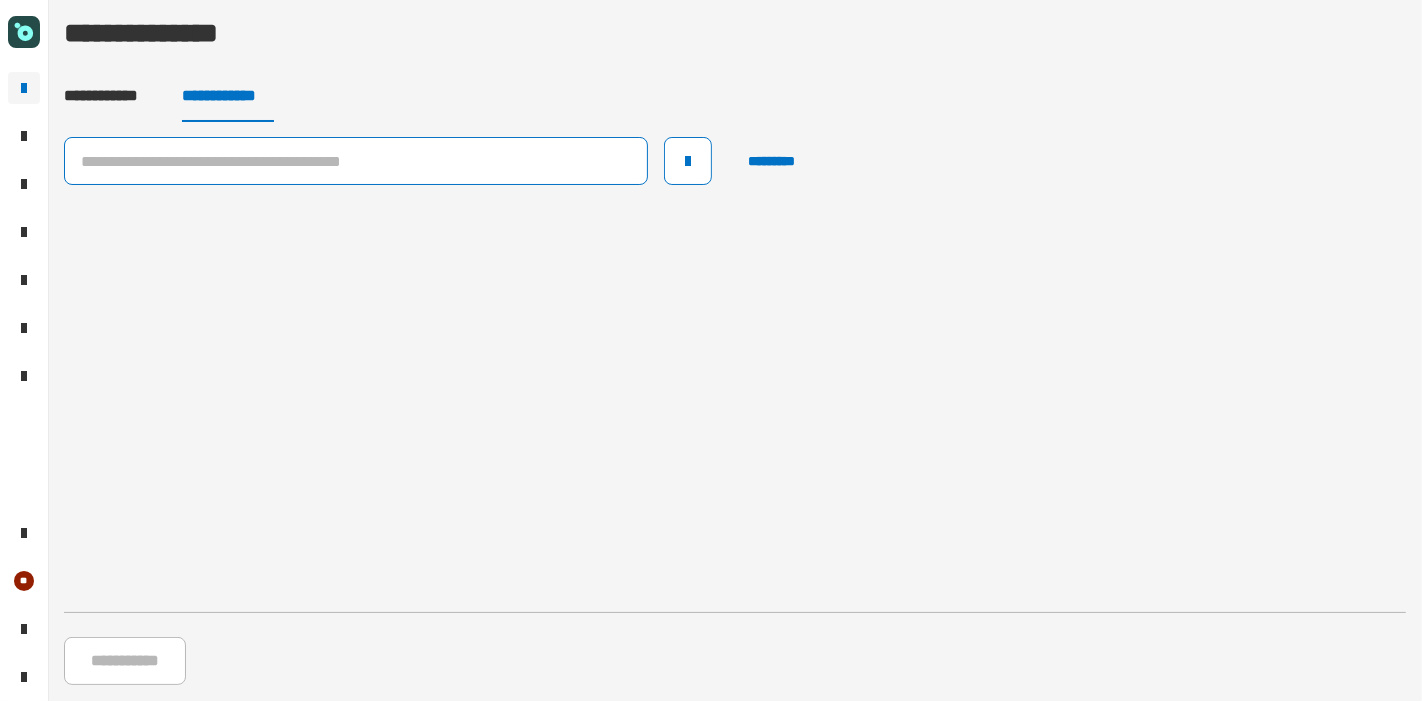 click 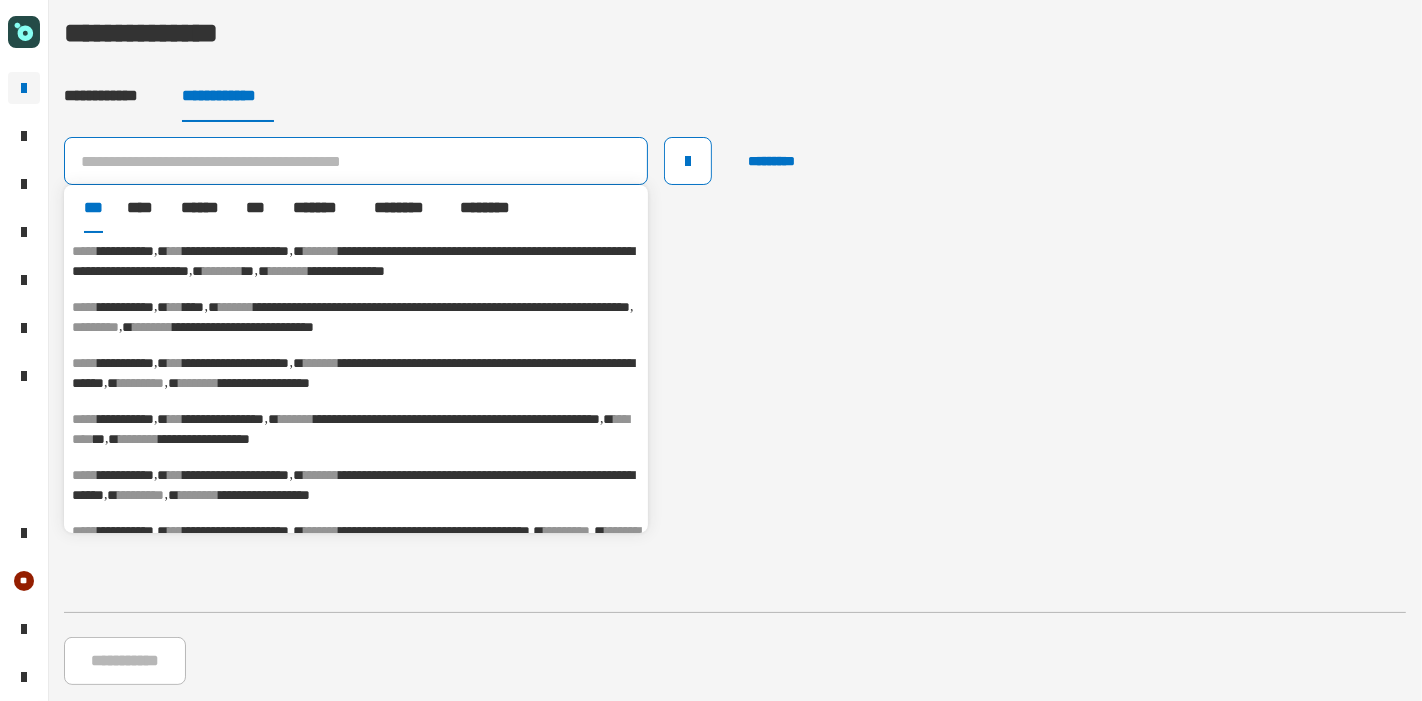 paste on "********" 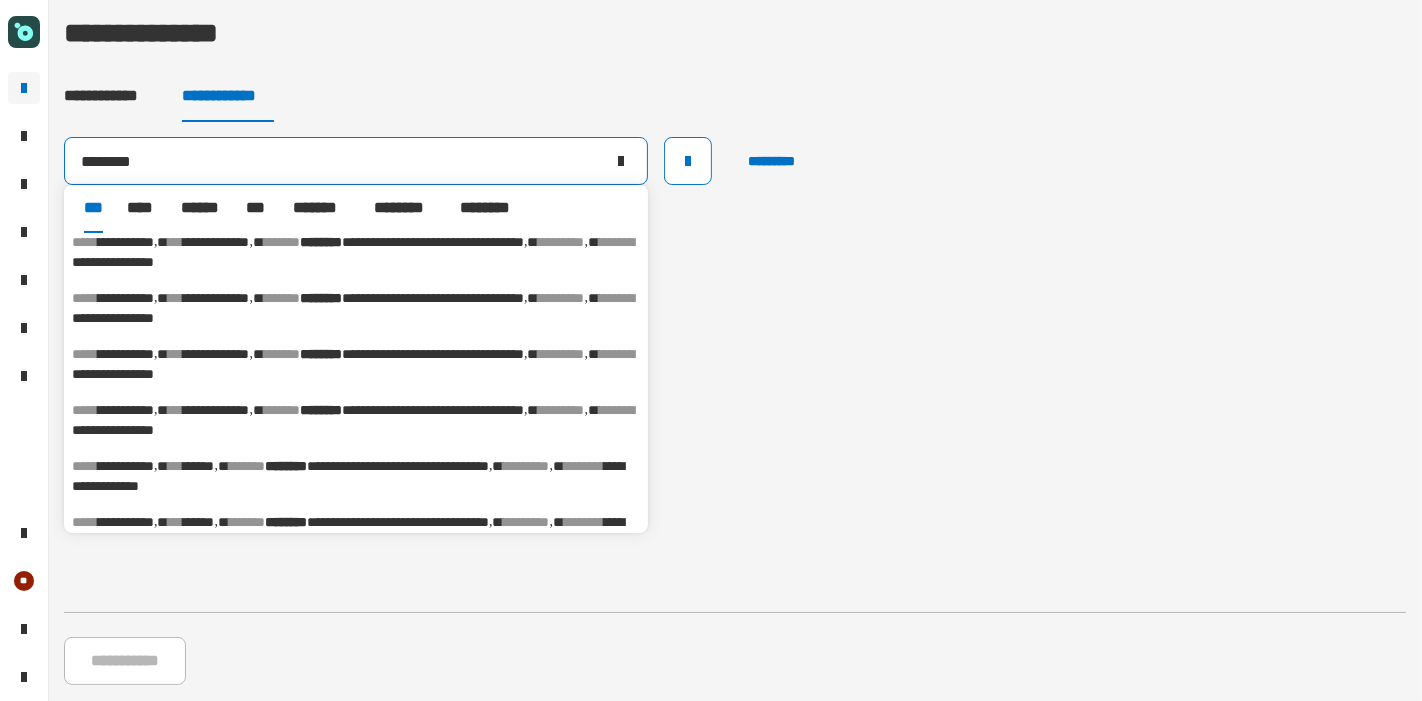 scroll, scrollTop: 427, scrollLeft: 0, axis: vertical 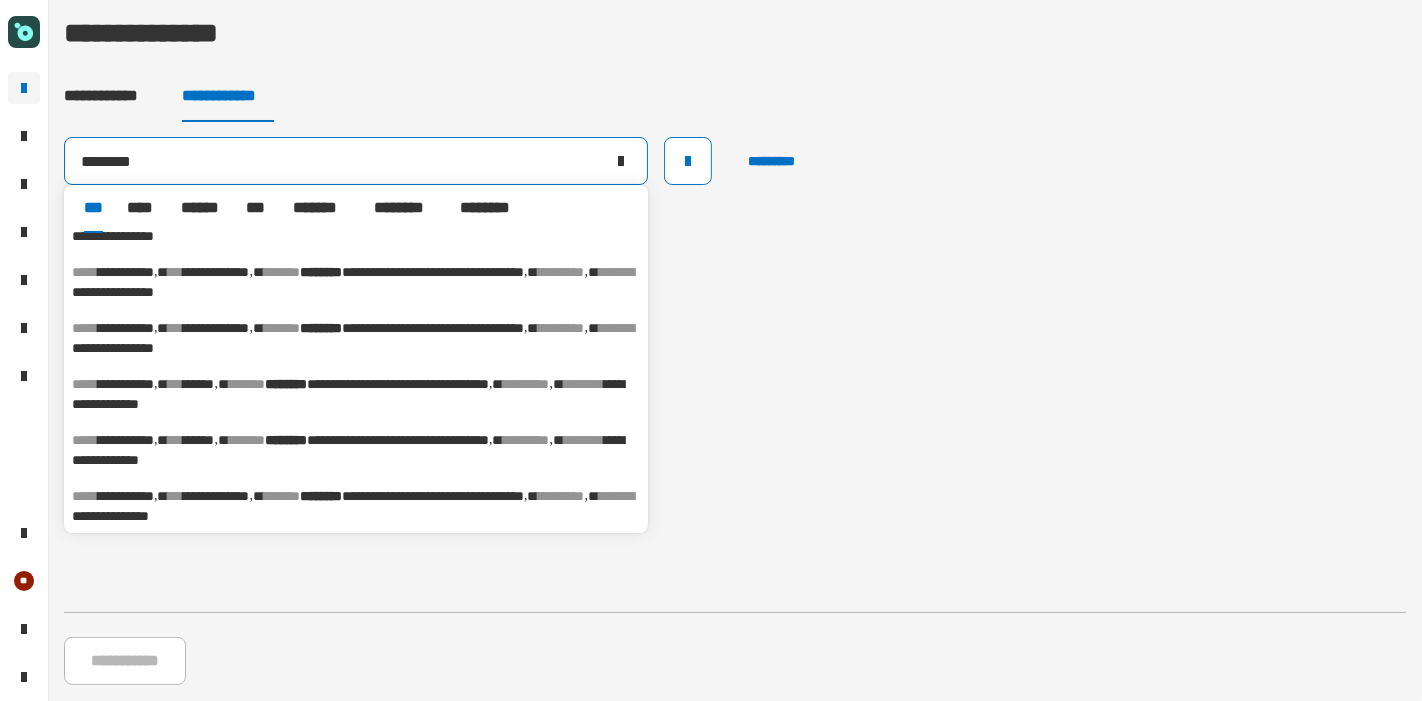 type on "********" 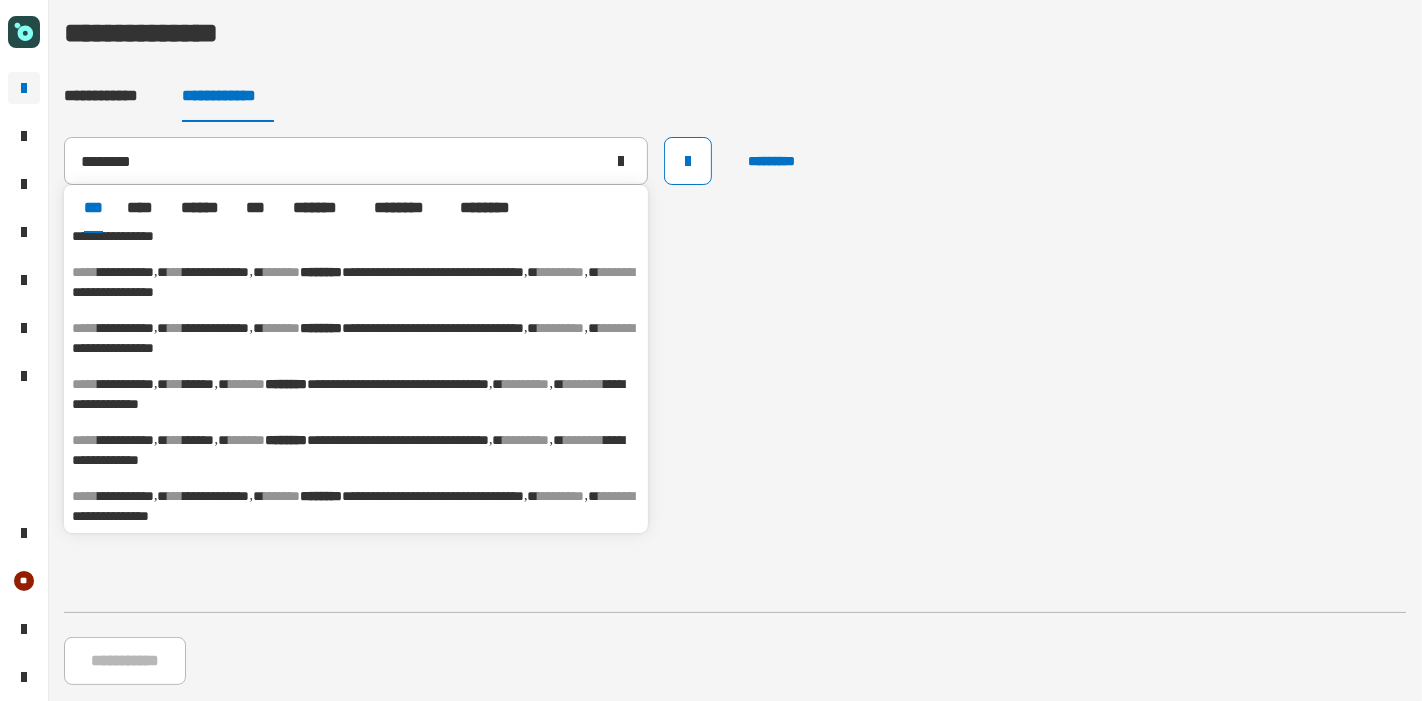 click on "********" at bounding box center [584, 440] 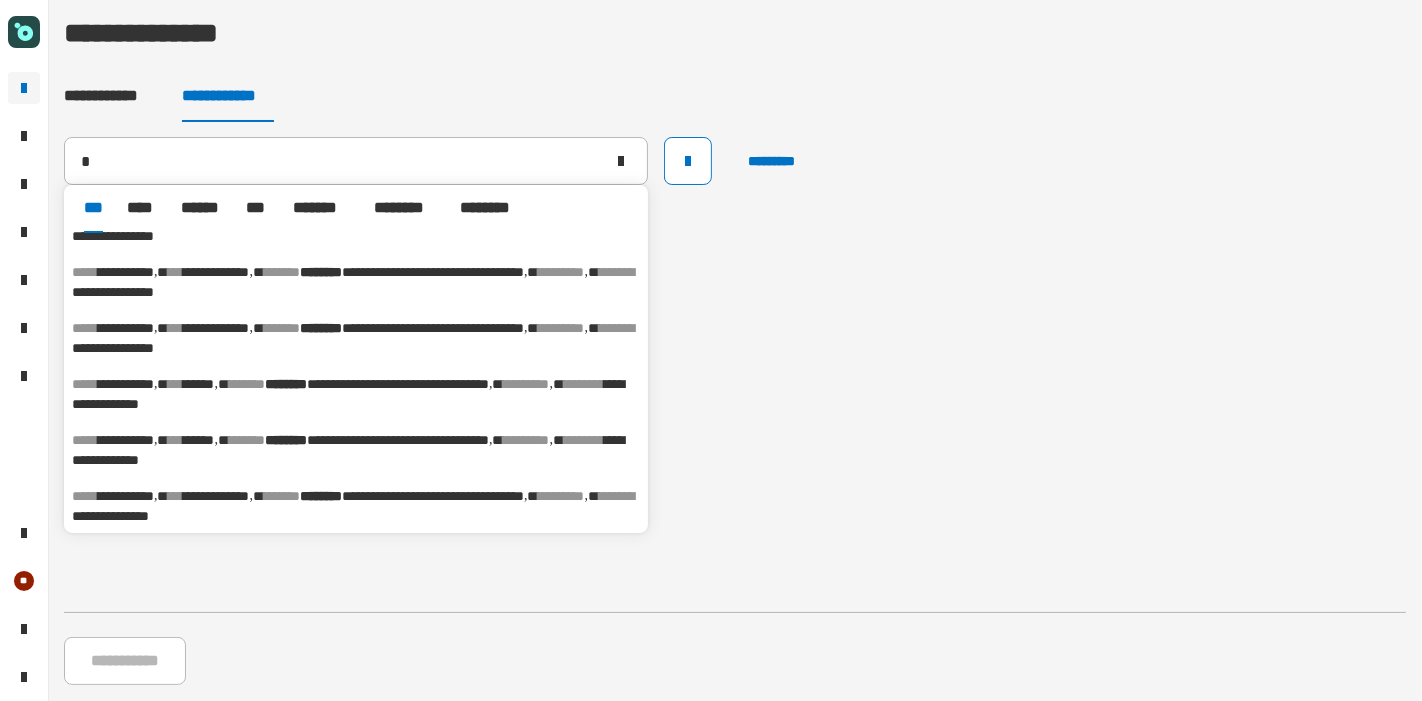 type on "**********" 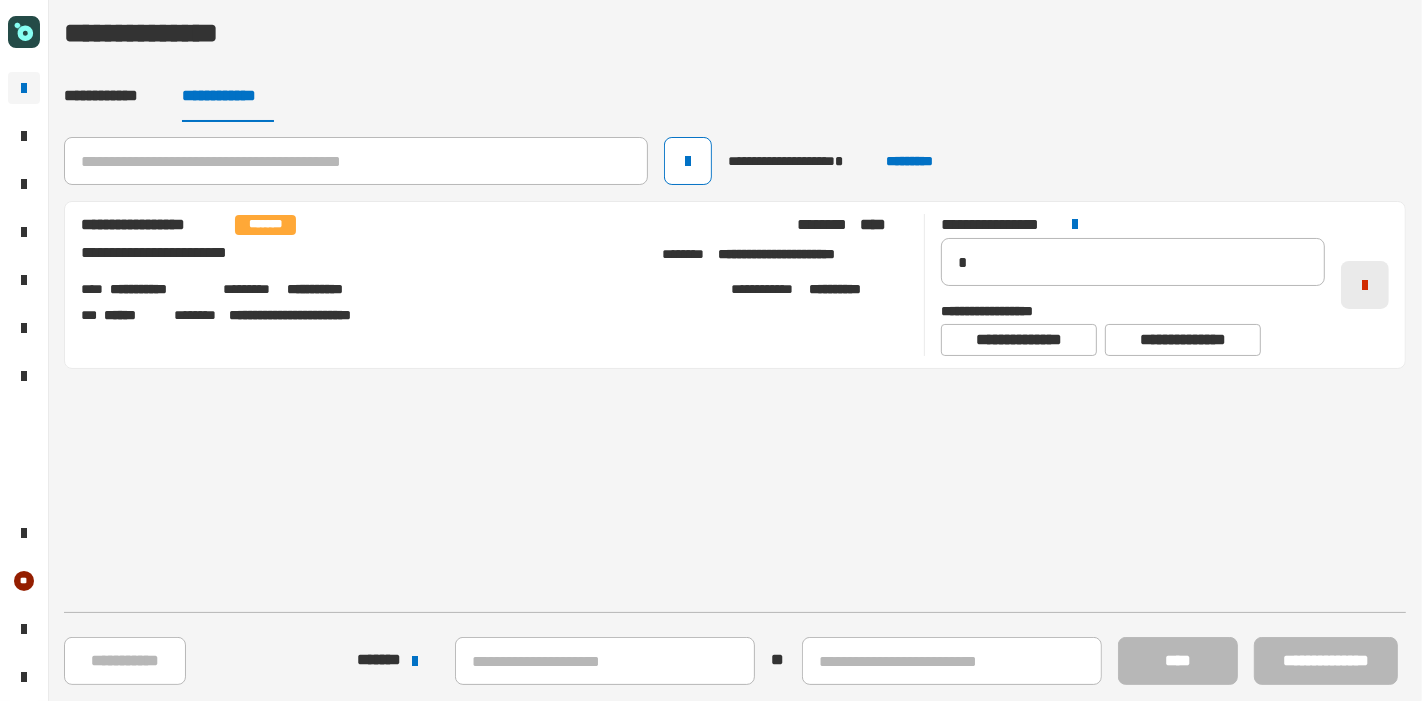 click 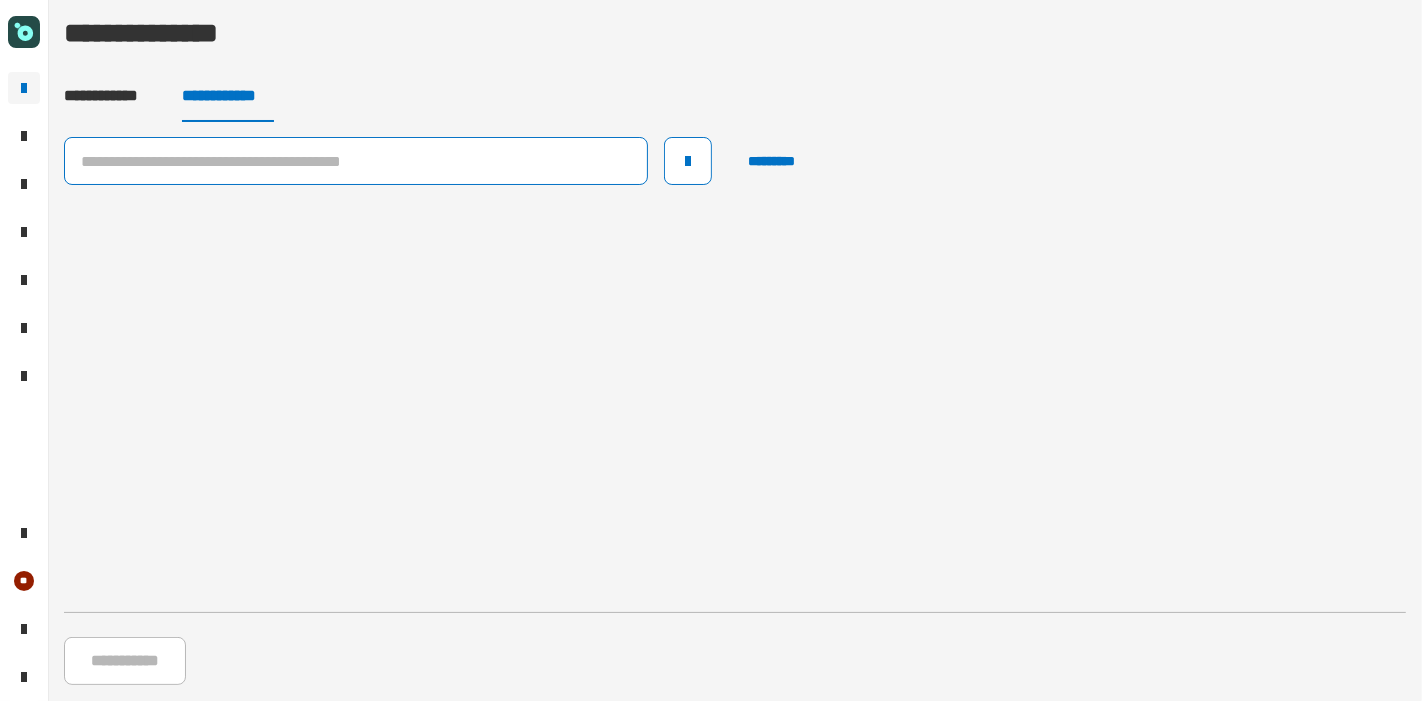 click 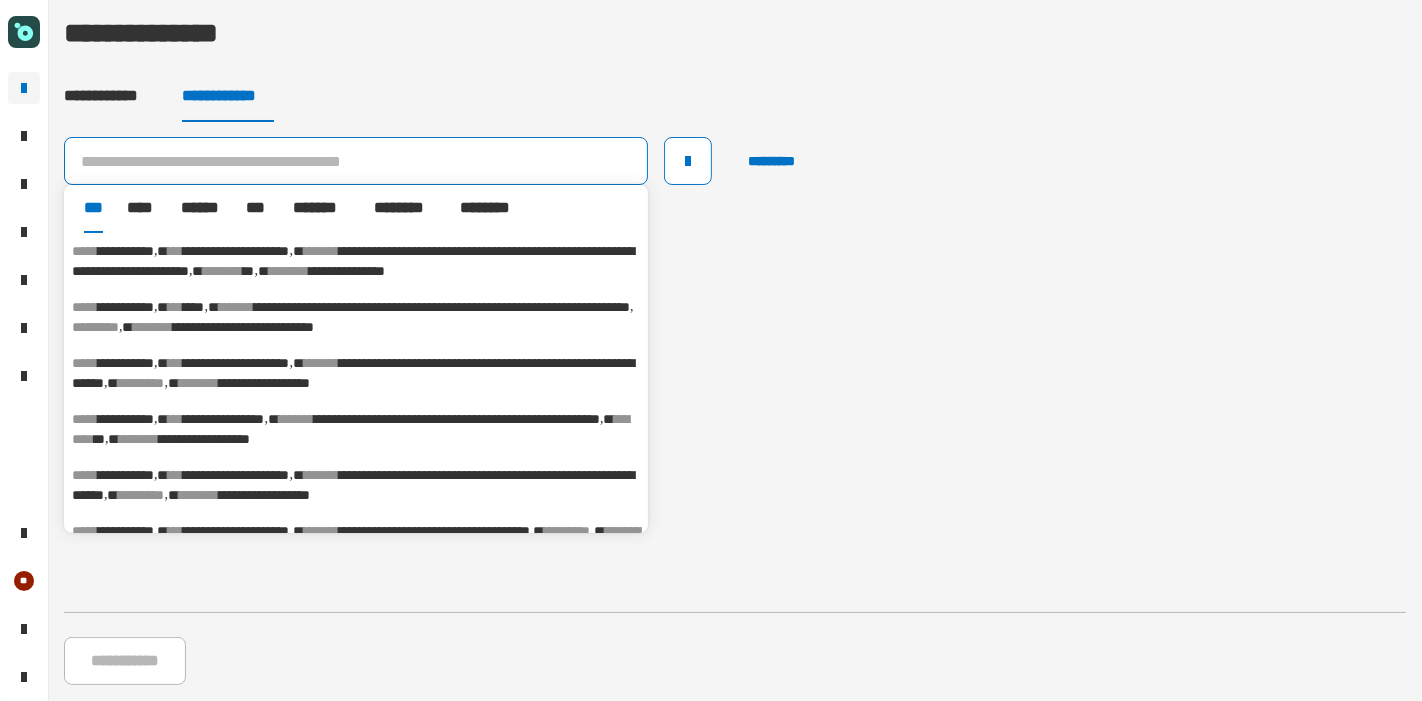 paste on "********" 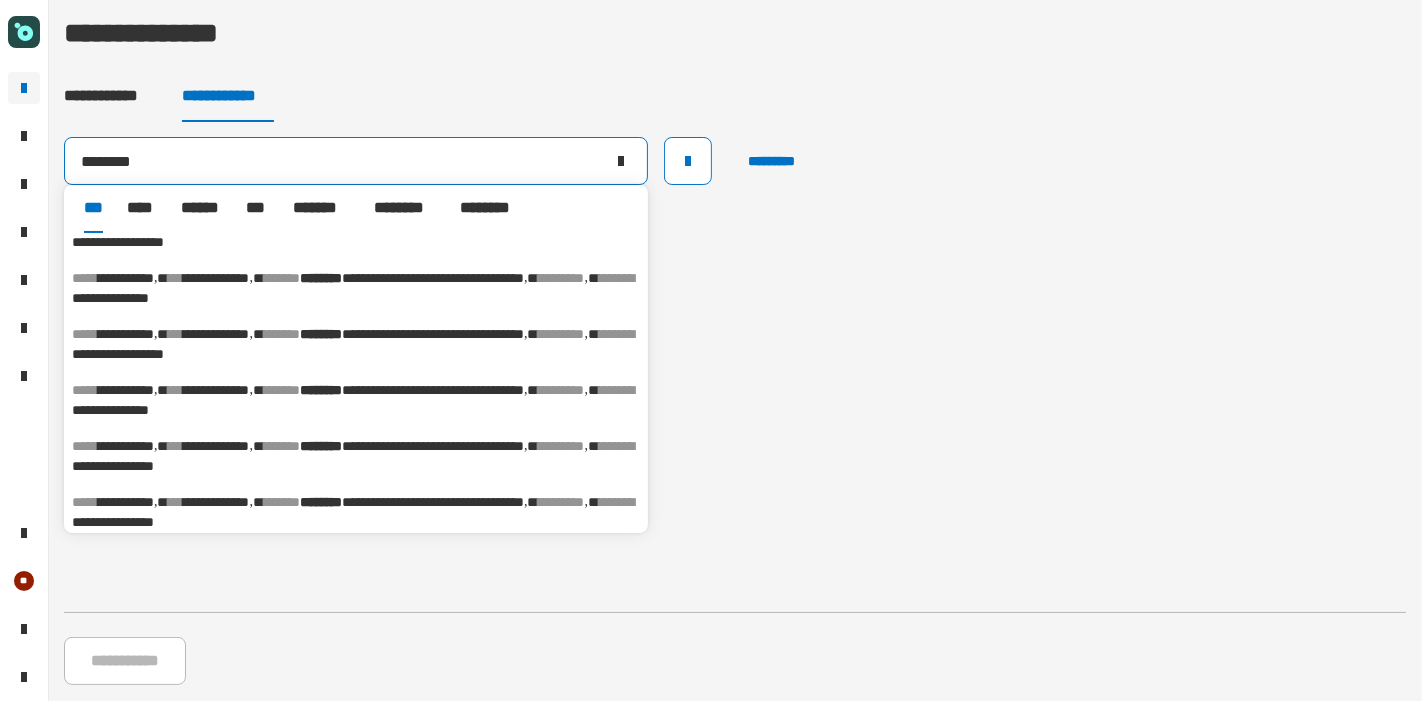 scroll, scrollTop: 259, scrollLeft: 0, axis: vertical 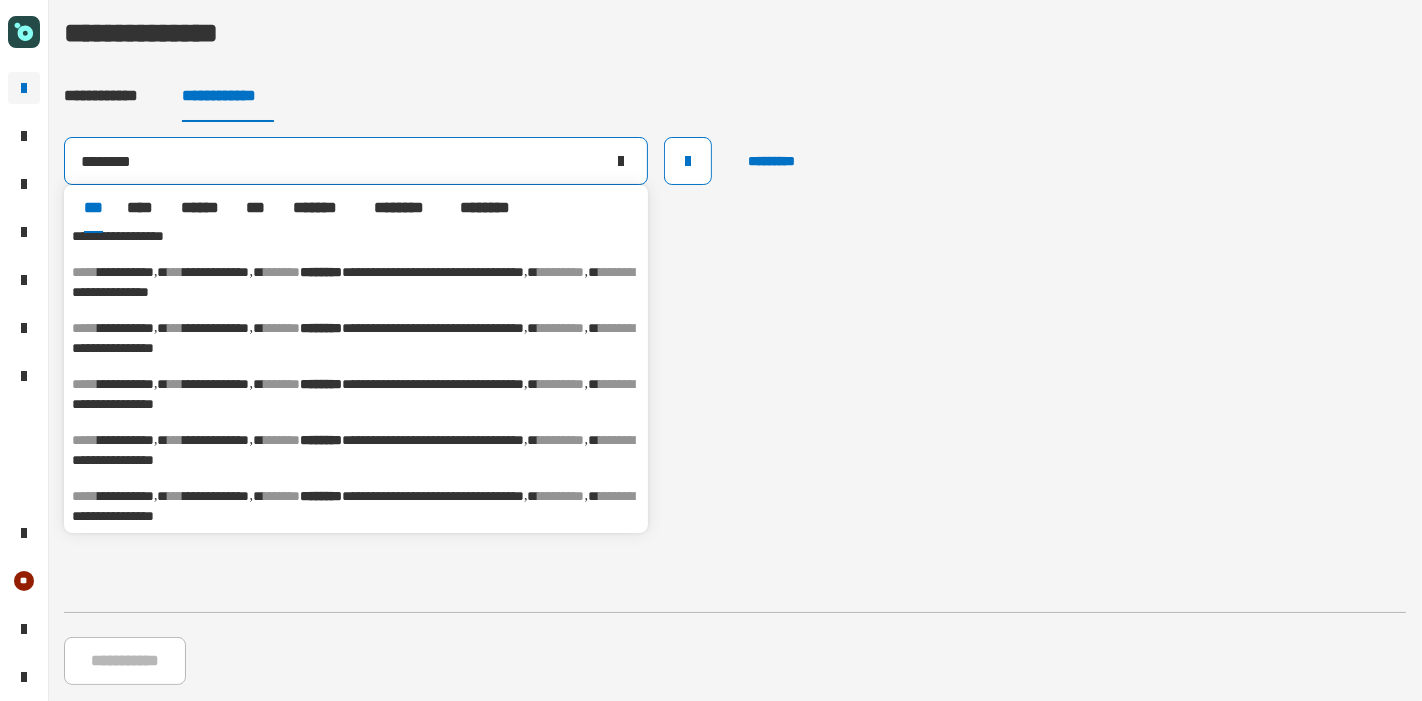 type on "********" 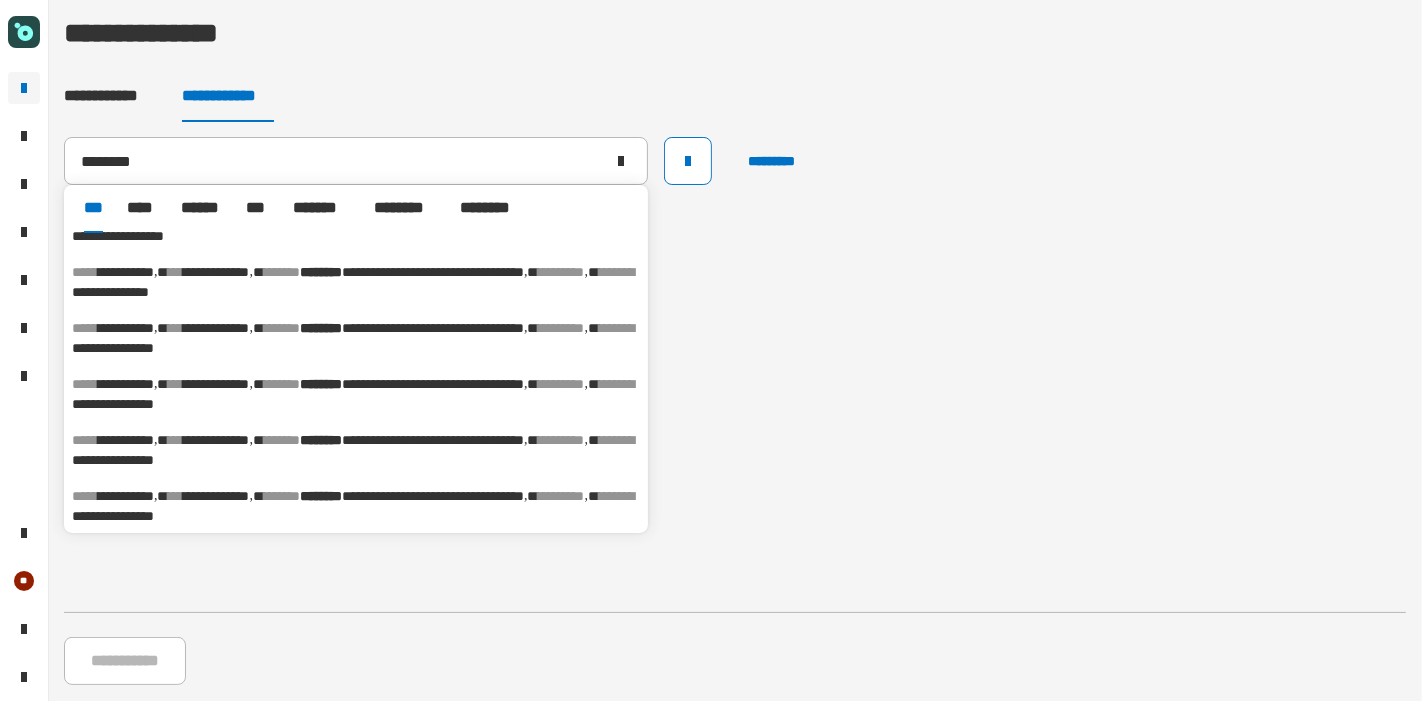 click on "**********" at bounding box center [217, 384] 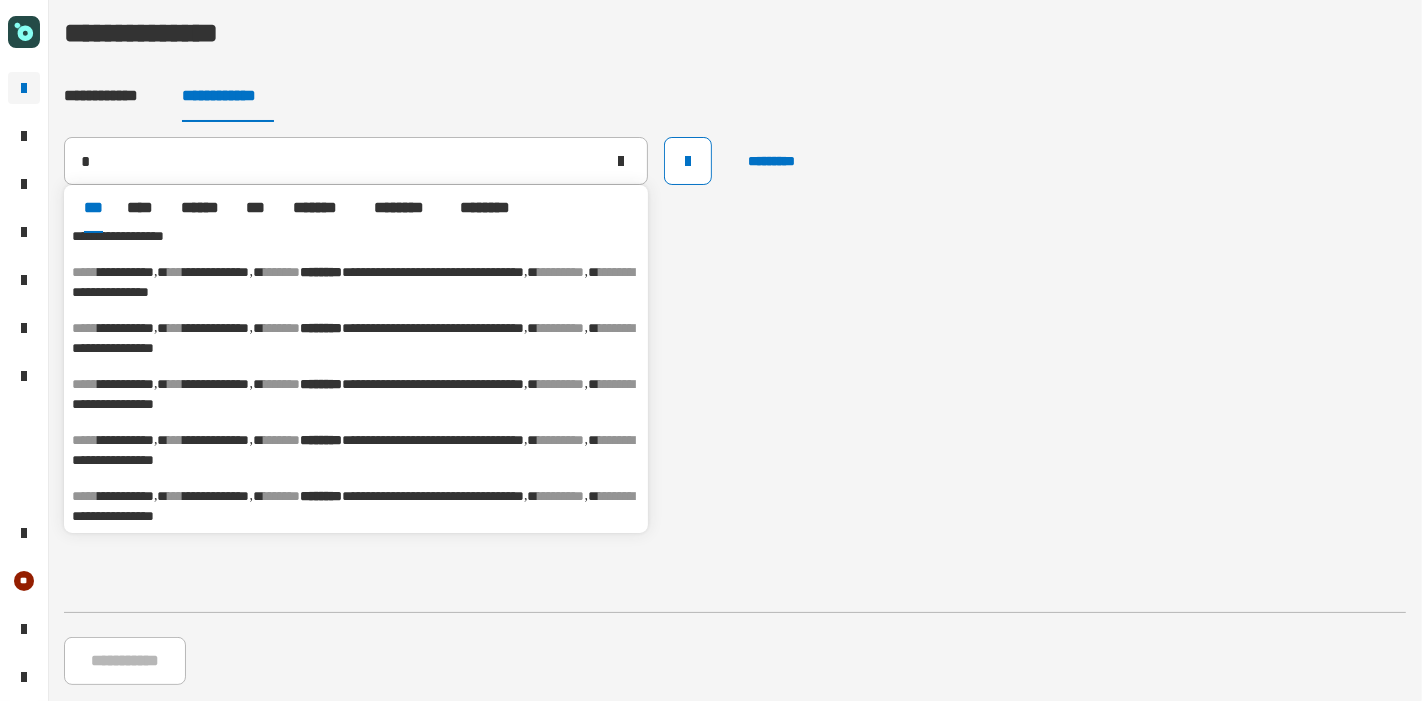 type on "**********" 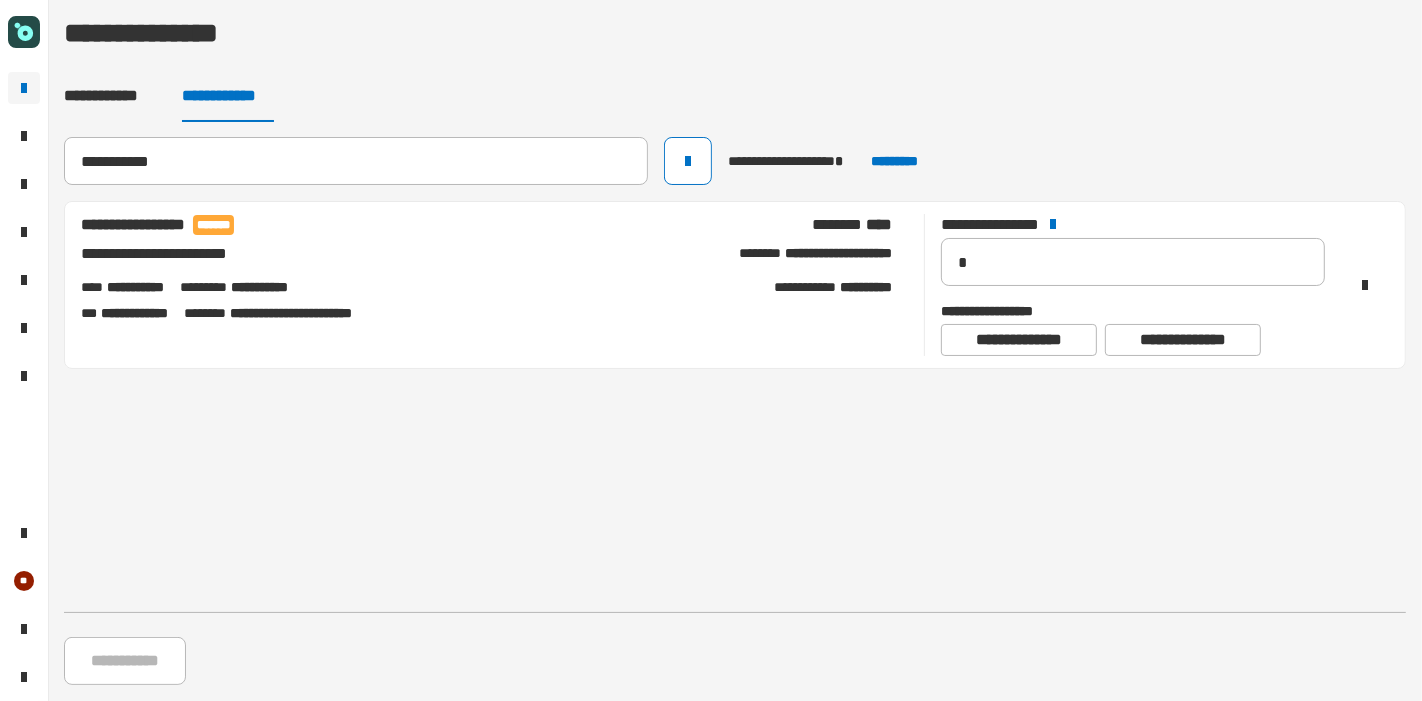 type 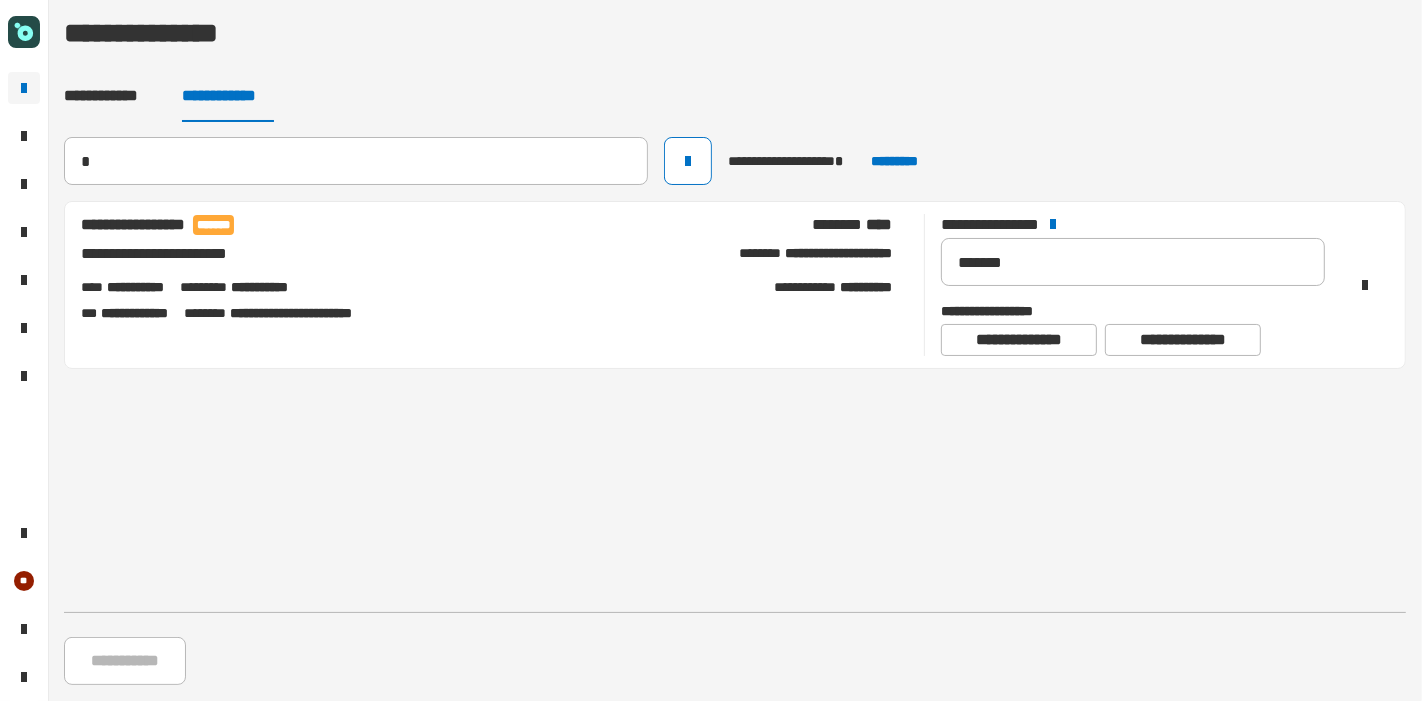 type 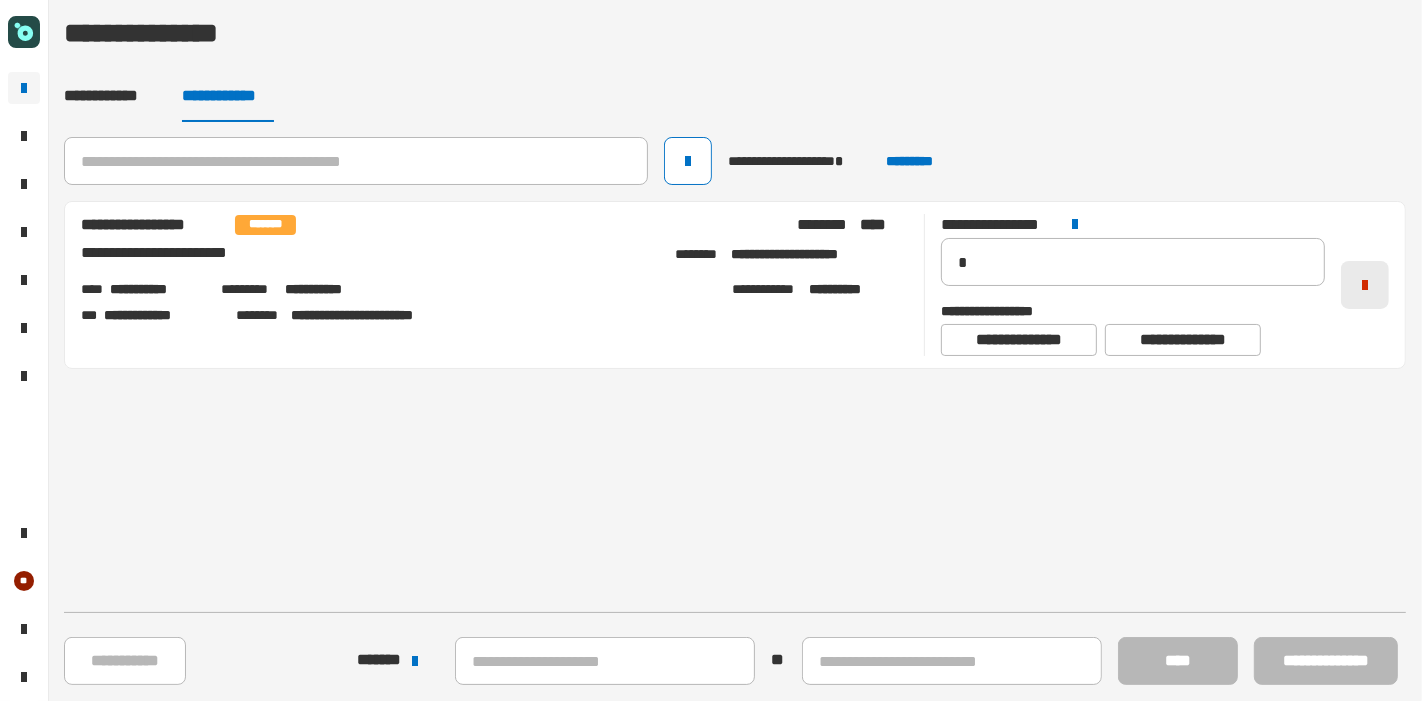 click 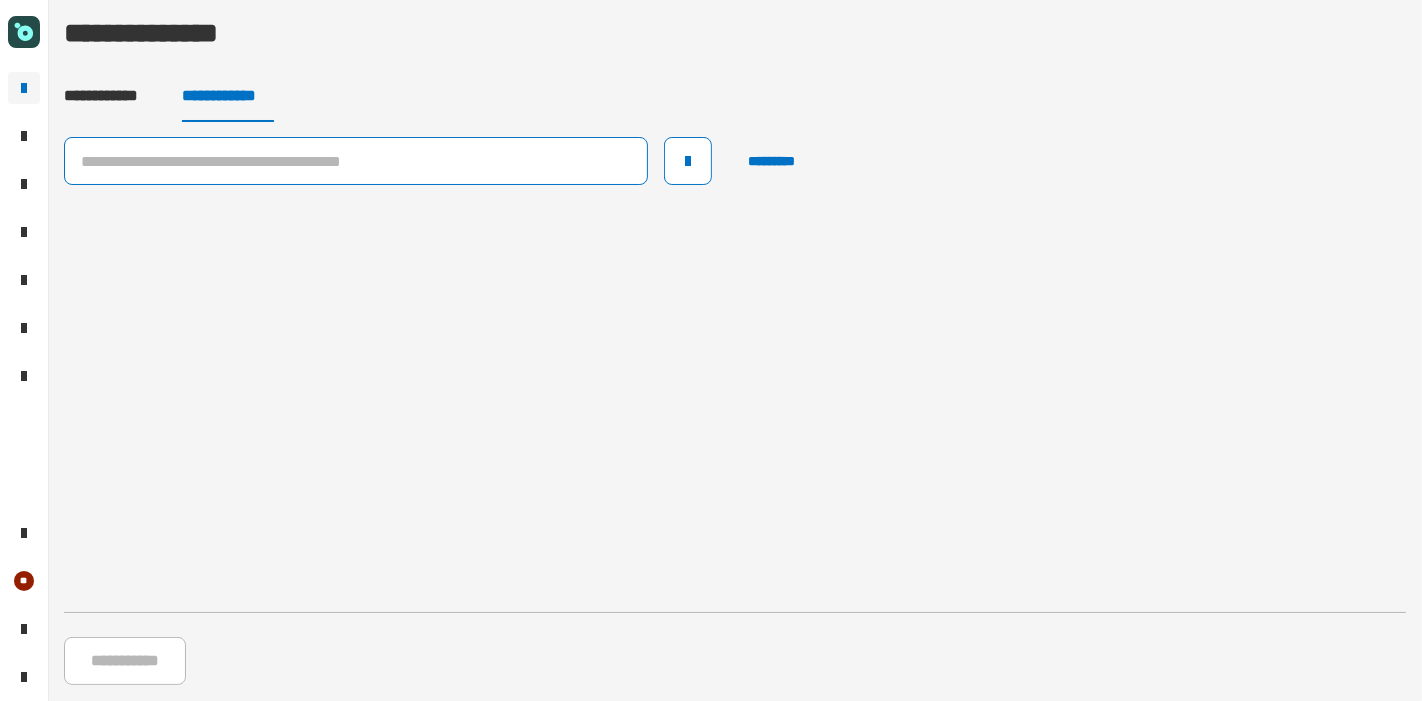 click 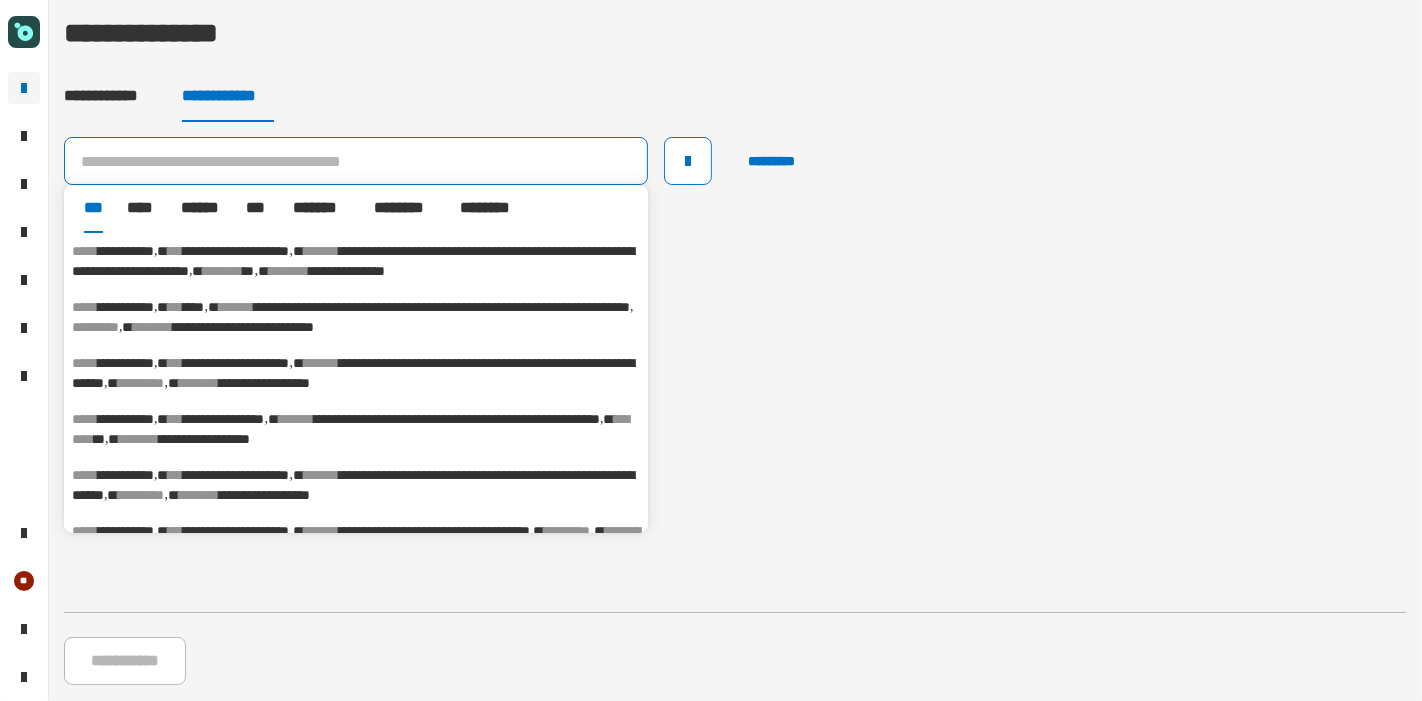 paste on "********" 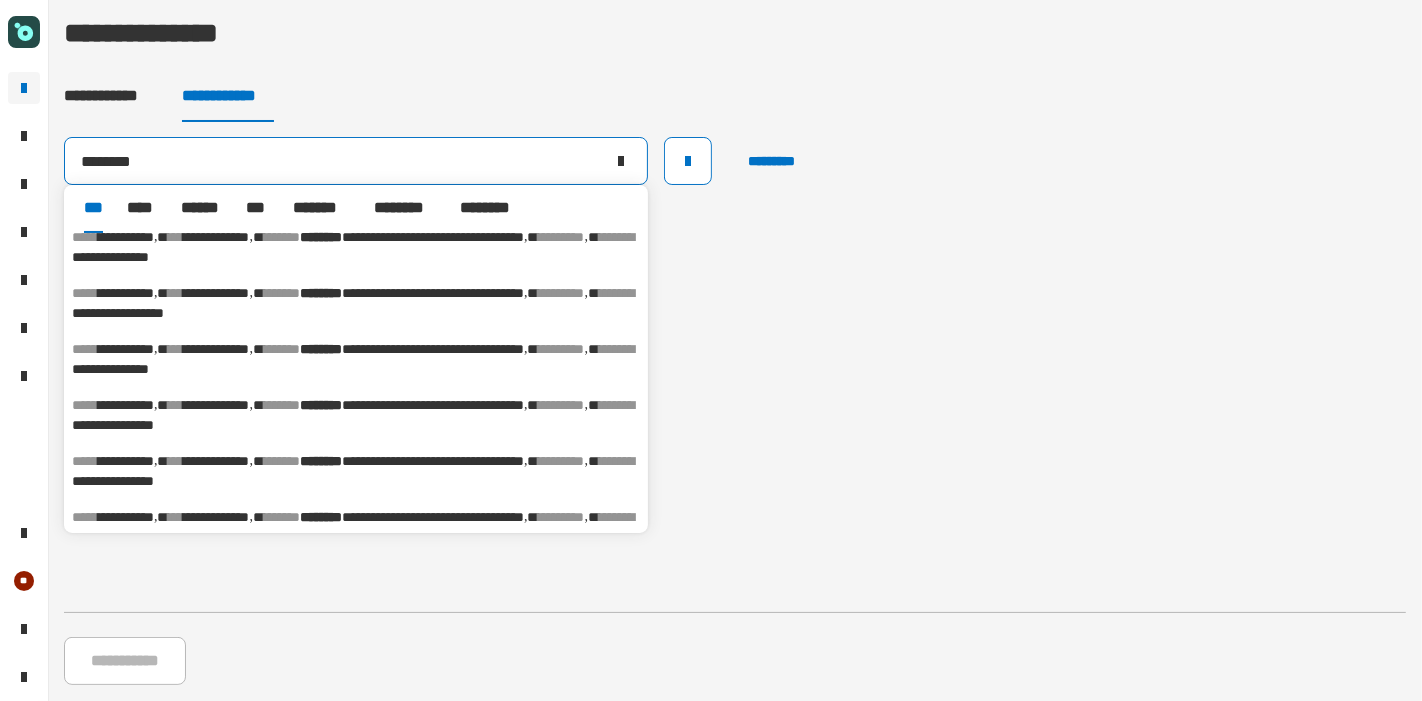 scroll, scrollTop: 148, scrollLeft: 0, axis: vertical 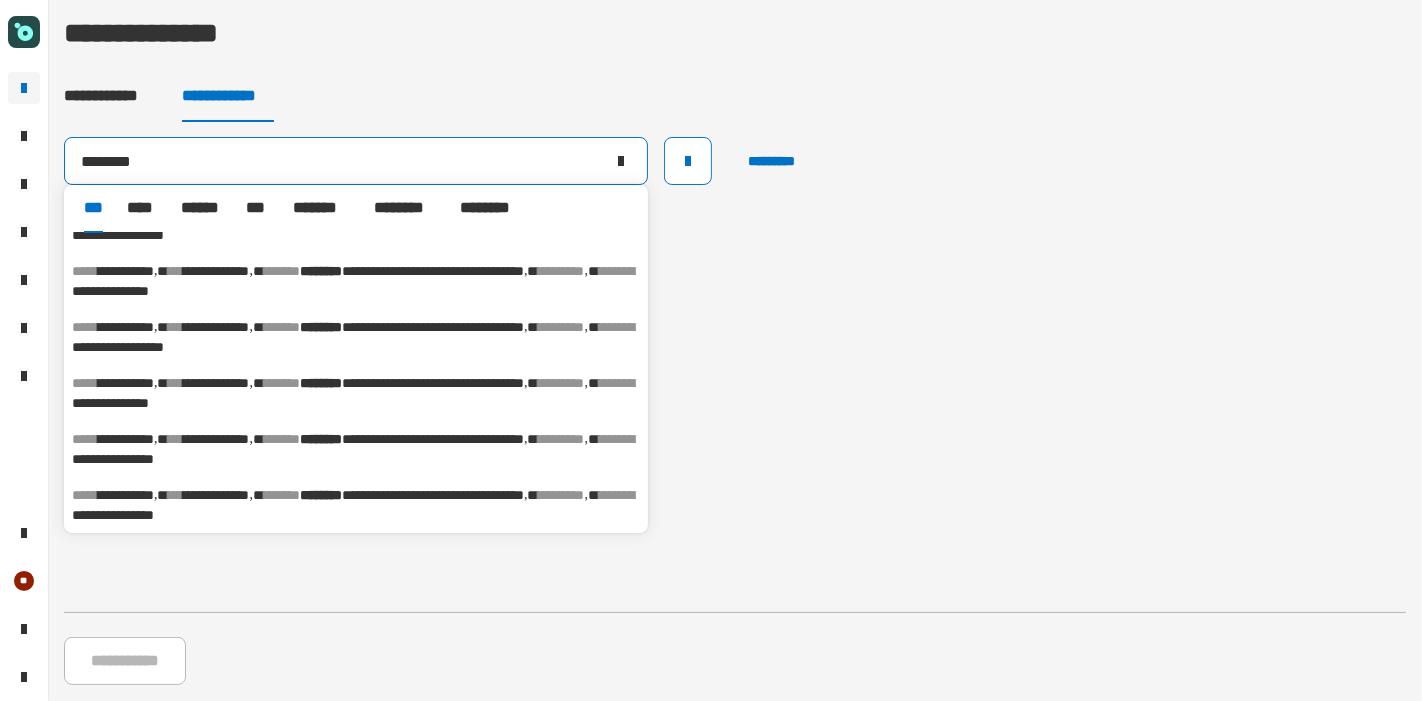 type on "********" 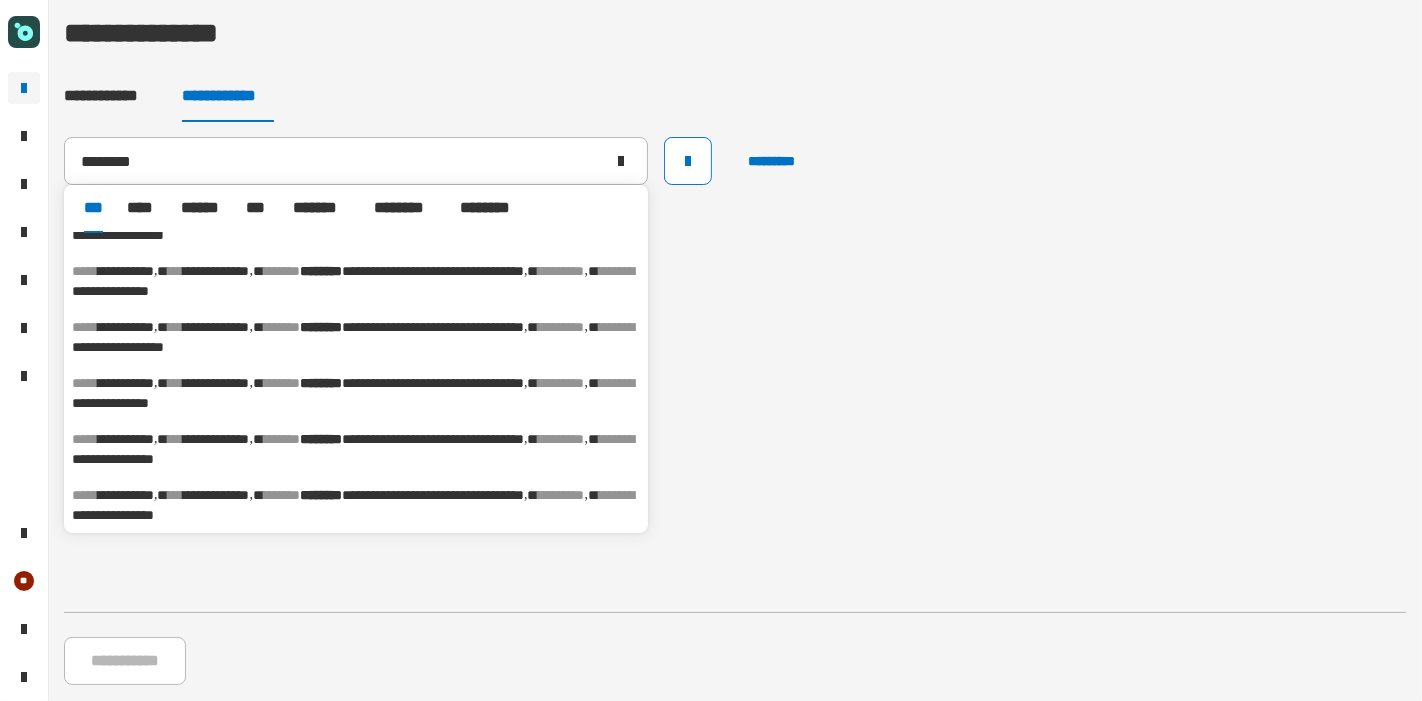 click on "*******" at bounding box center (282, 327) 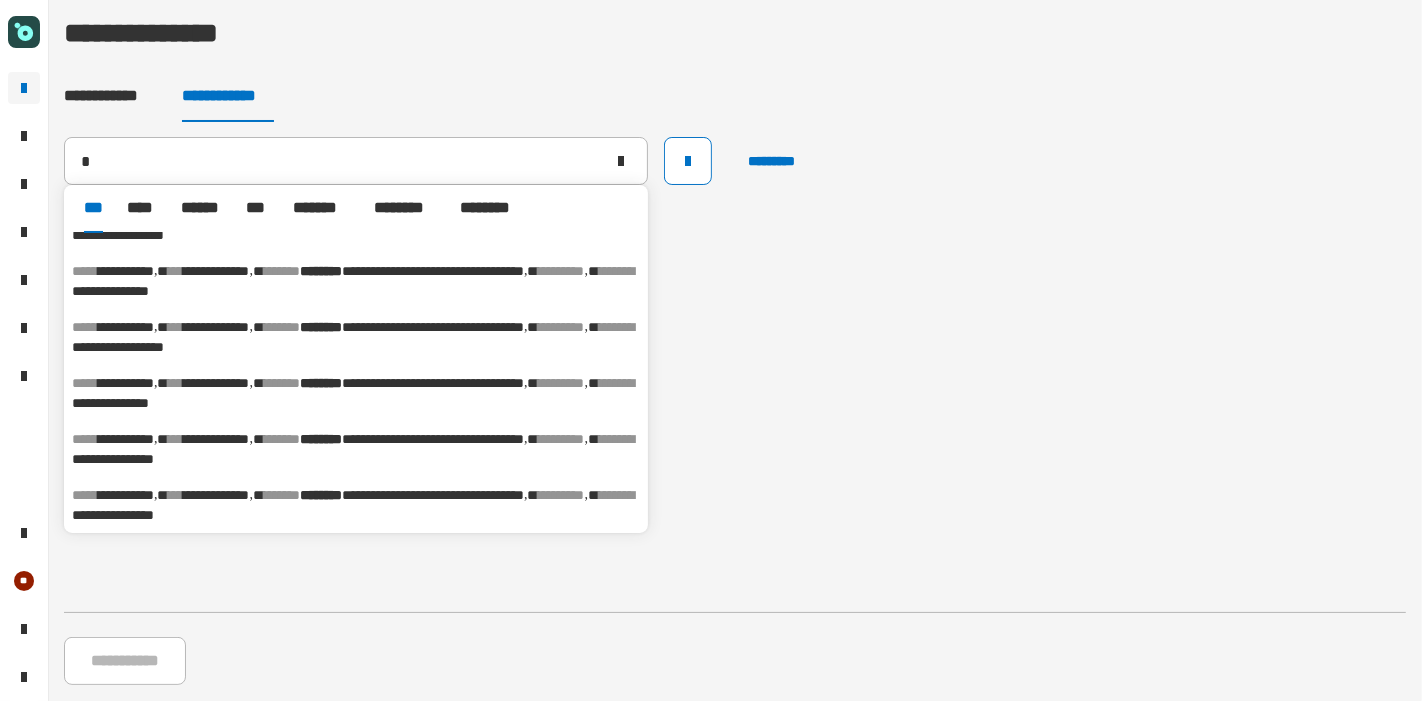 type 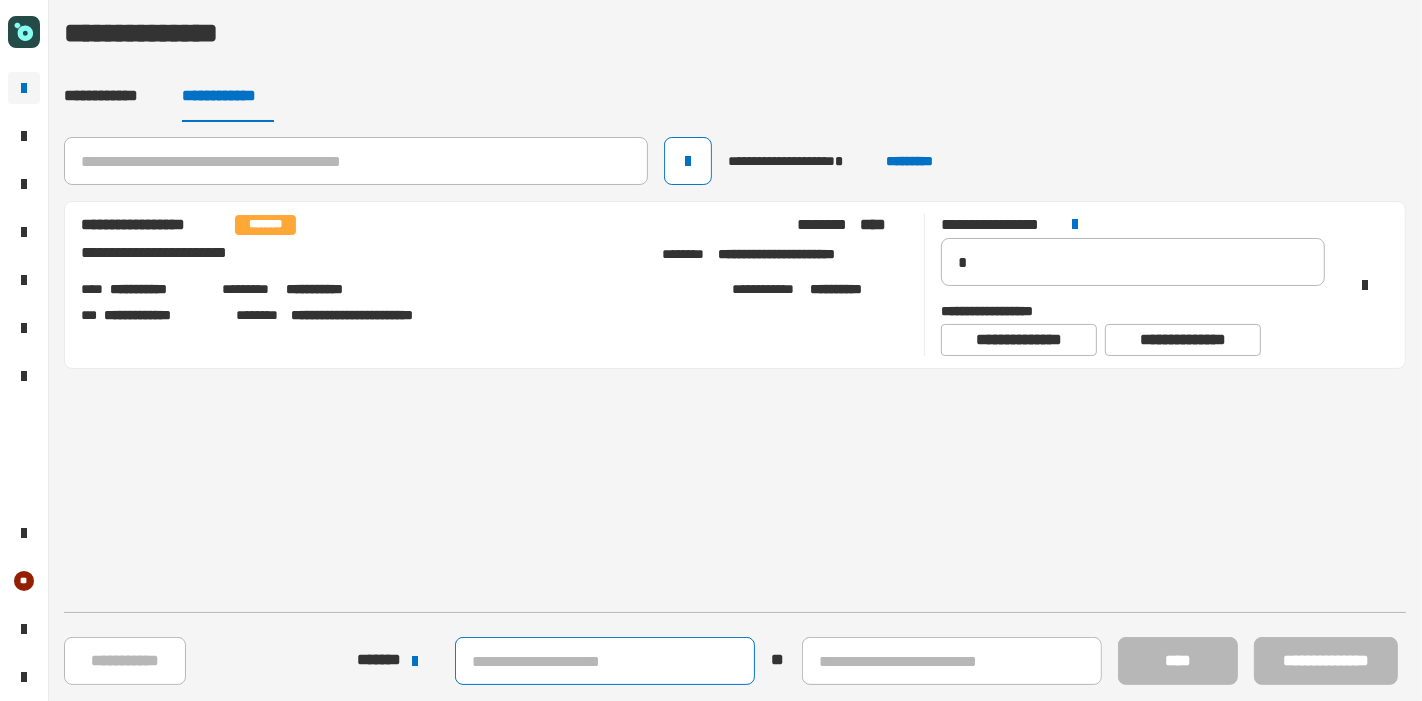 click 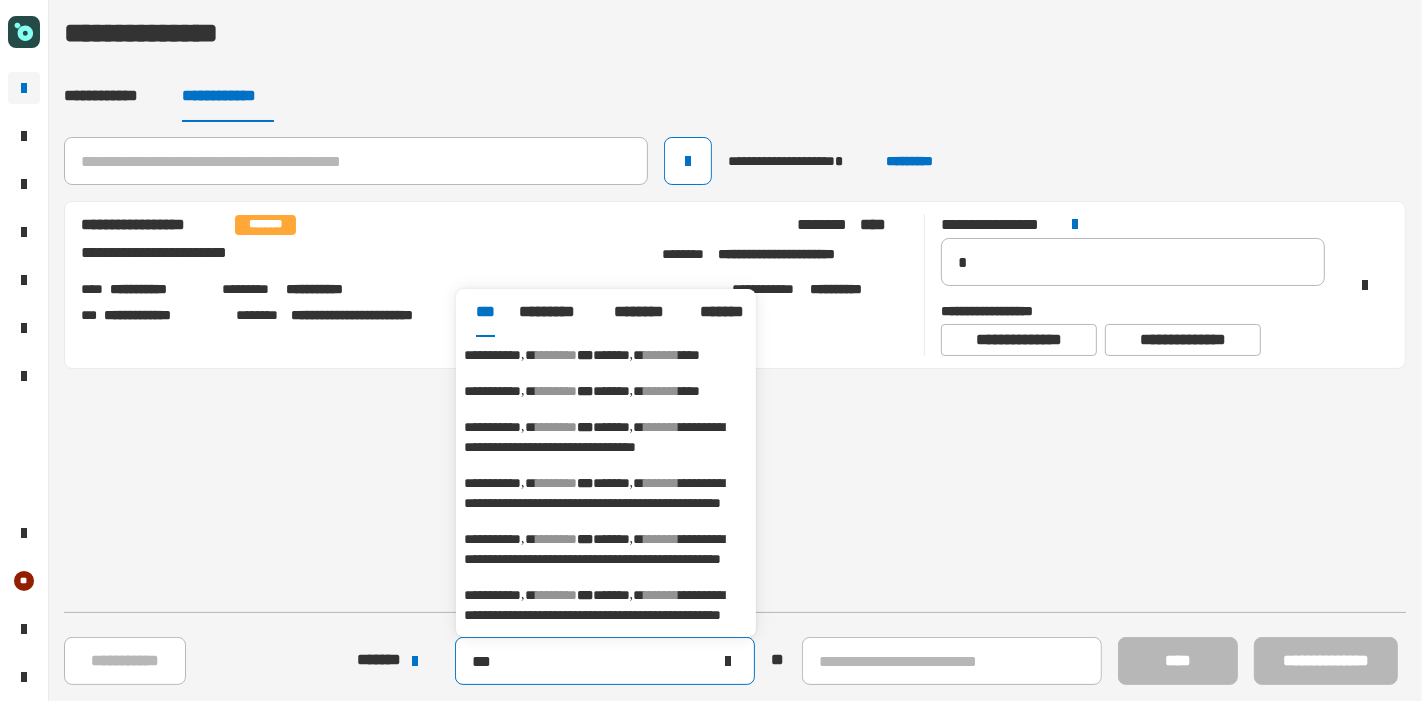 type on "***" 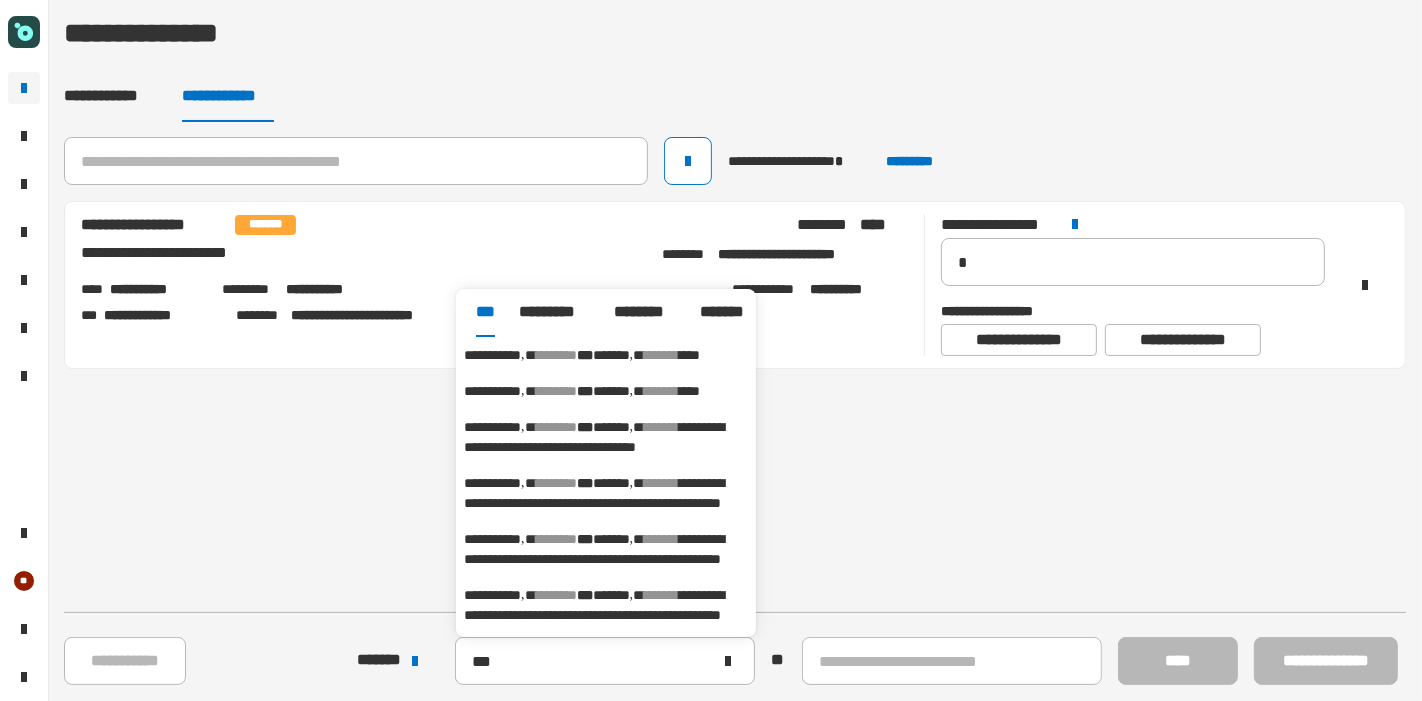click on "*******" at bounding box center (611, 355) 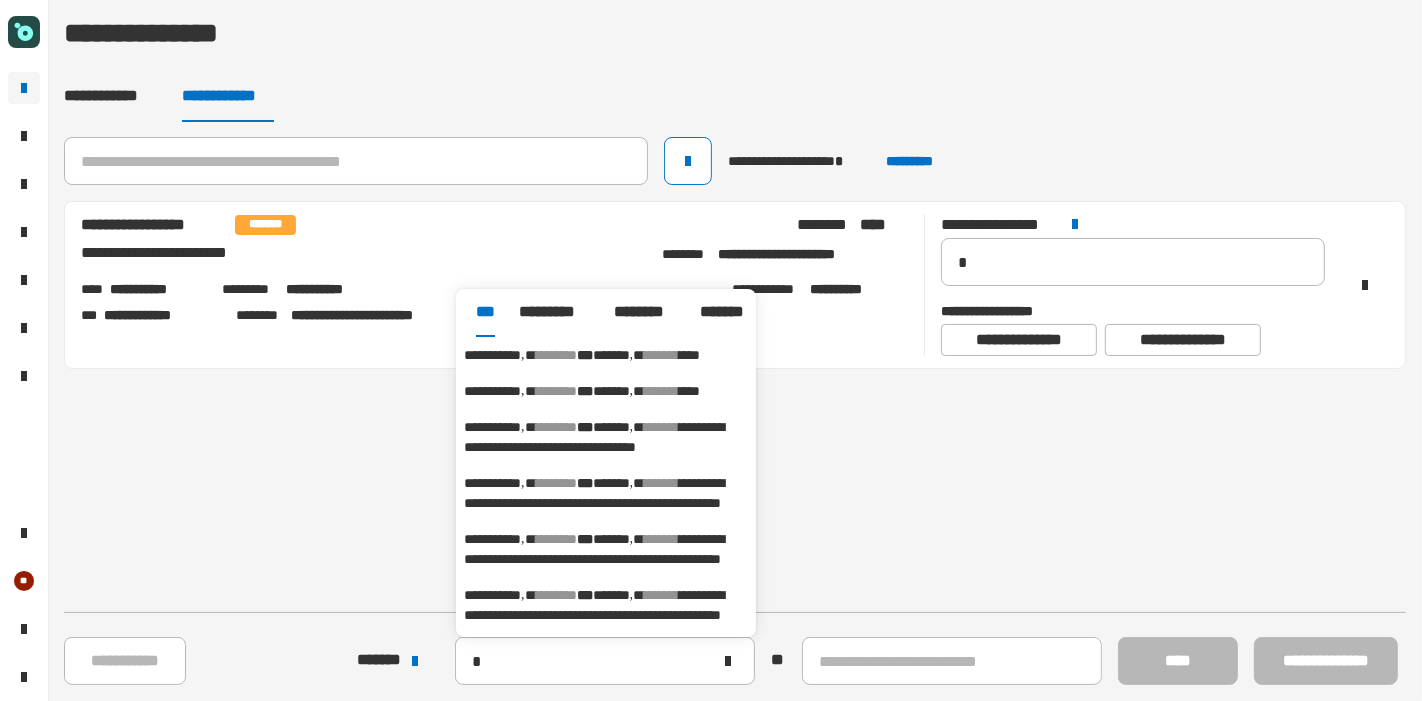 type on "**********" 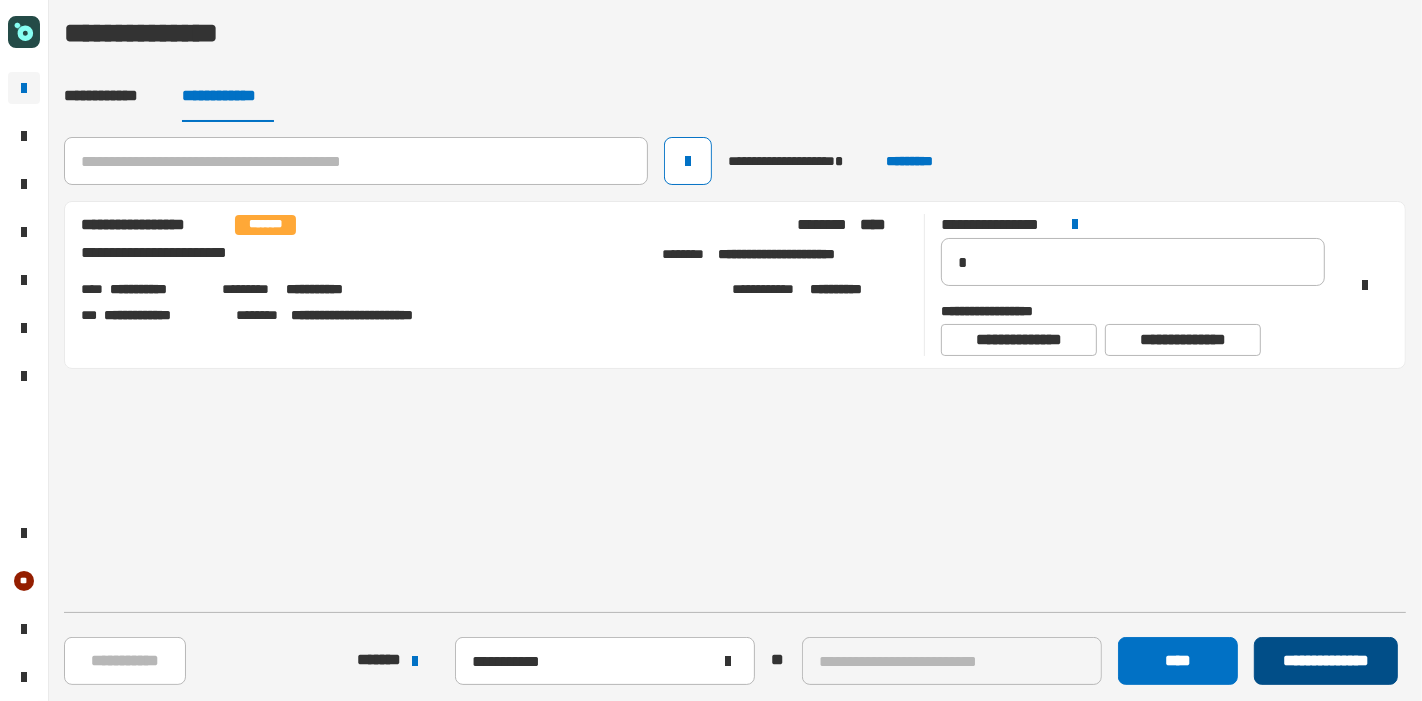 click on "**********" 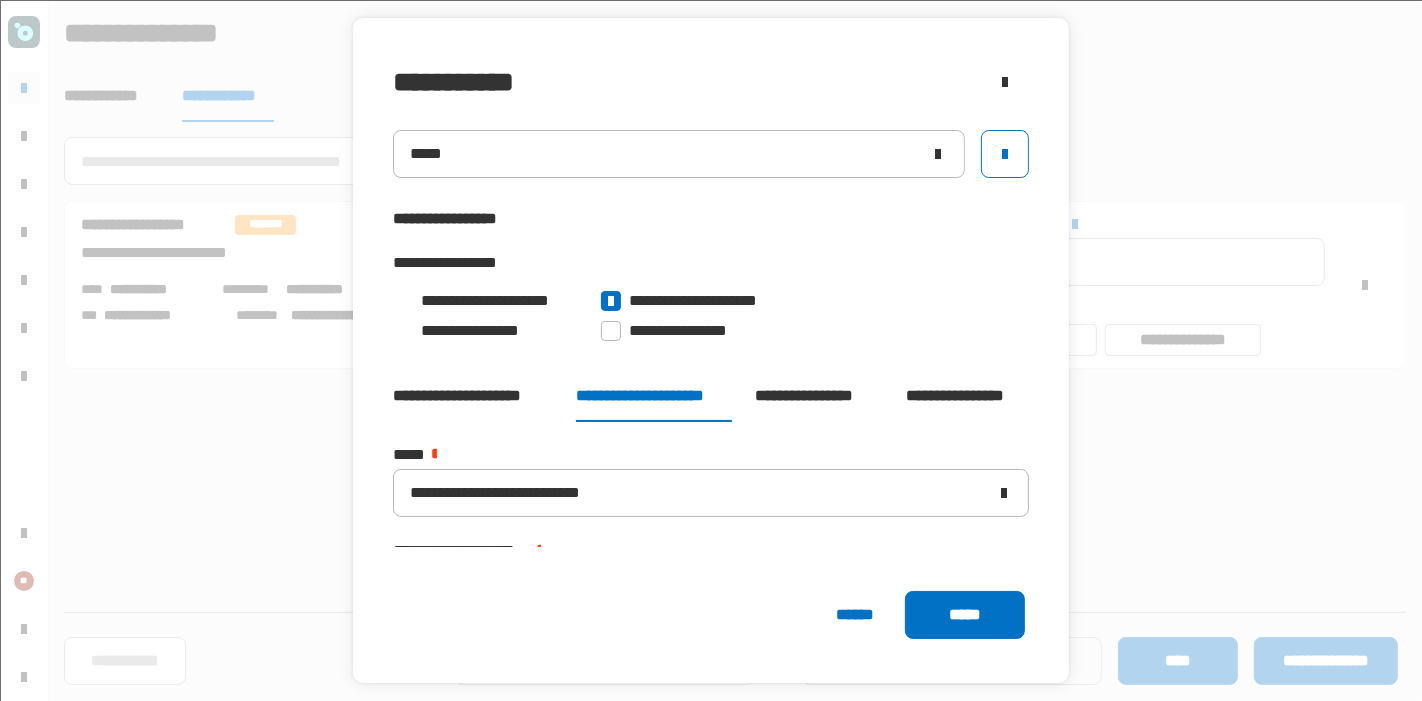 scroll, scrollTop: 72, scrollLeft: 0, axis: vertical 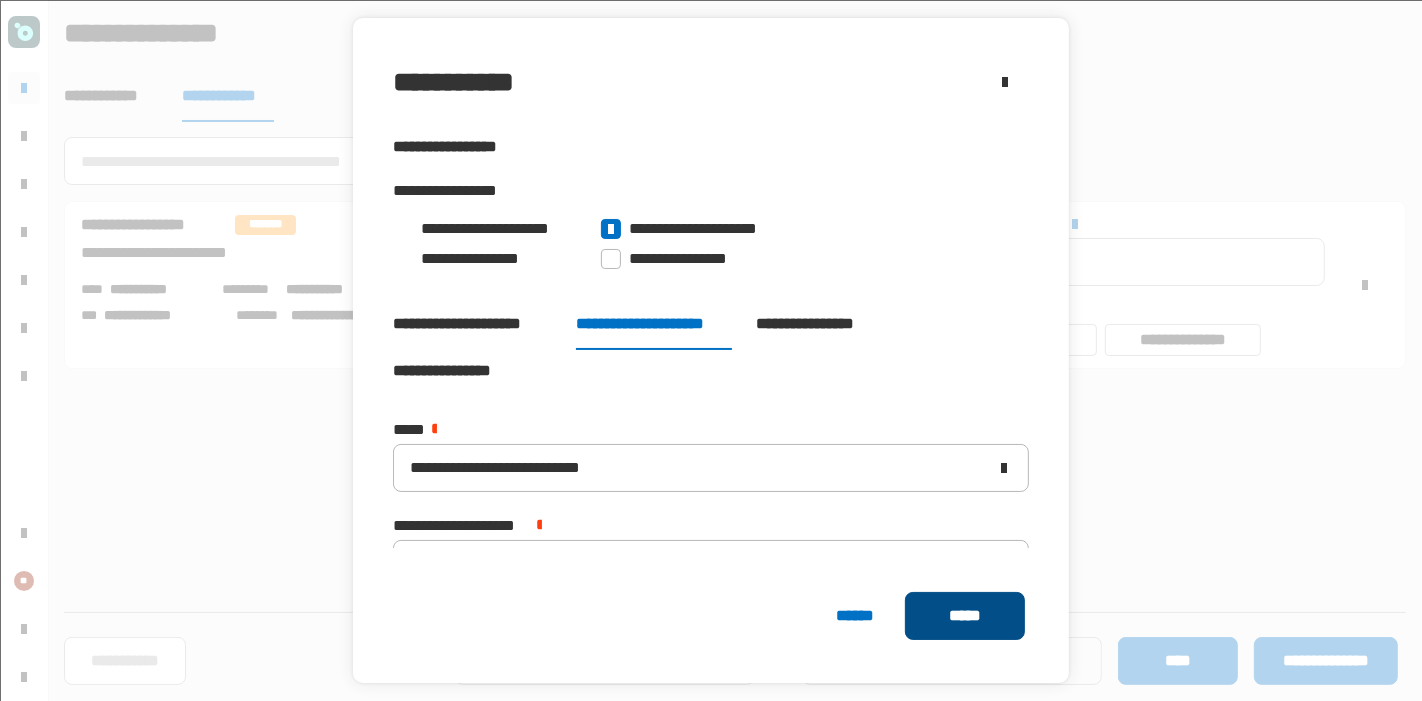 click on "*****" 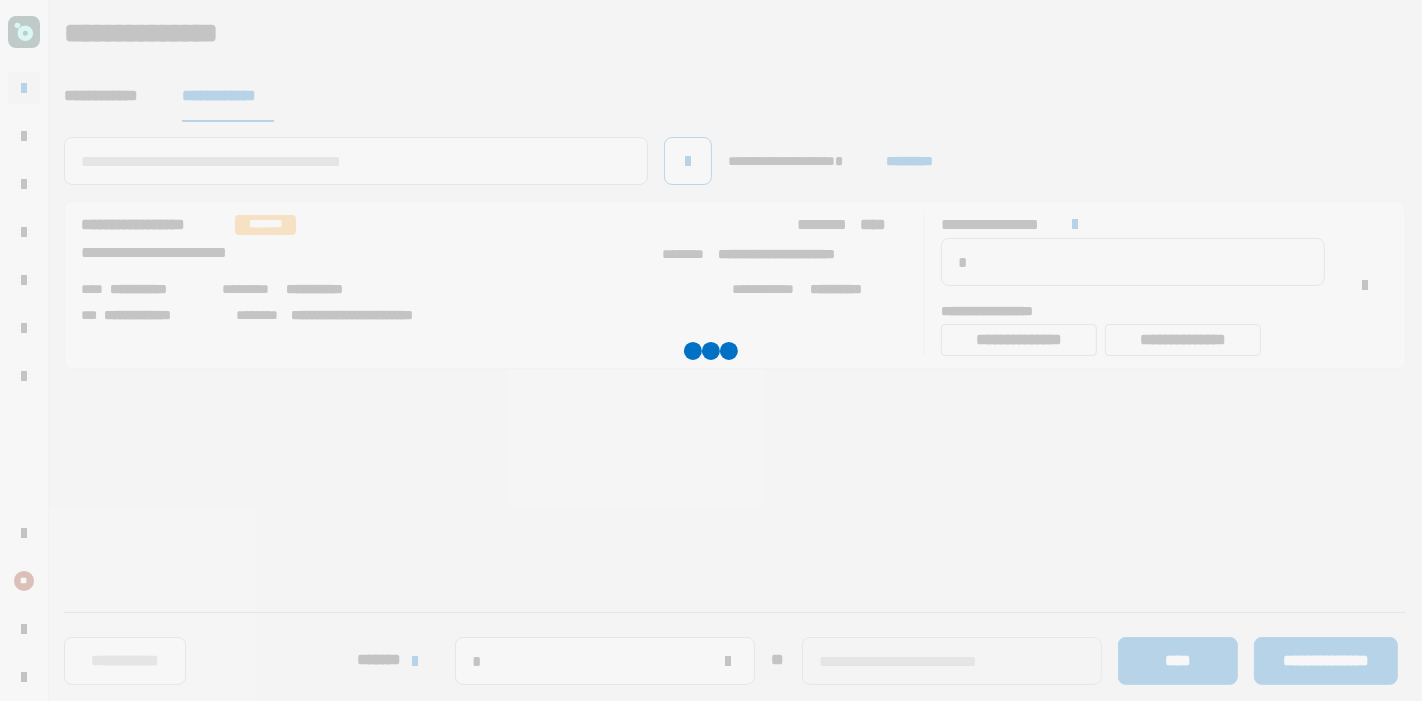 type 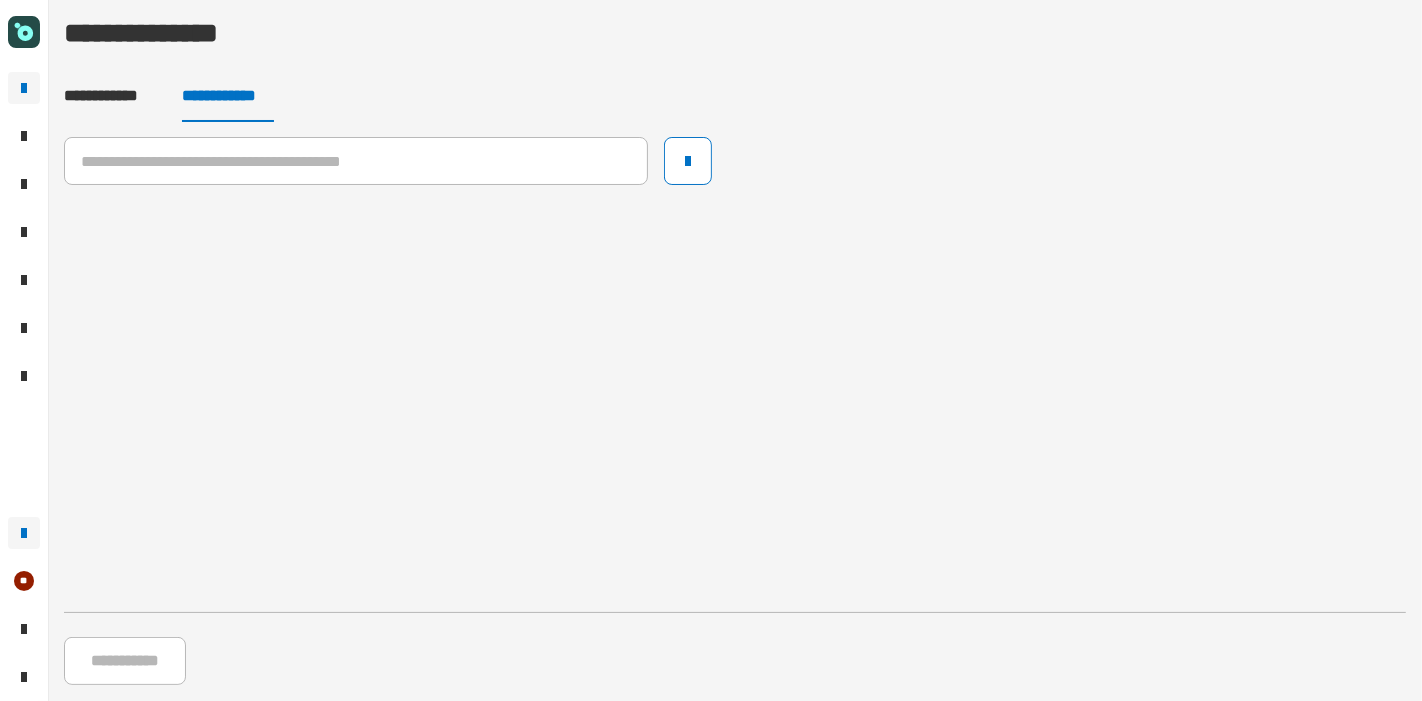 click 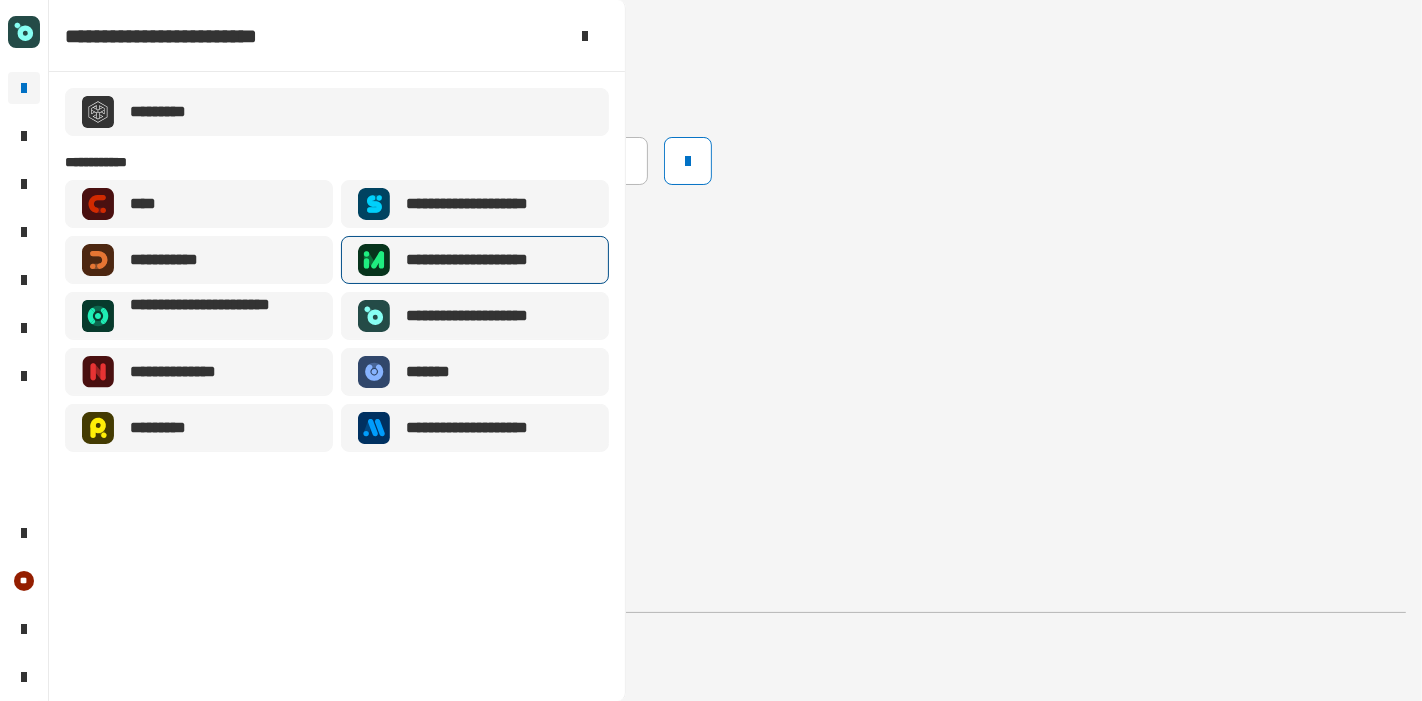click on "**********" at bounding box center (475, 260) 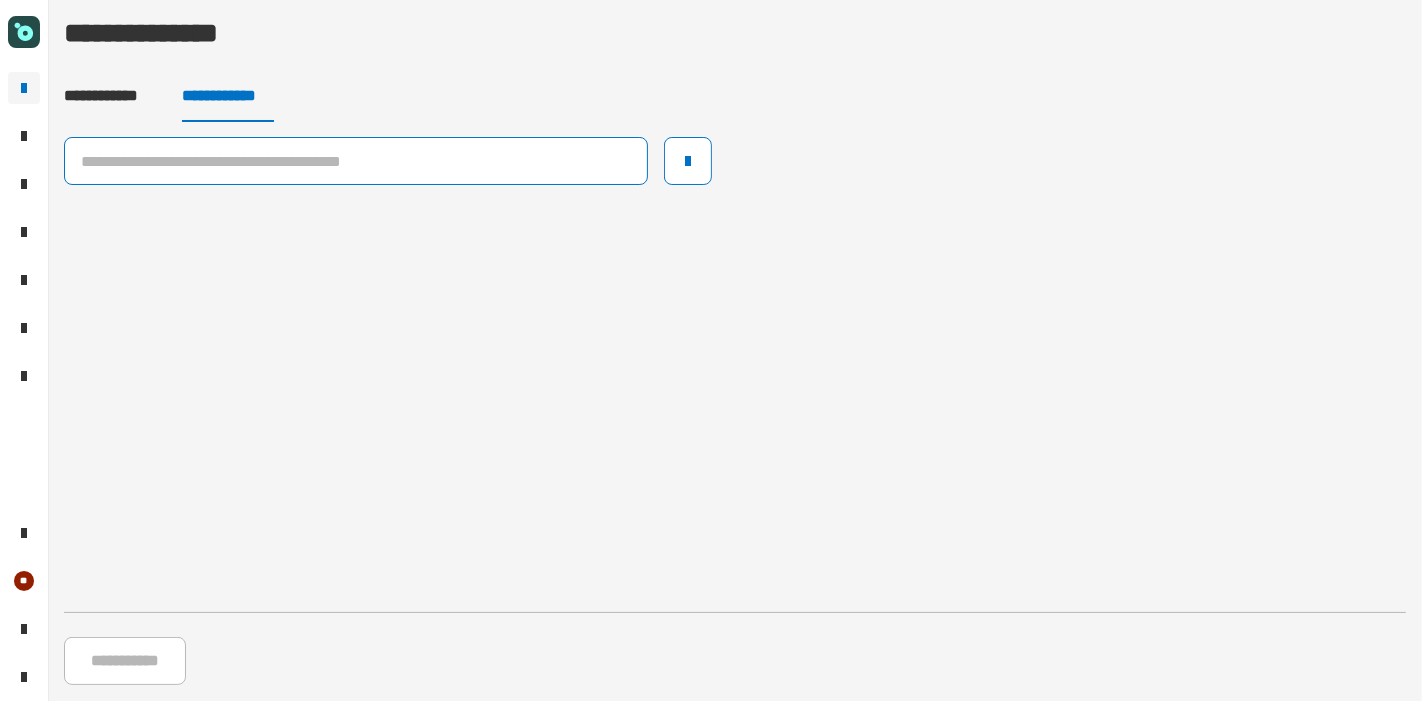 click 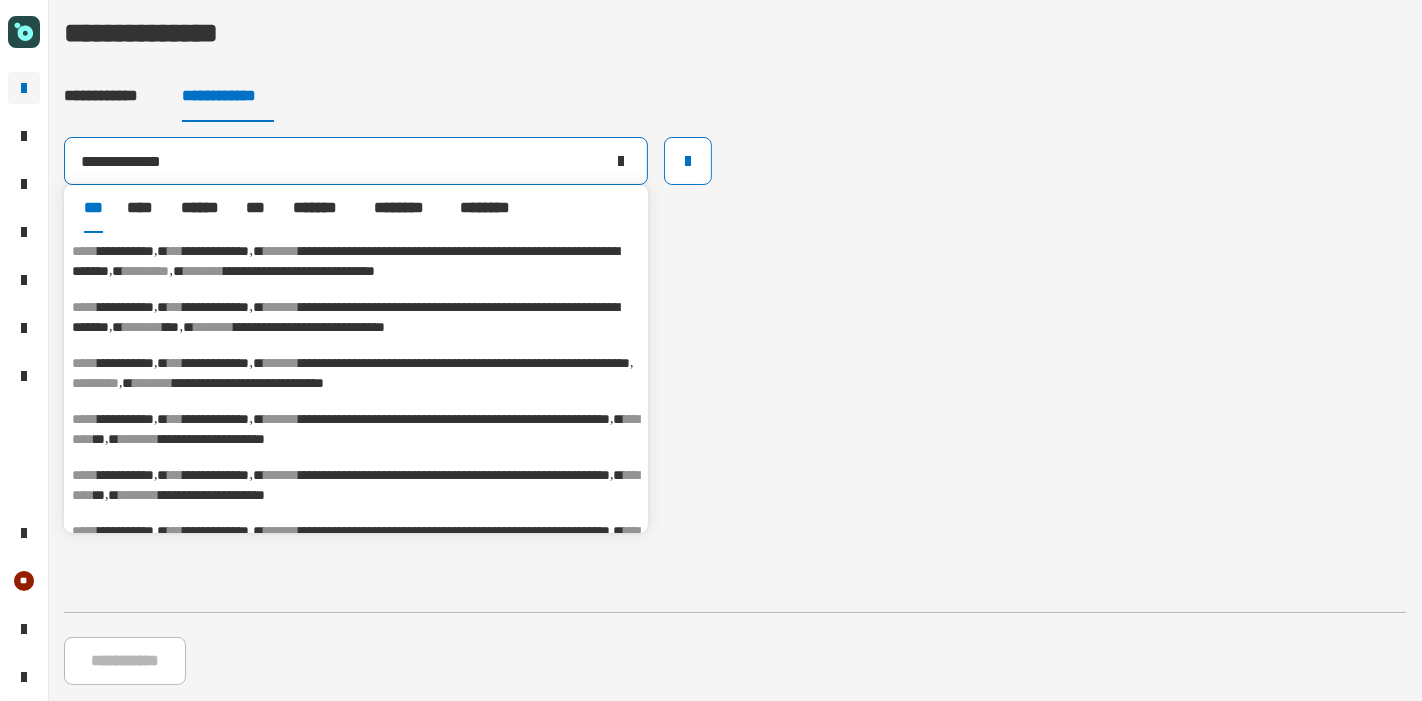 type on "**********" 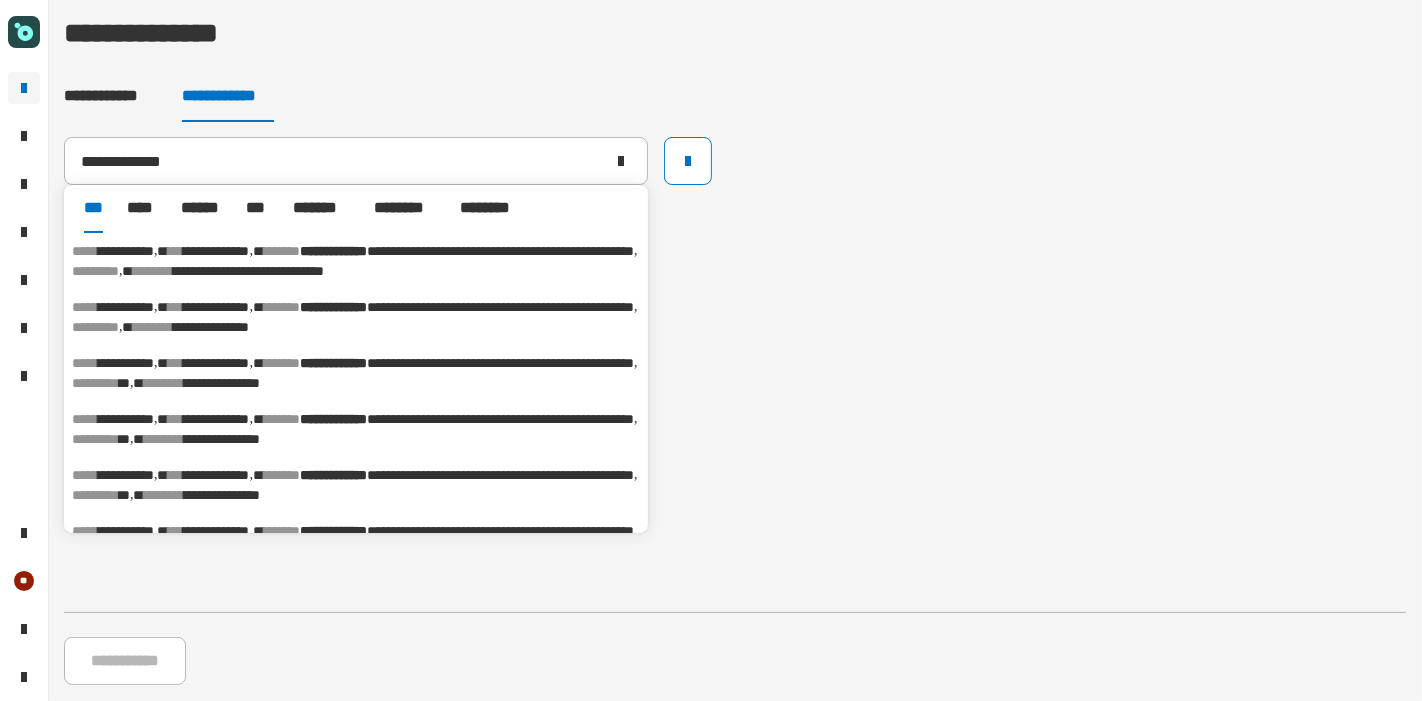 click on "[FIRST] [LAST] [LAST] [LAST] [LAST]" 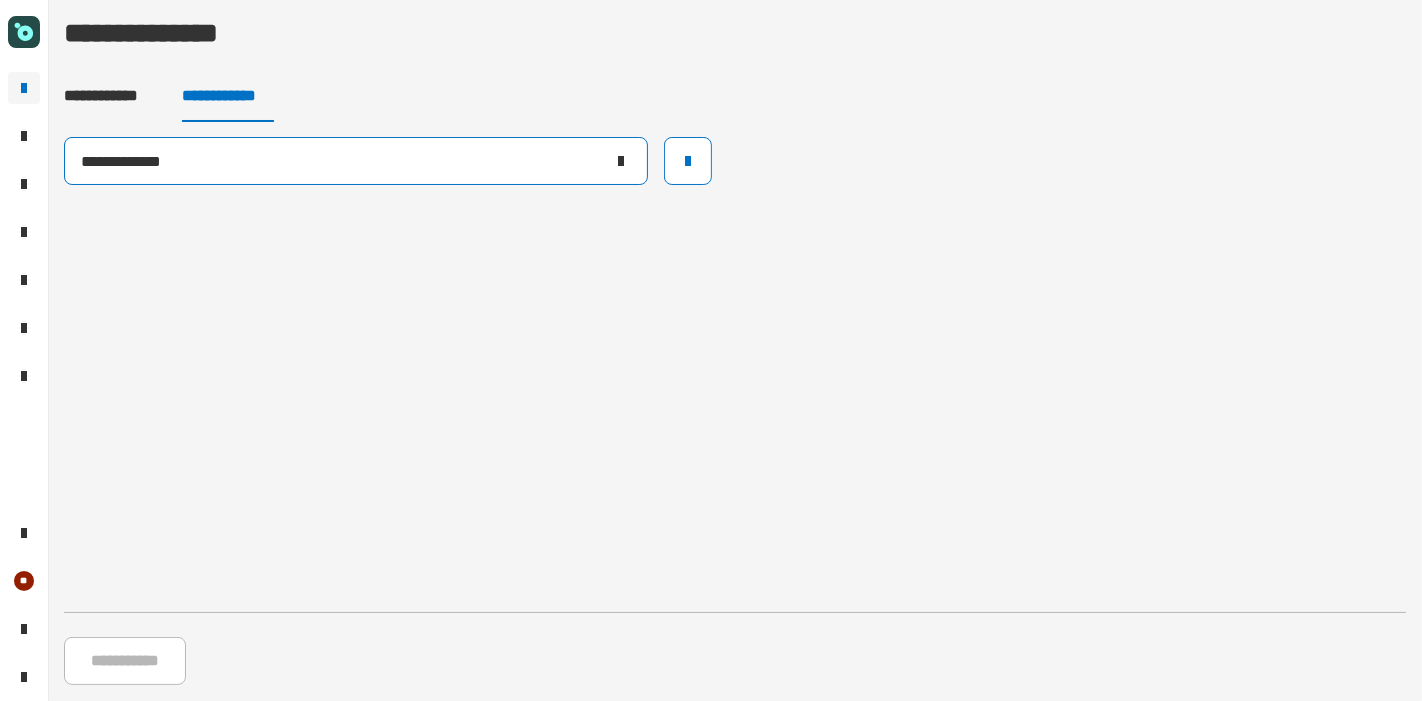 click on "**********" 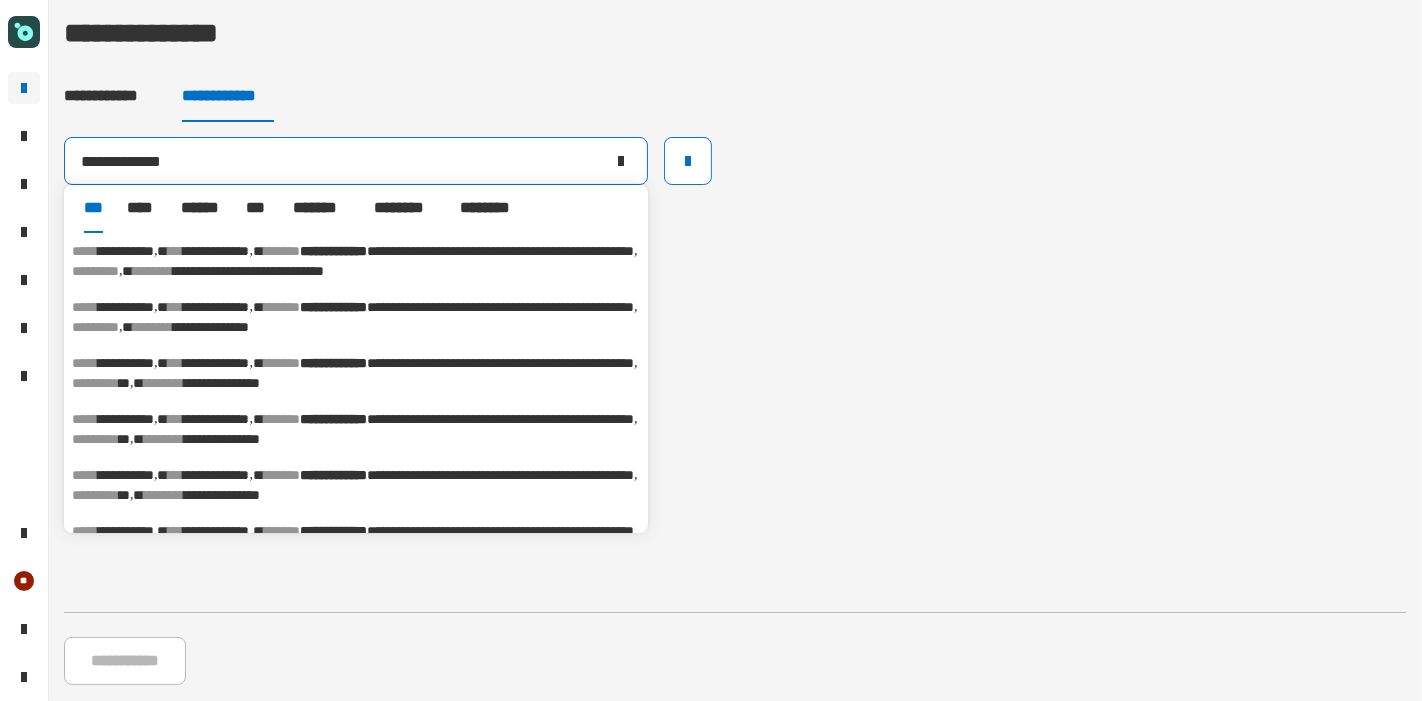 click 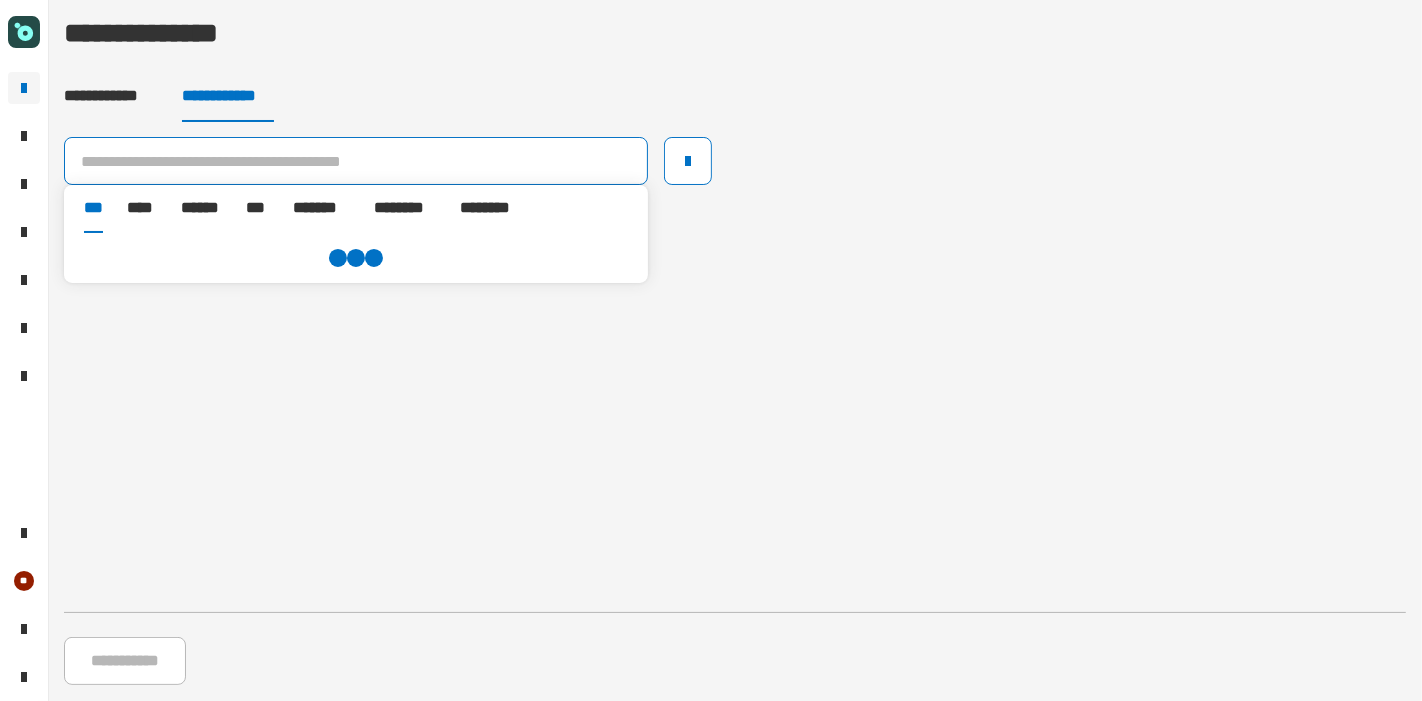 click 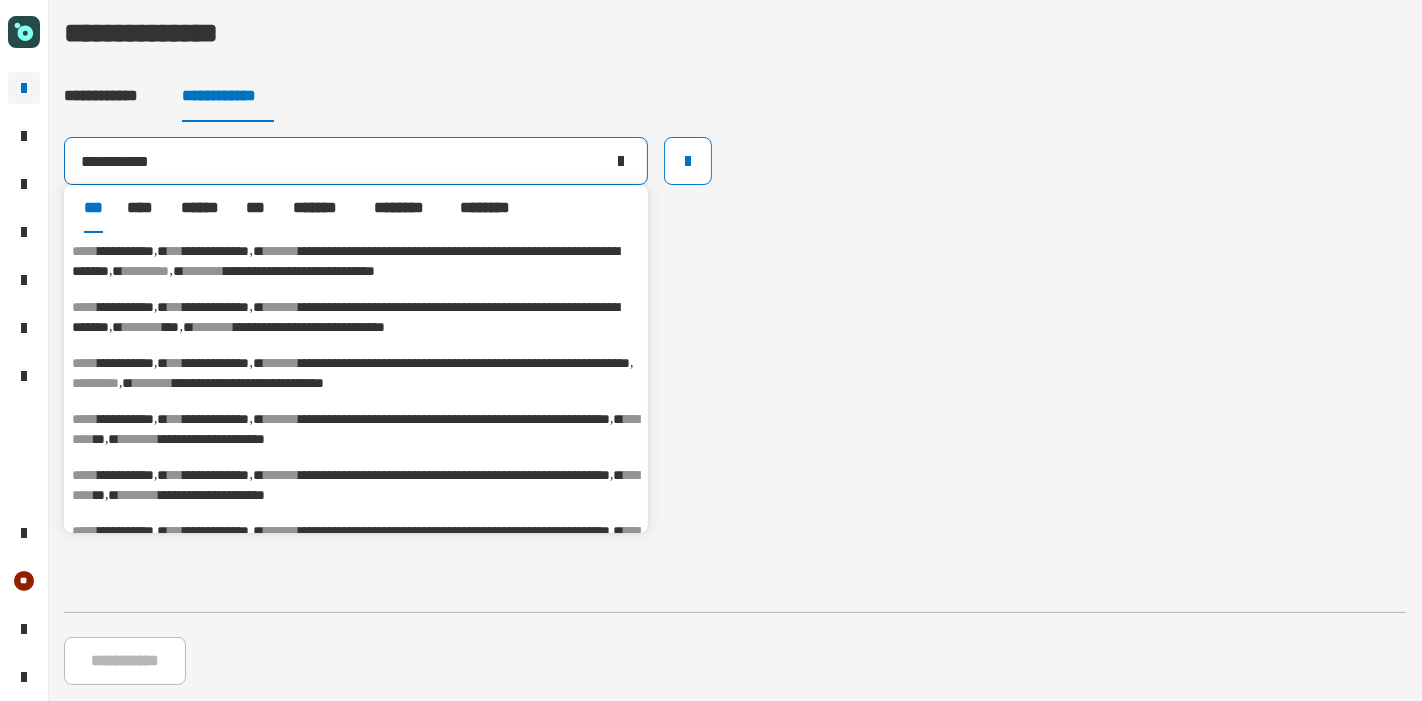 type on "**********" 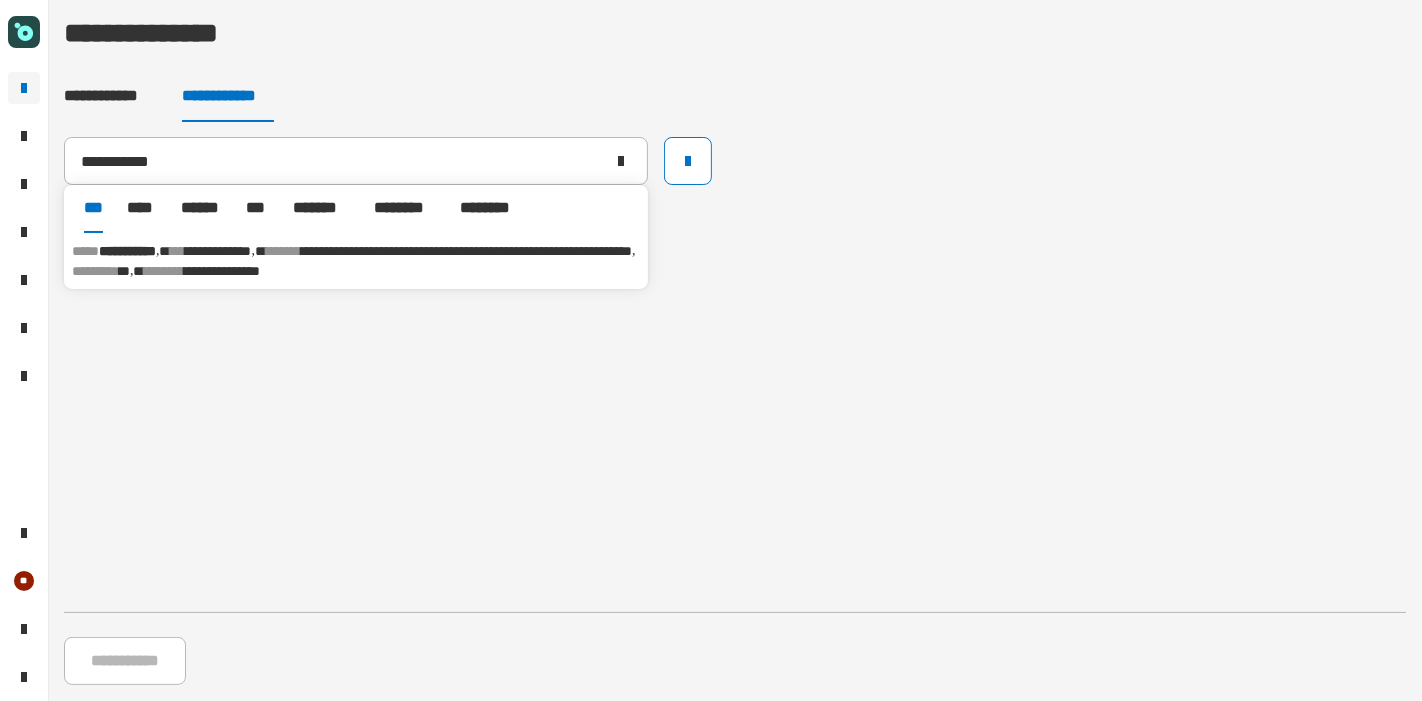 click on "********" at bounding box center (165, 271) 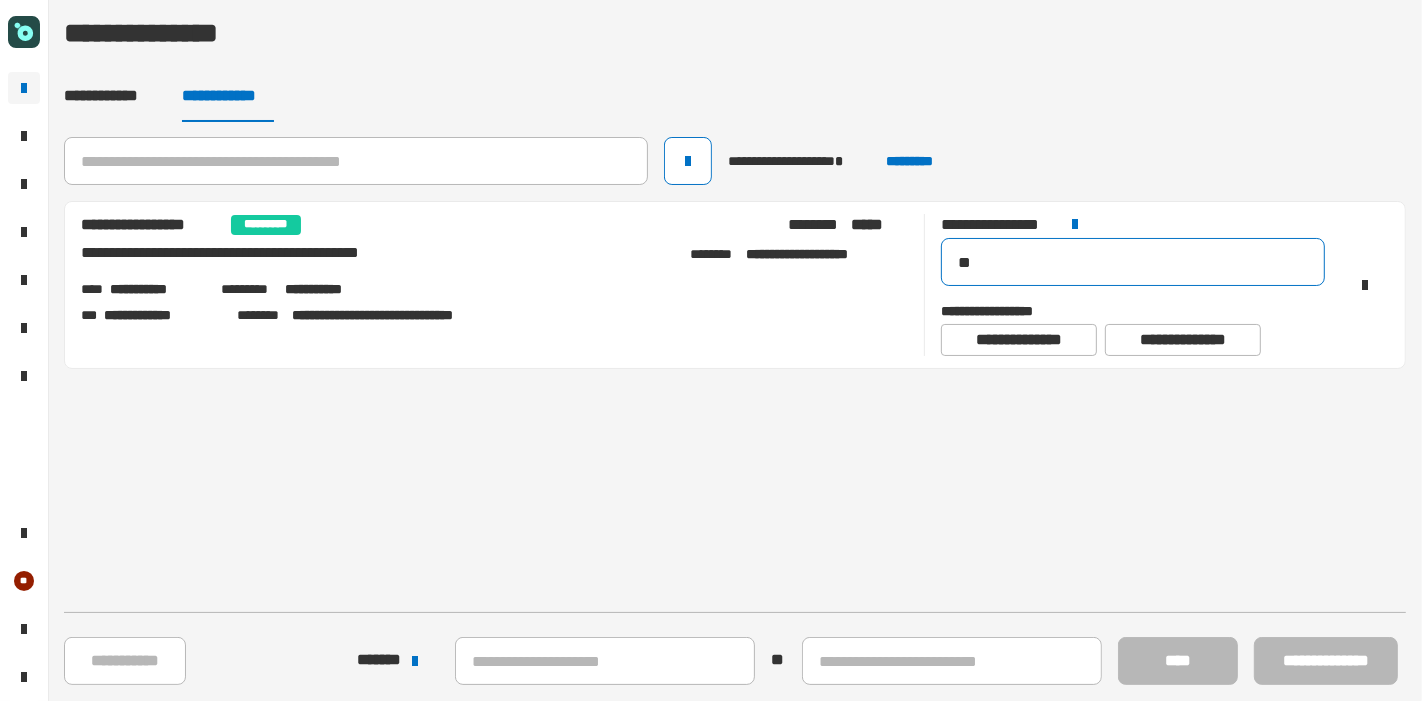 click on "**" 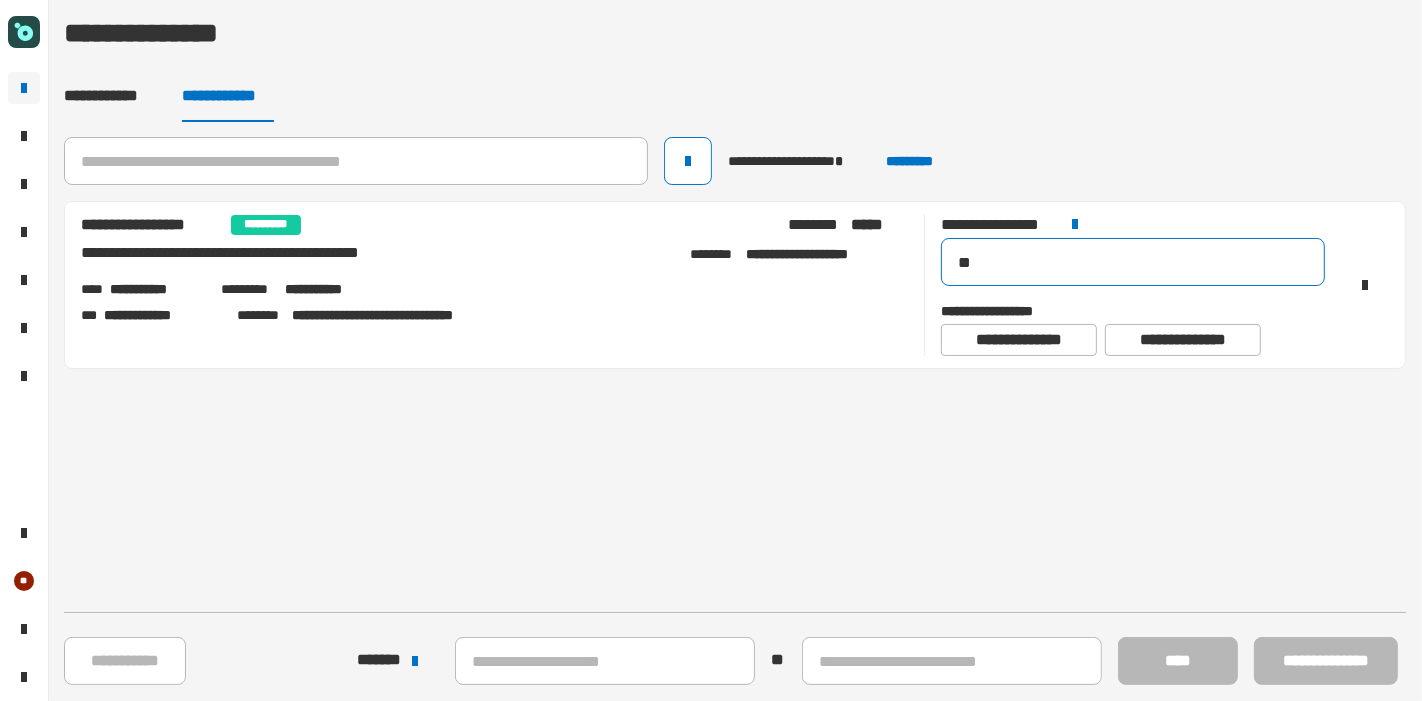 drag, startPoint x: 1027, startPoint y: 266, endPoint x: 959, endPoint y: 270, distance: 68.117546 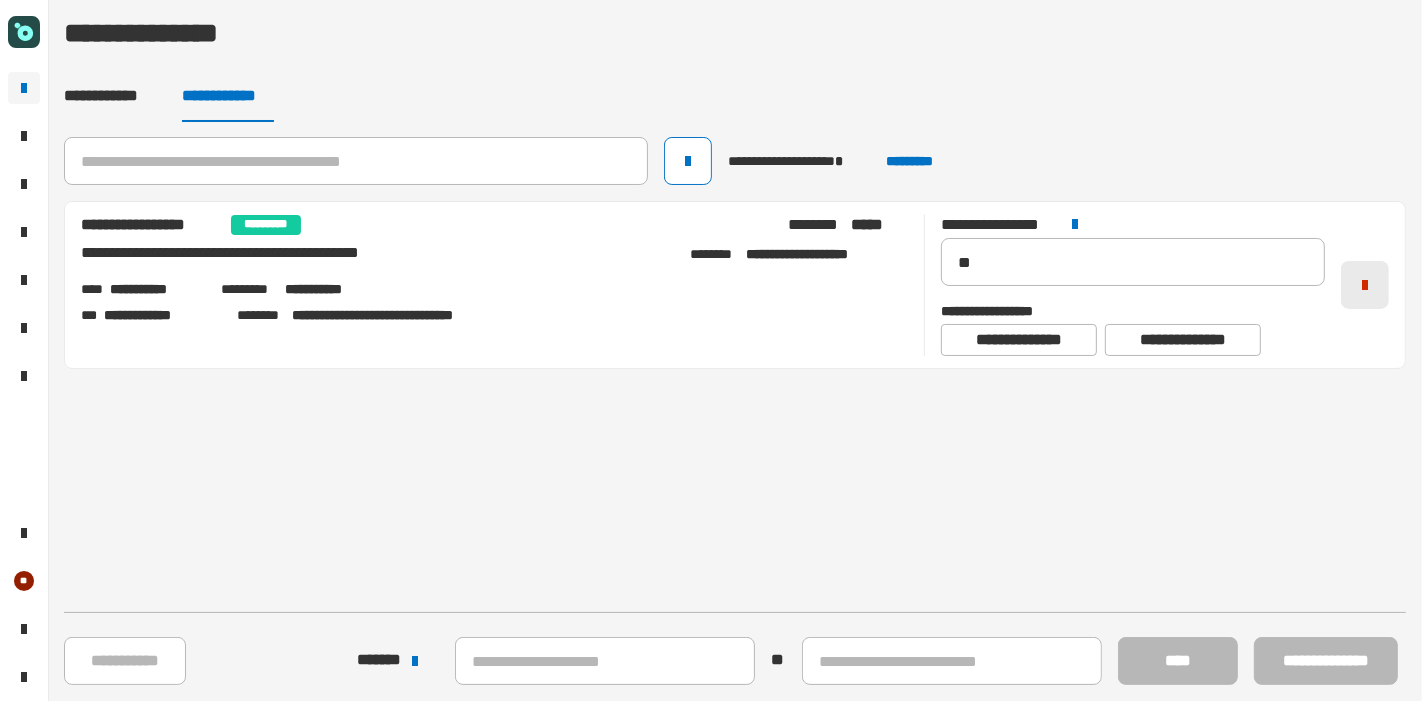 click 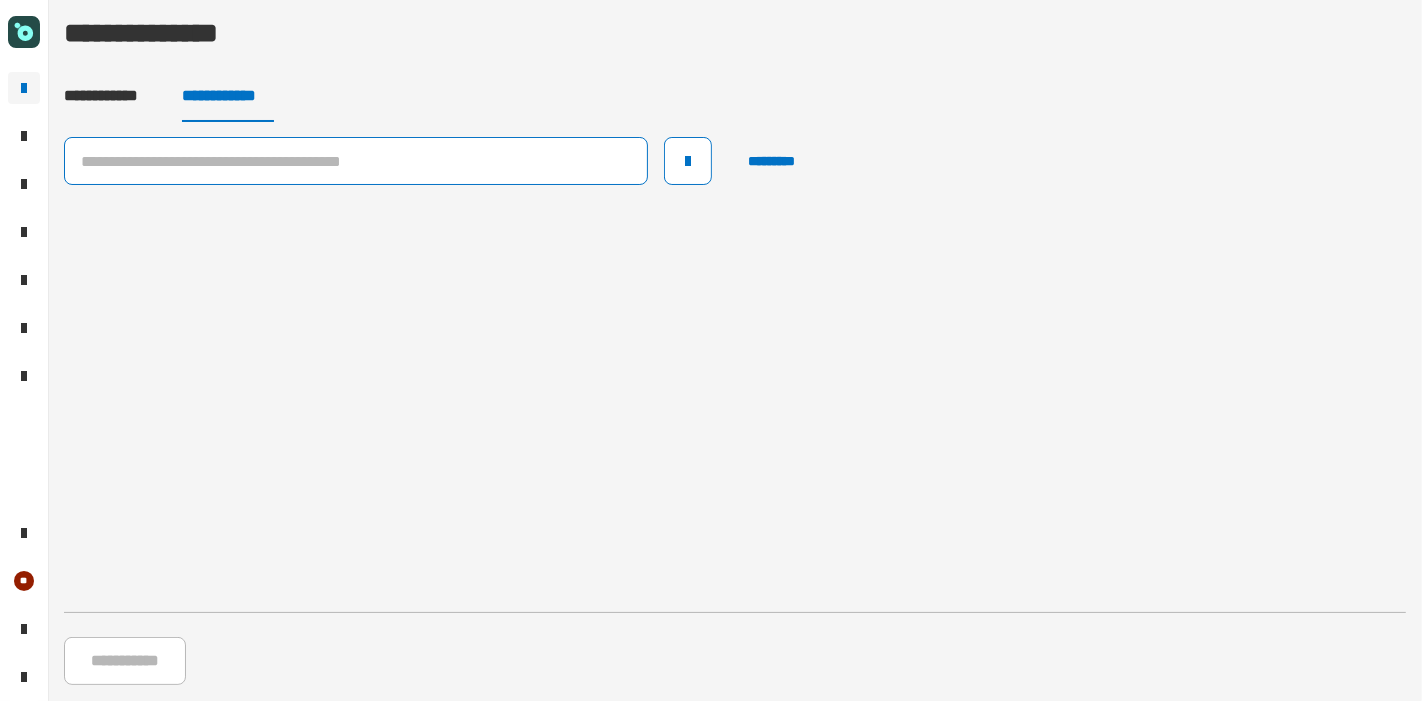 click 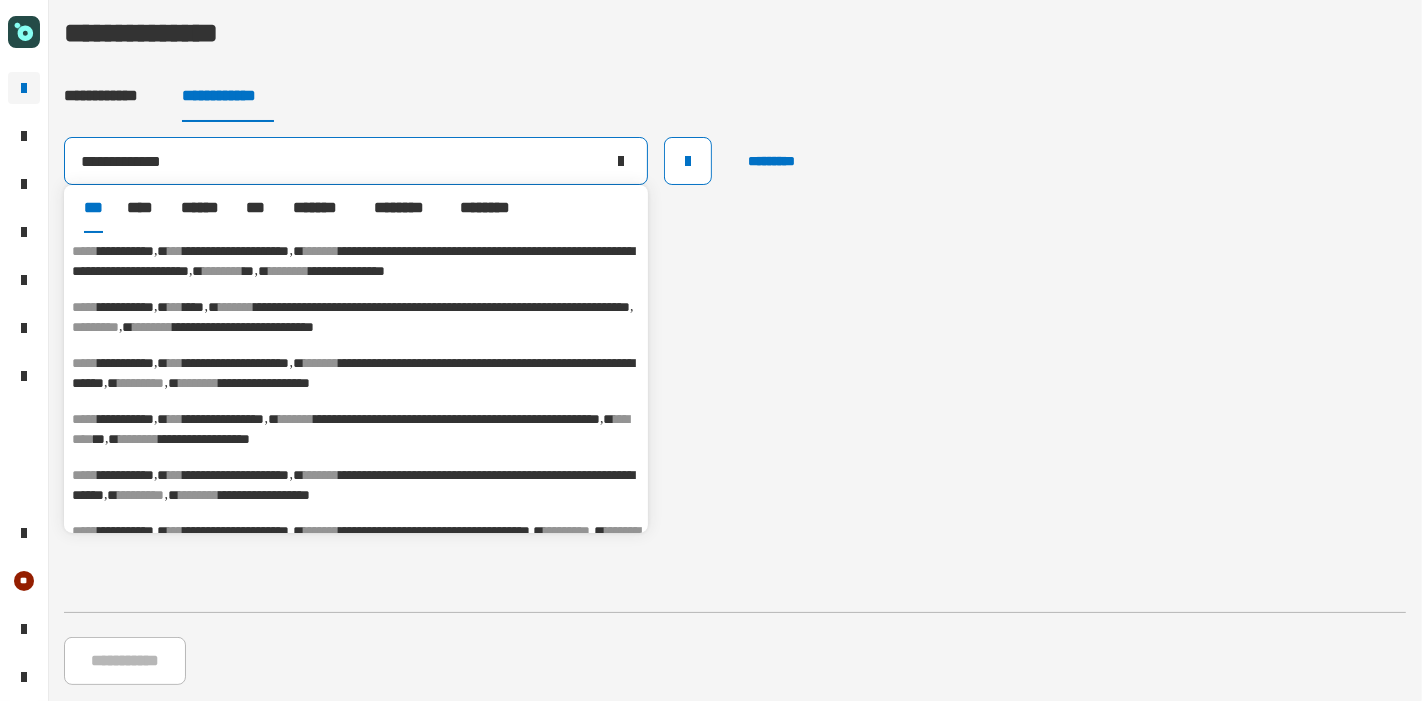 type on "**********" 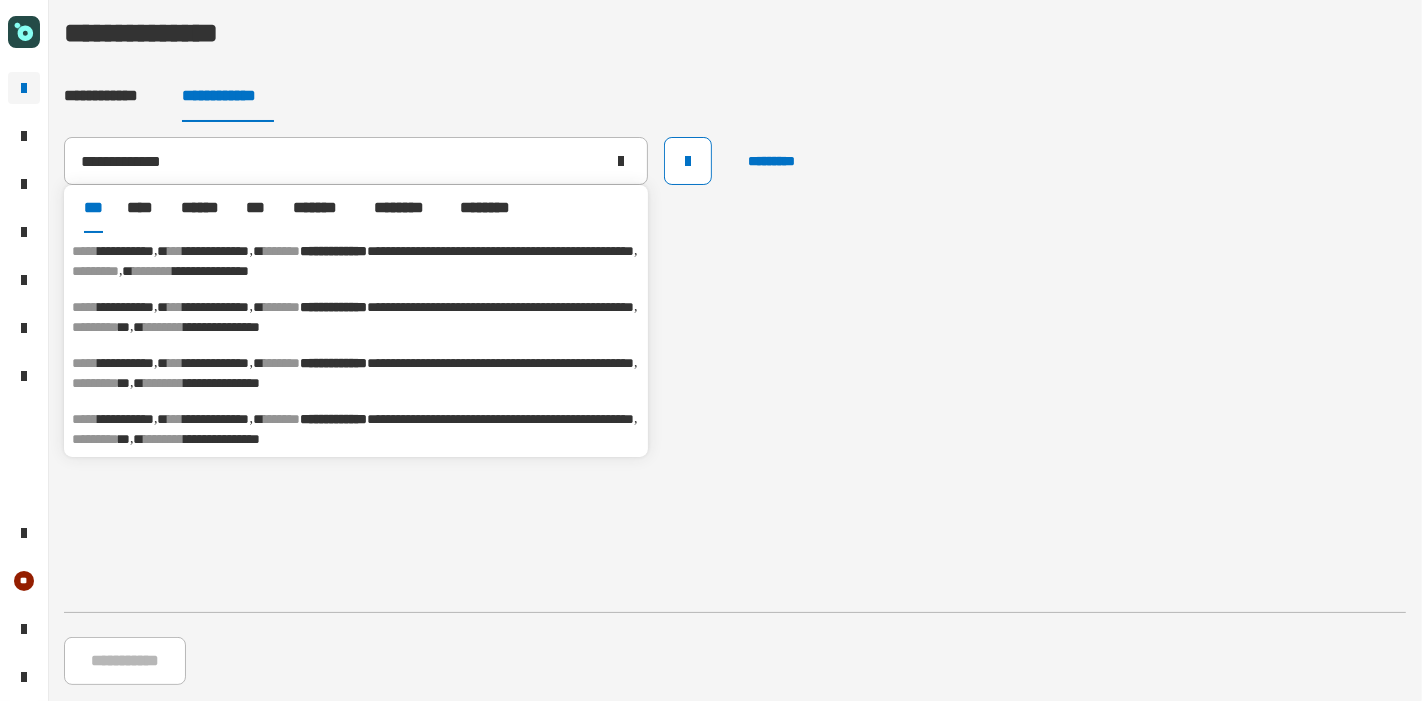 click on "********" at bounding box center [95, 439] 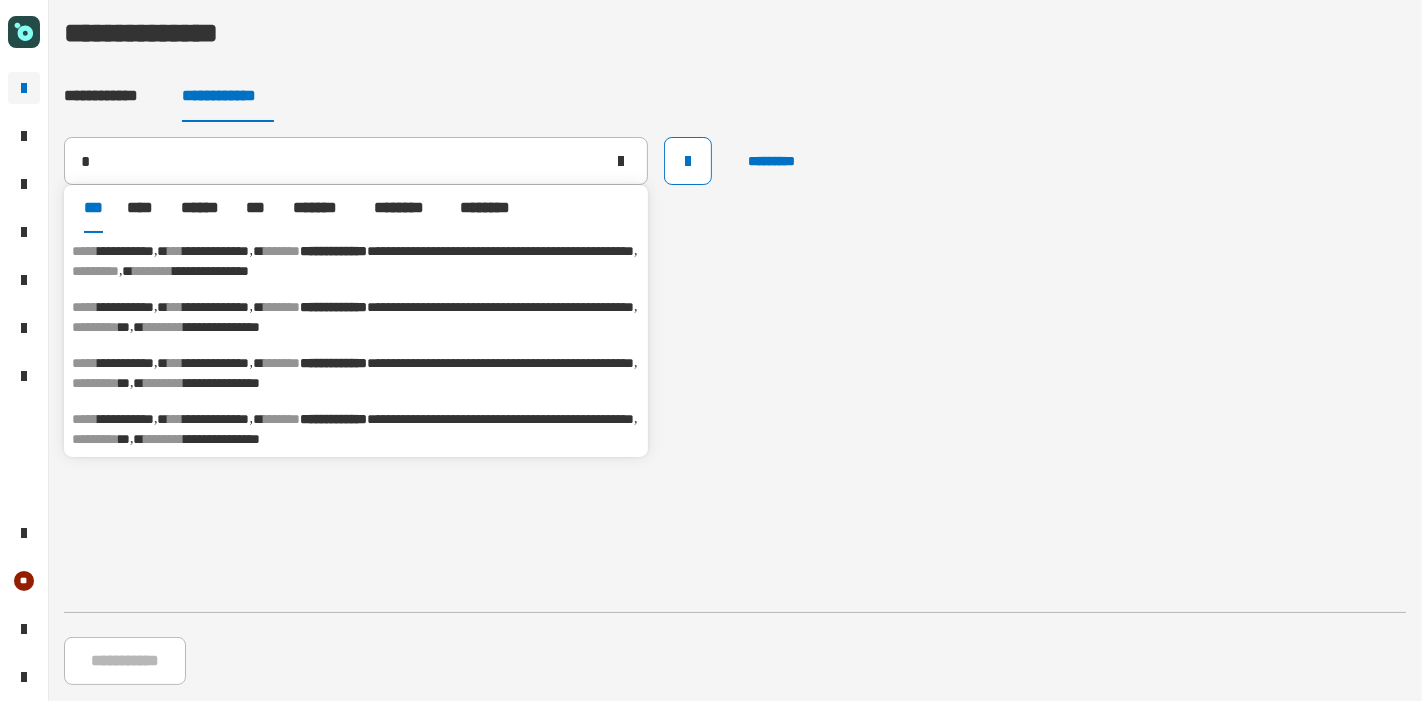 type 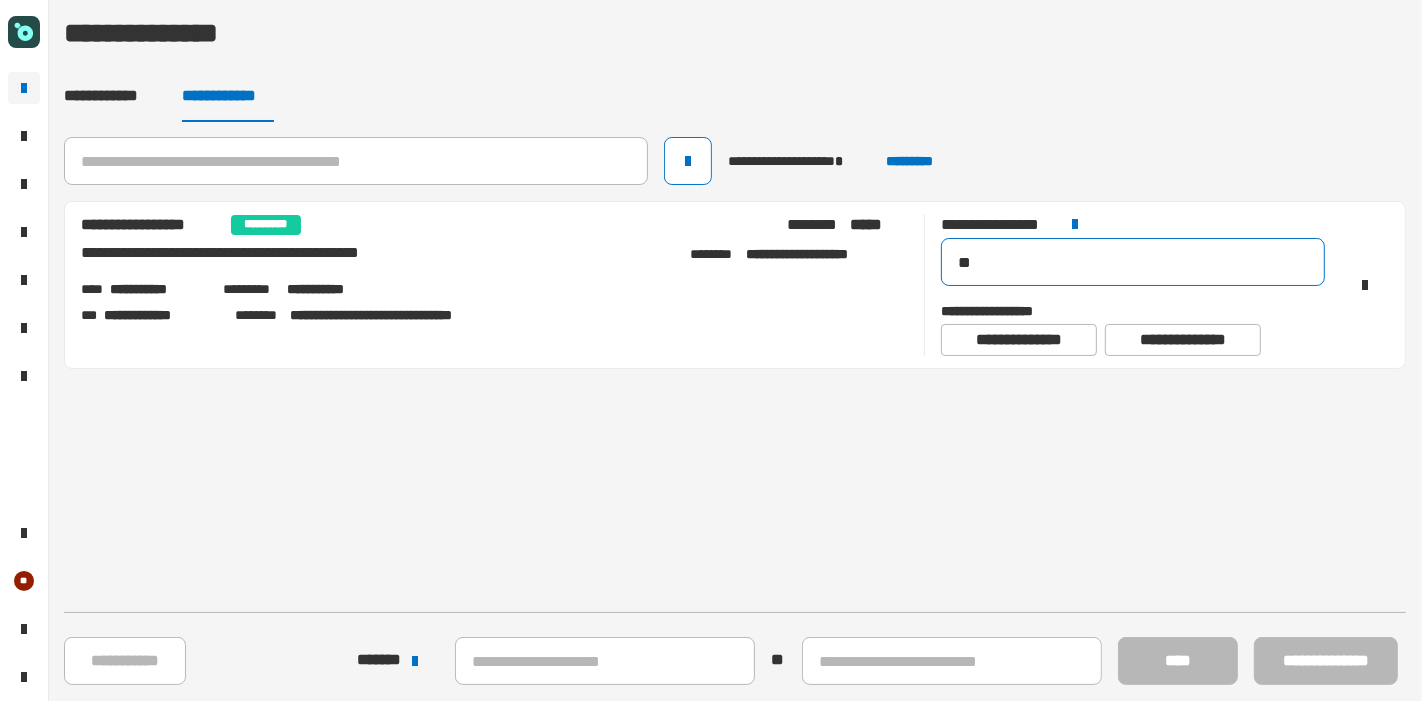 click on "**" 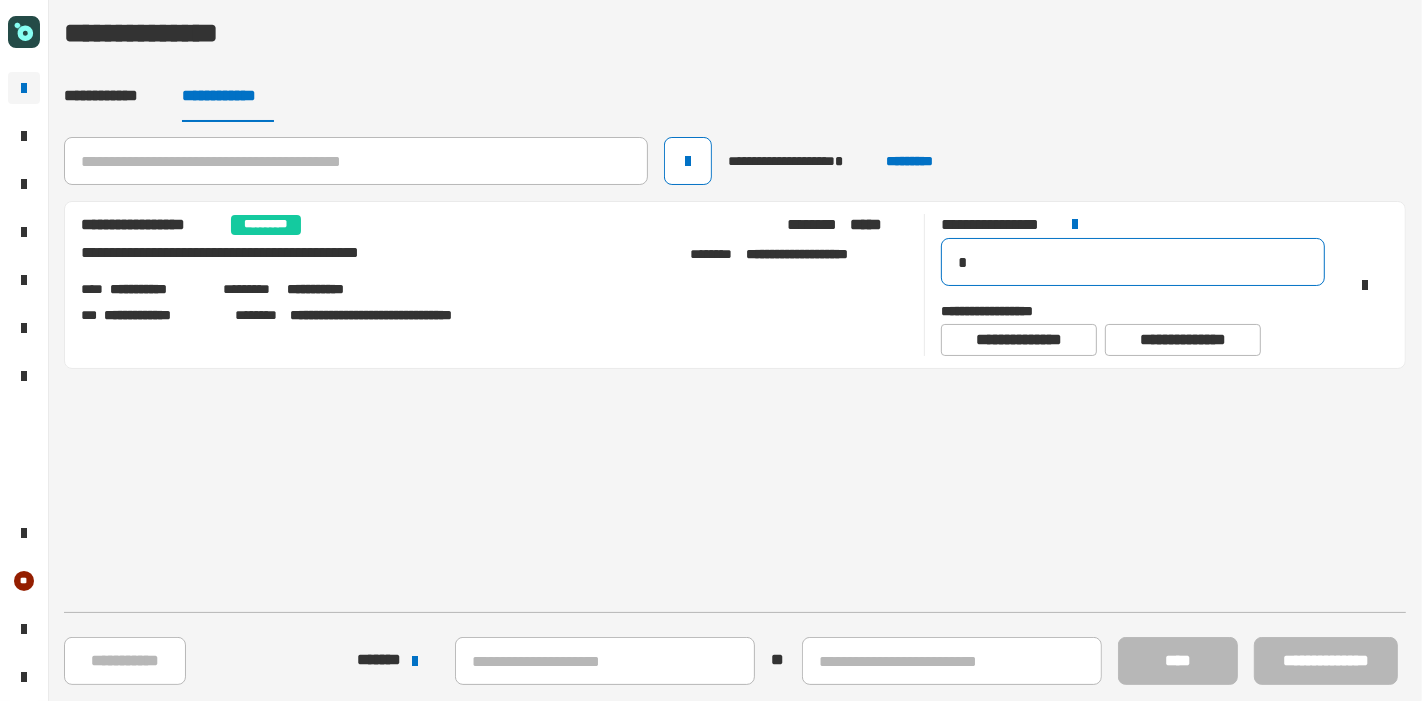 type on "**" 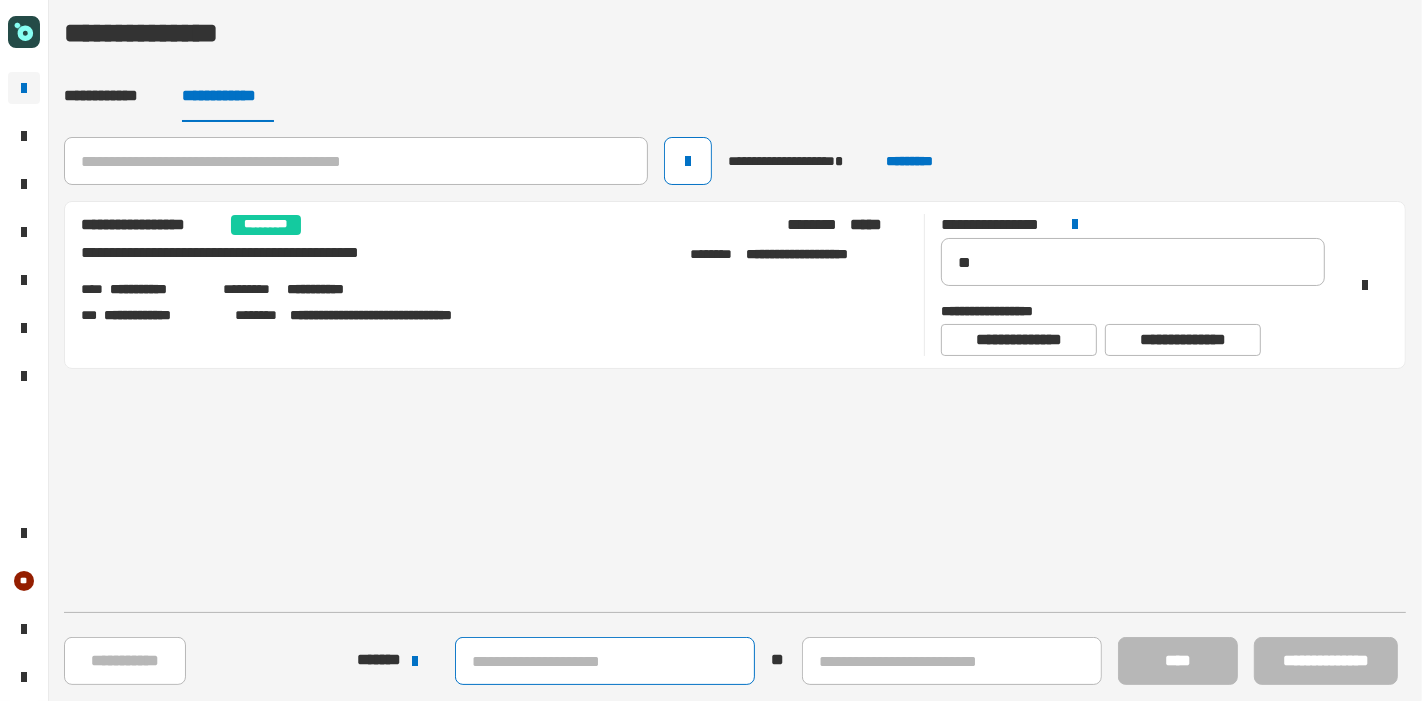 click 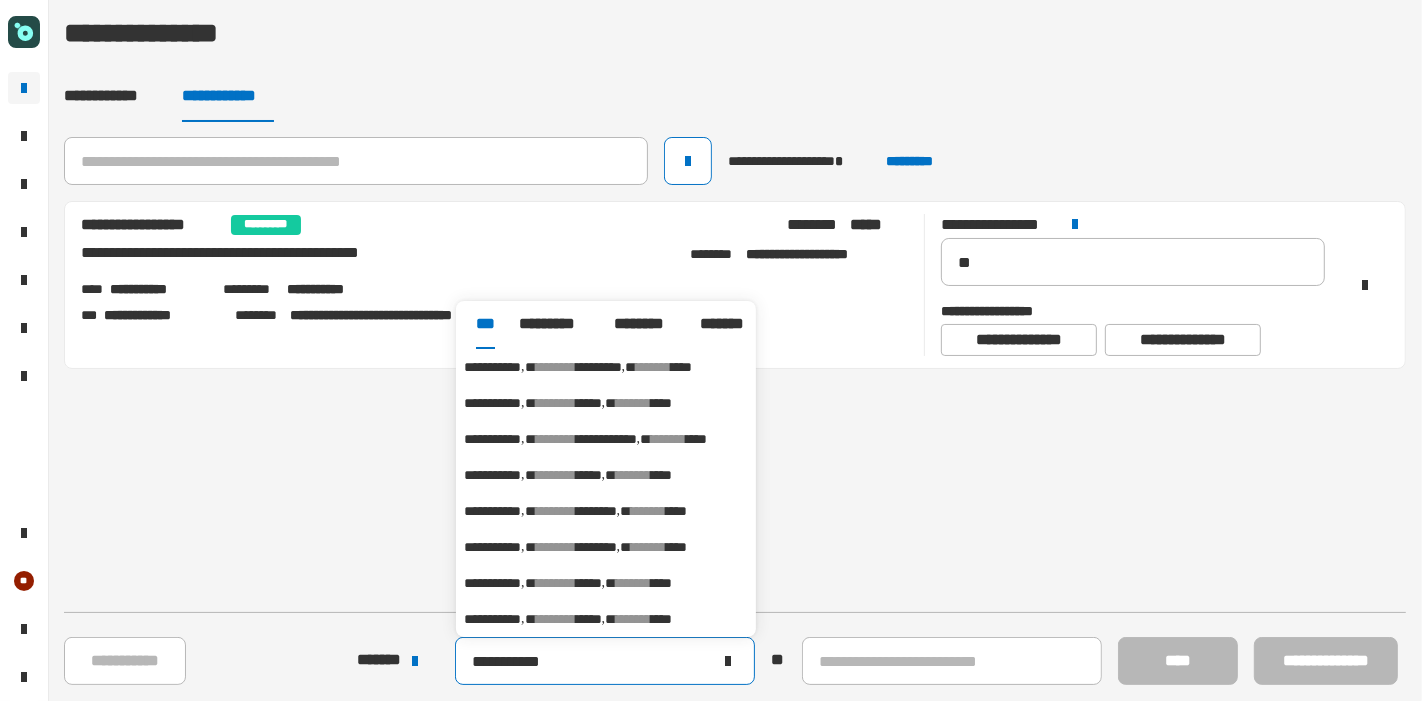 type on "**********" 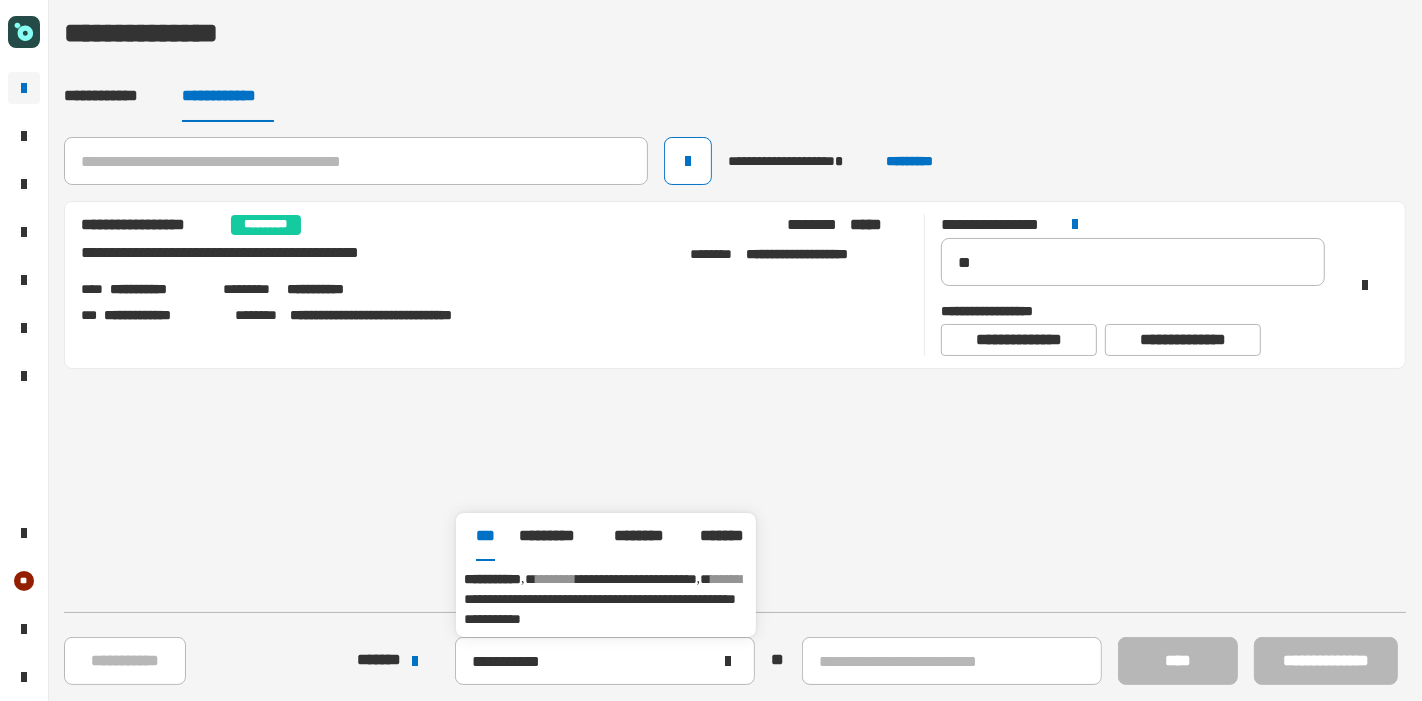 click on "*******" at bounding box center (726, 579) 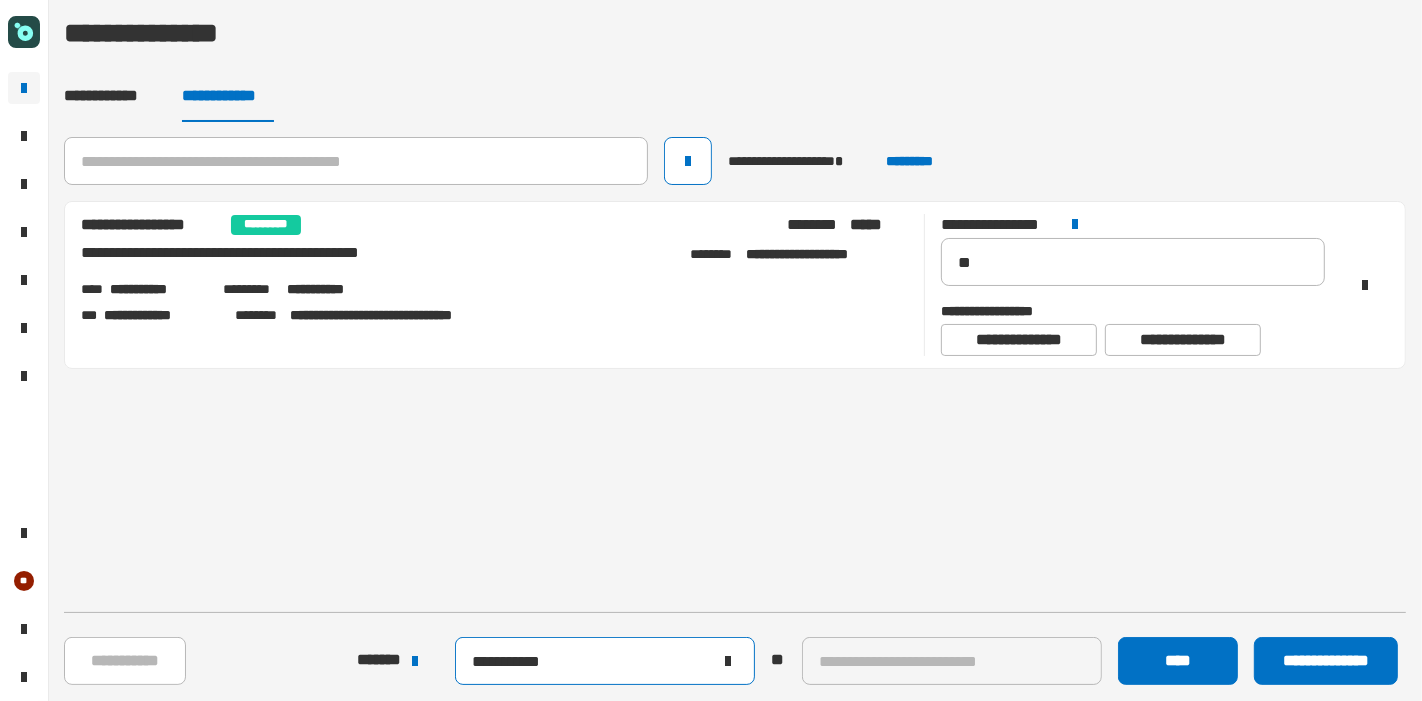 click on "**********" 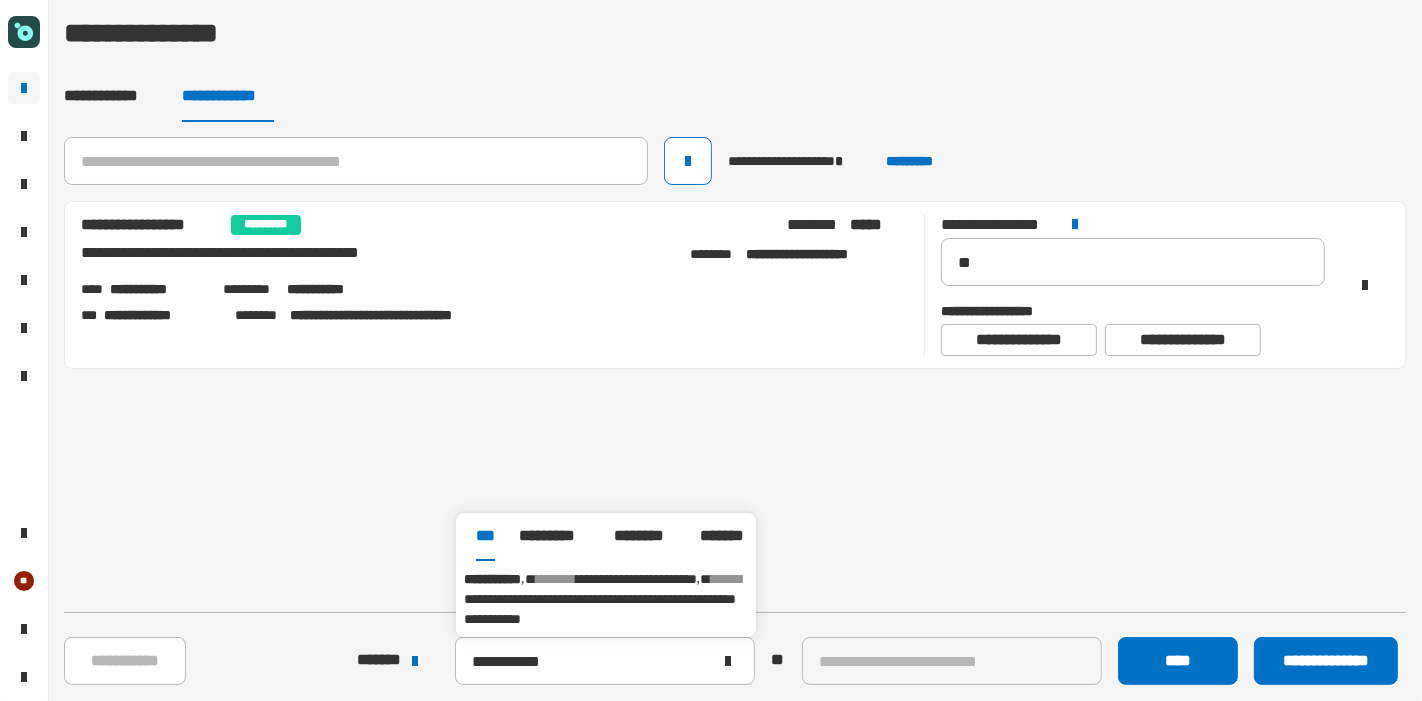 click on "[FIRST] [LAST] [ADDRESS] [CITY] [STATE] [ZIP] [COUNTRY] [PHONE] [EMAIL] [DOB] [SSN] [DLN] [CC]" 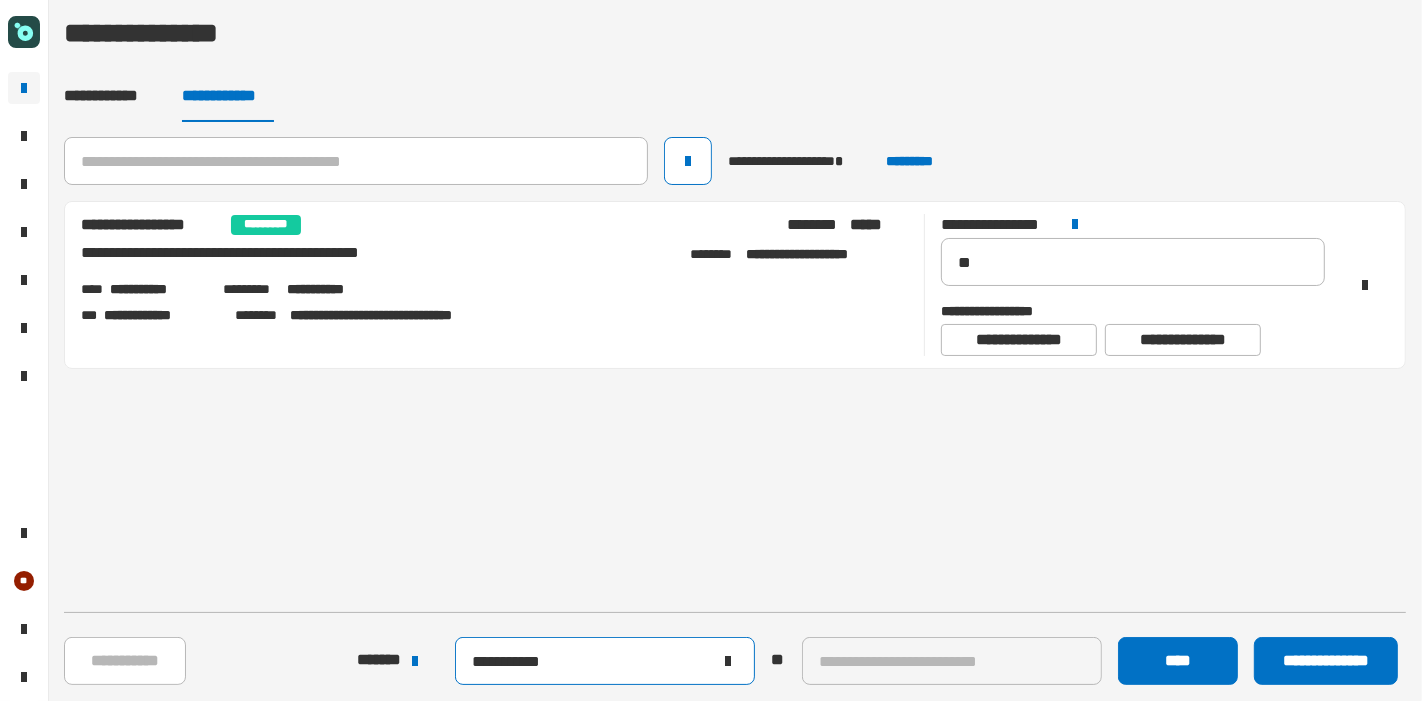 click on "**********" 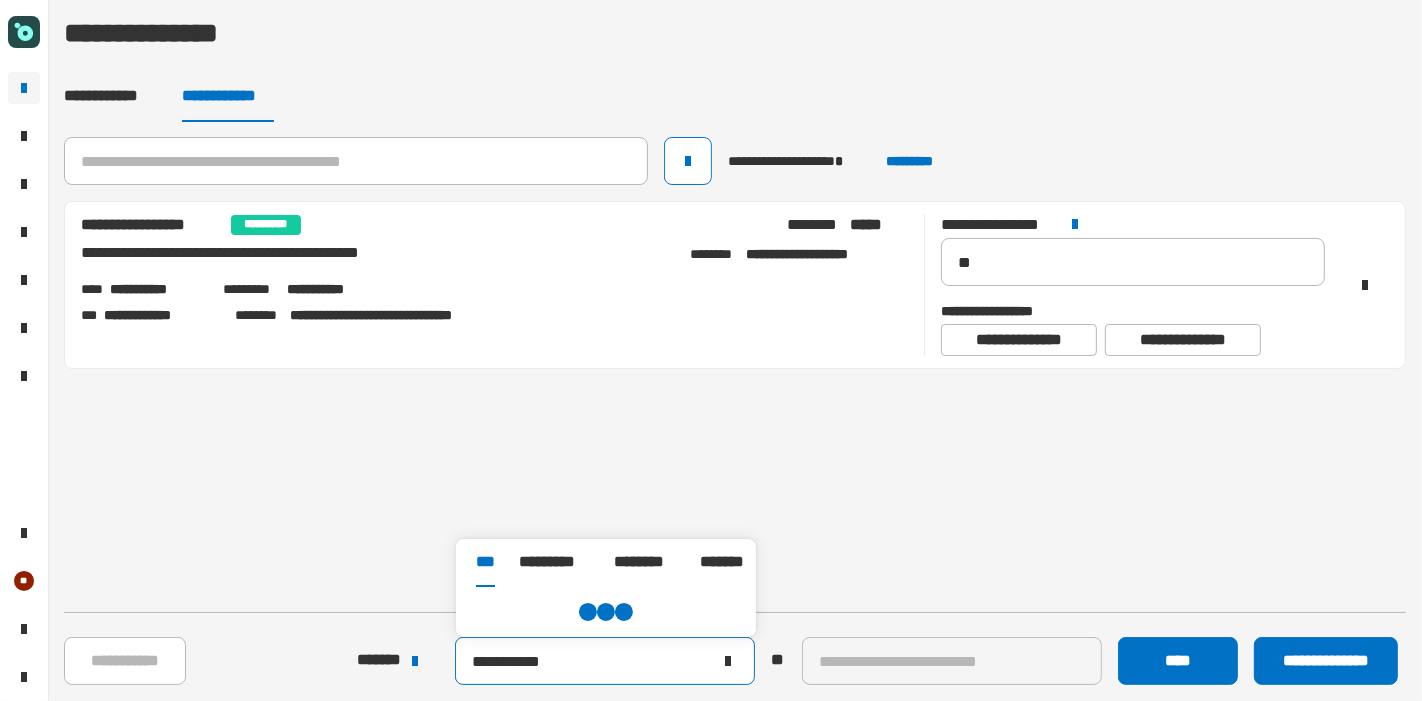 click on "**********" 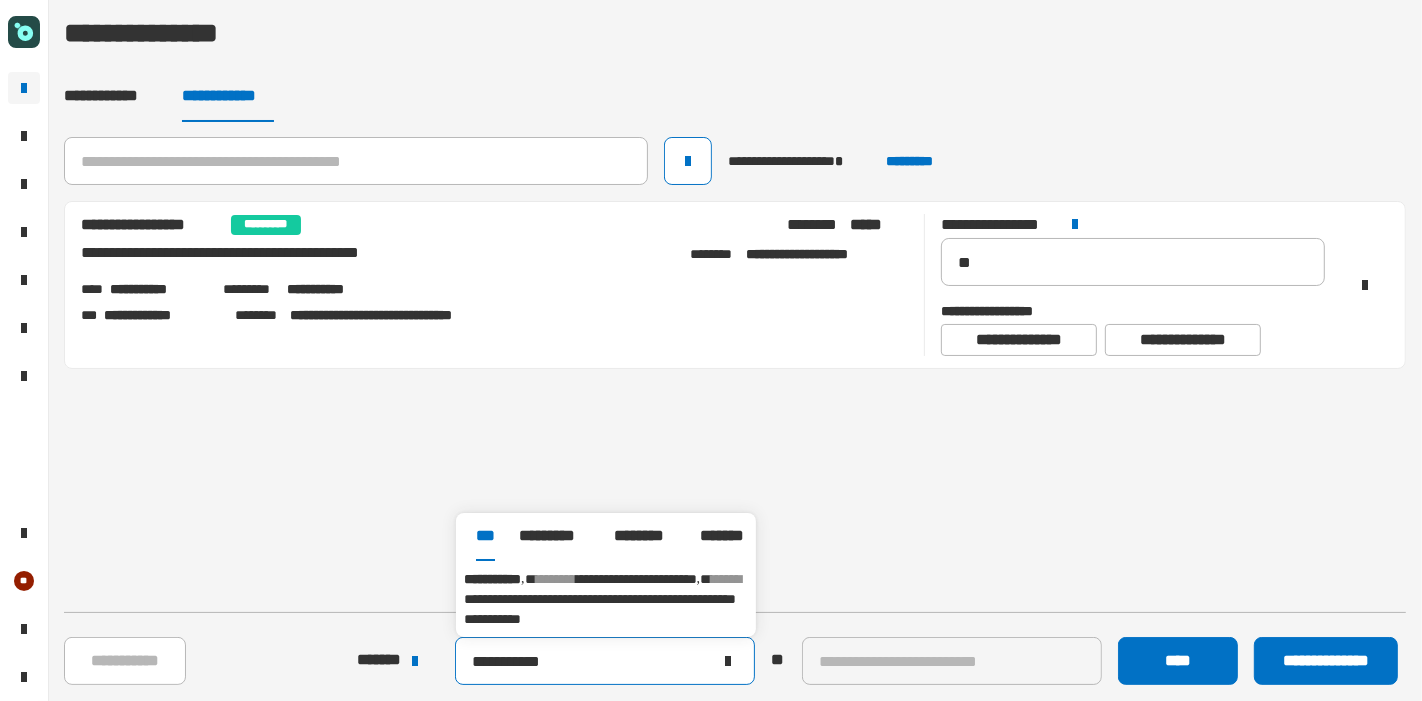 click on "**********" 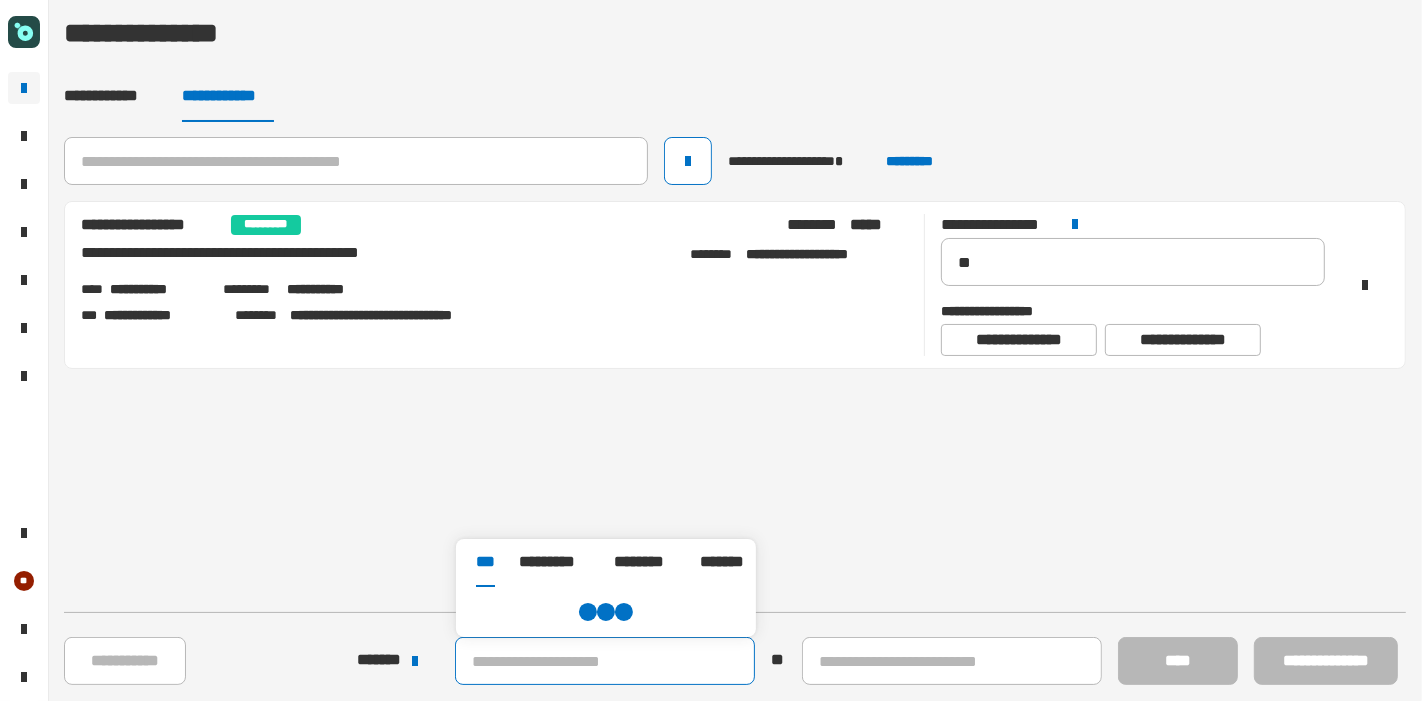 click on "[FIRST] [LAST] [ADDRESS] [CITY] [STATE] [ZIP] [COUNTRY] [PHONE] [EMAIL] [DOB] [SSN] [DLN] [CC]" 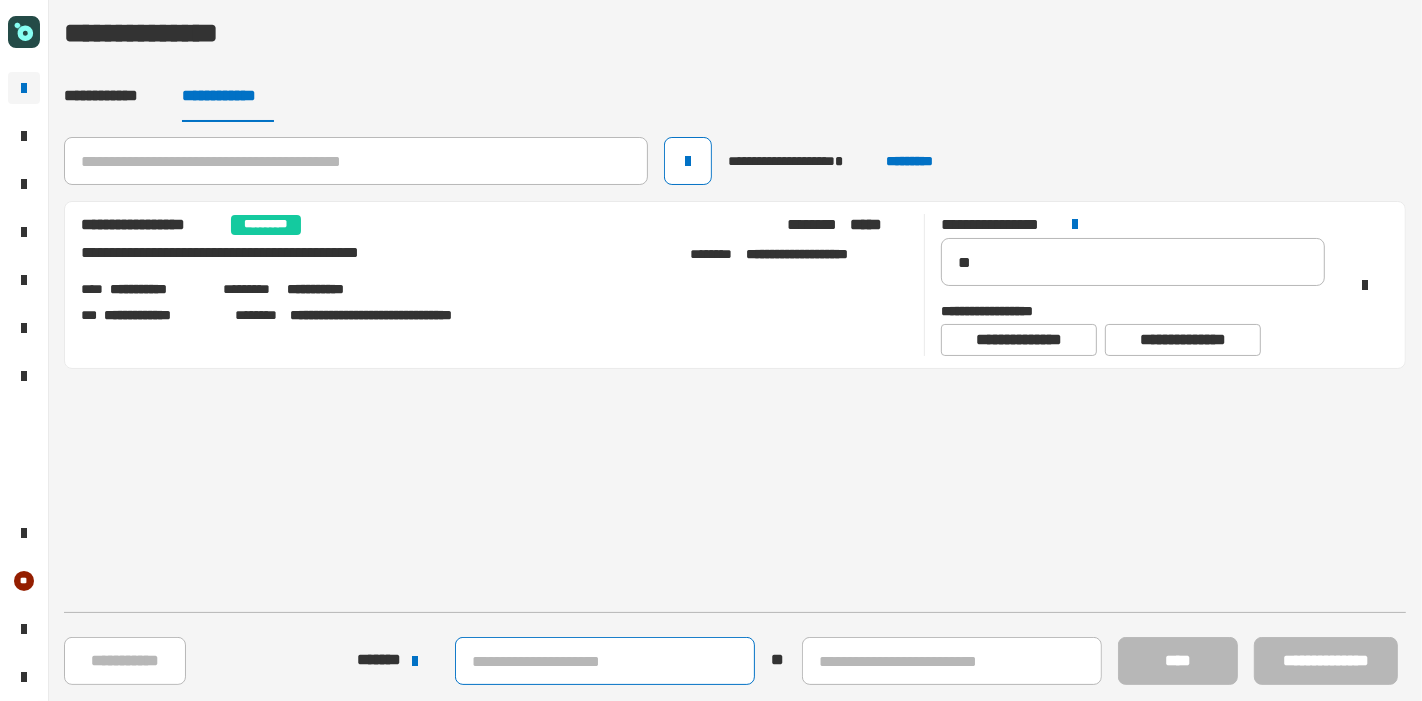 click 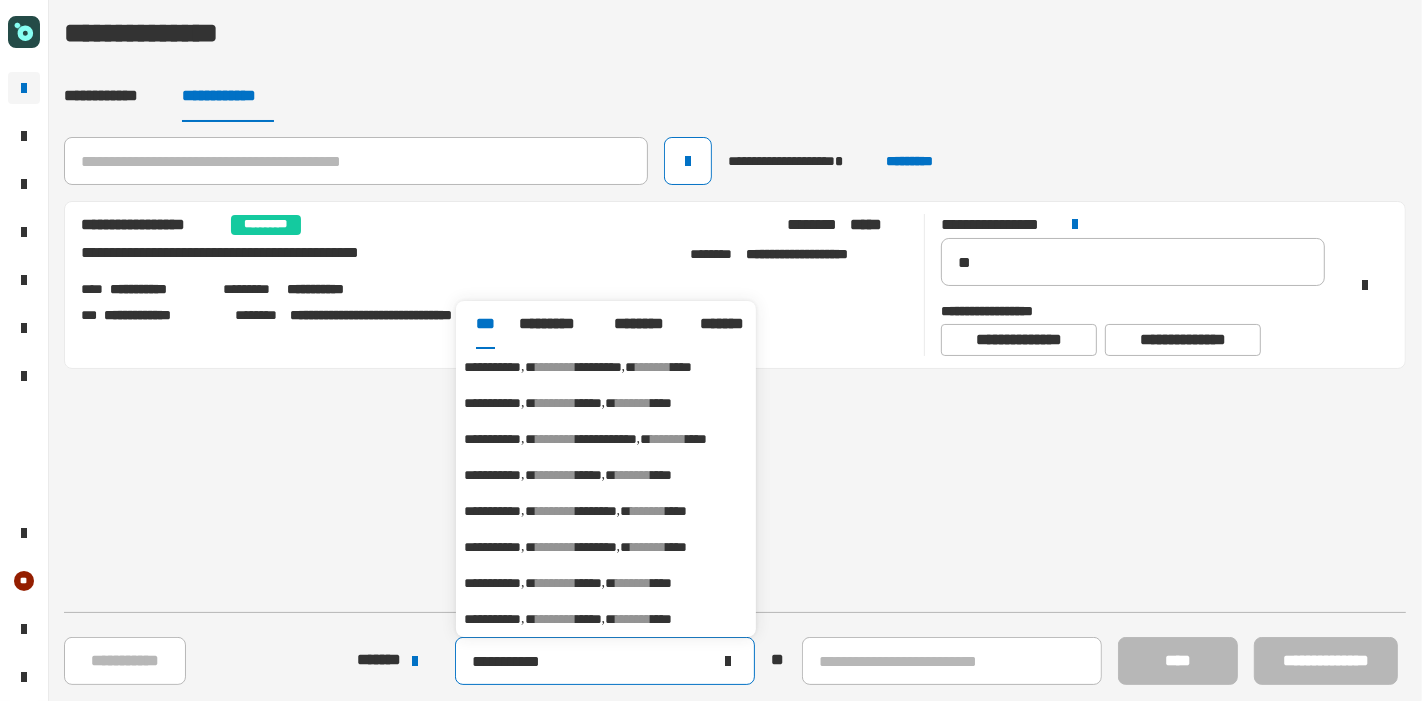 type on "**********" 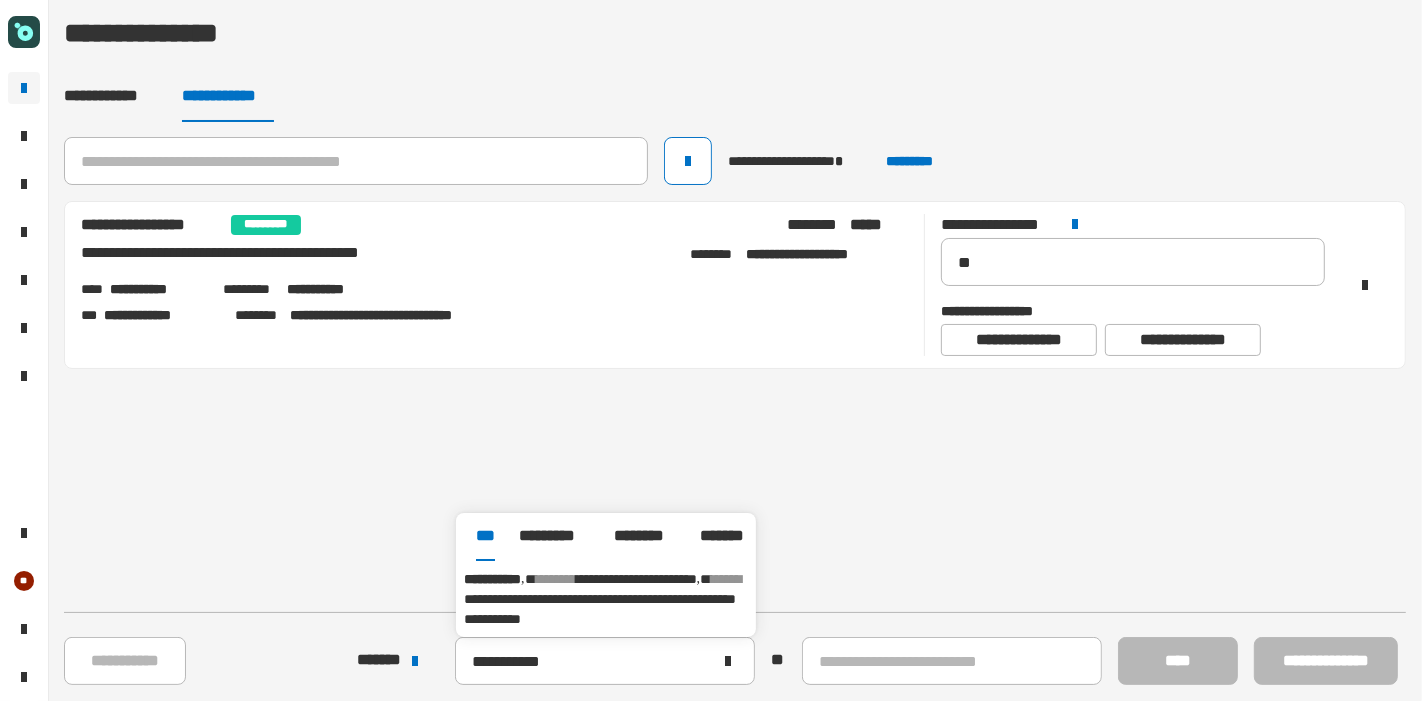 click on "**********" at bounding box center (600, 609) 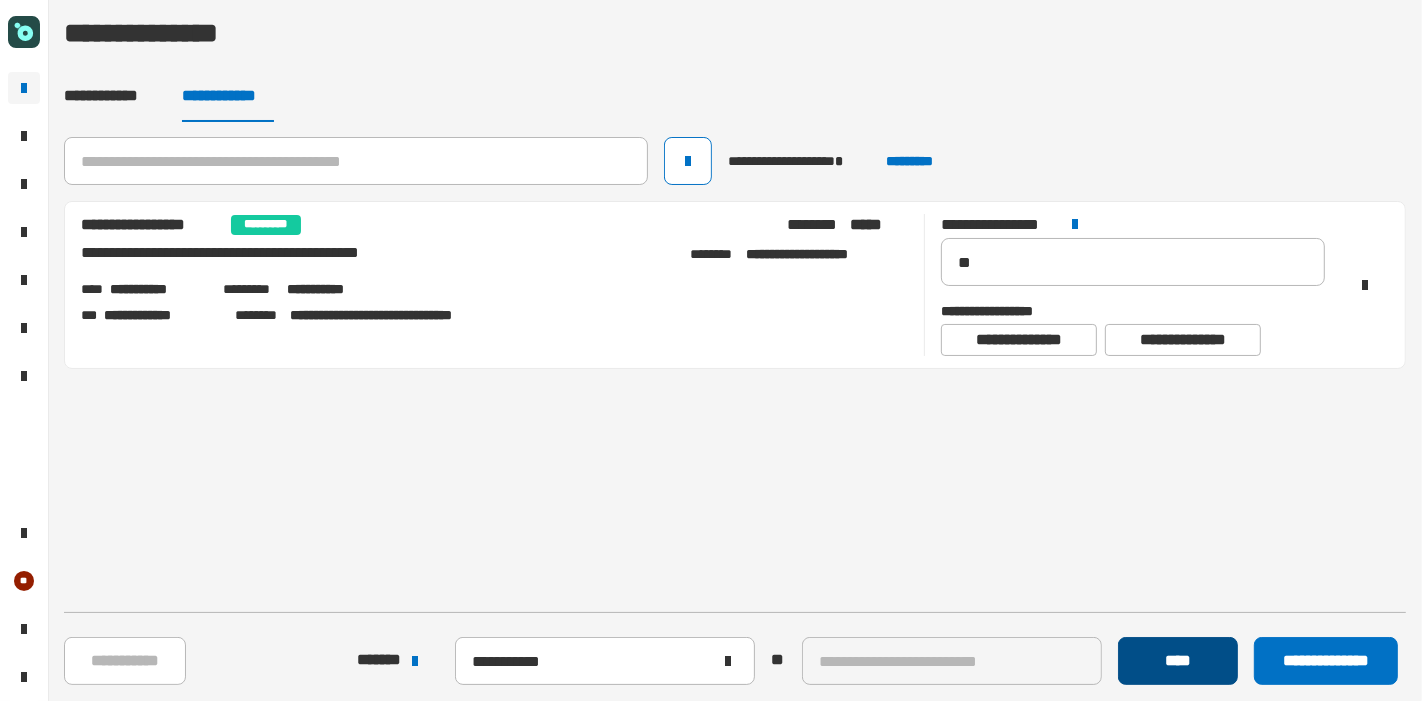 click on "****" 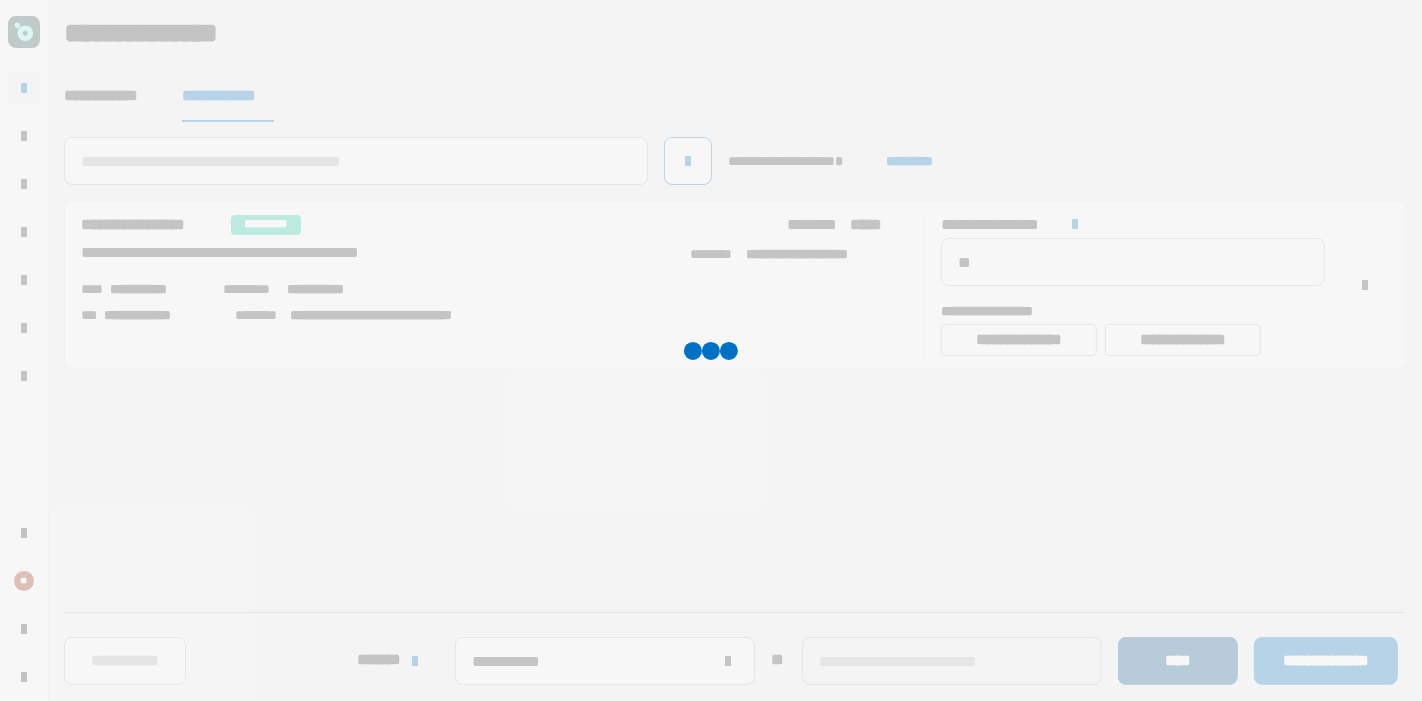 type 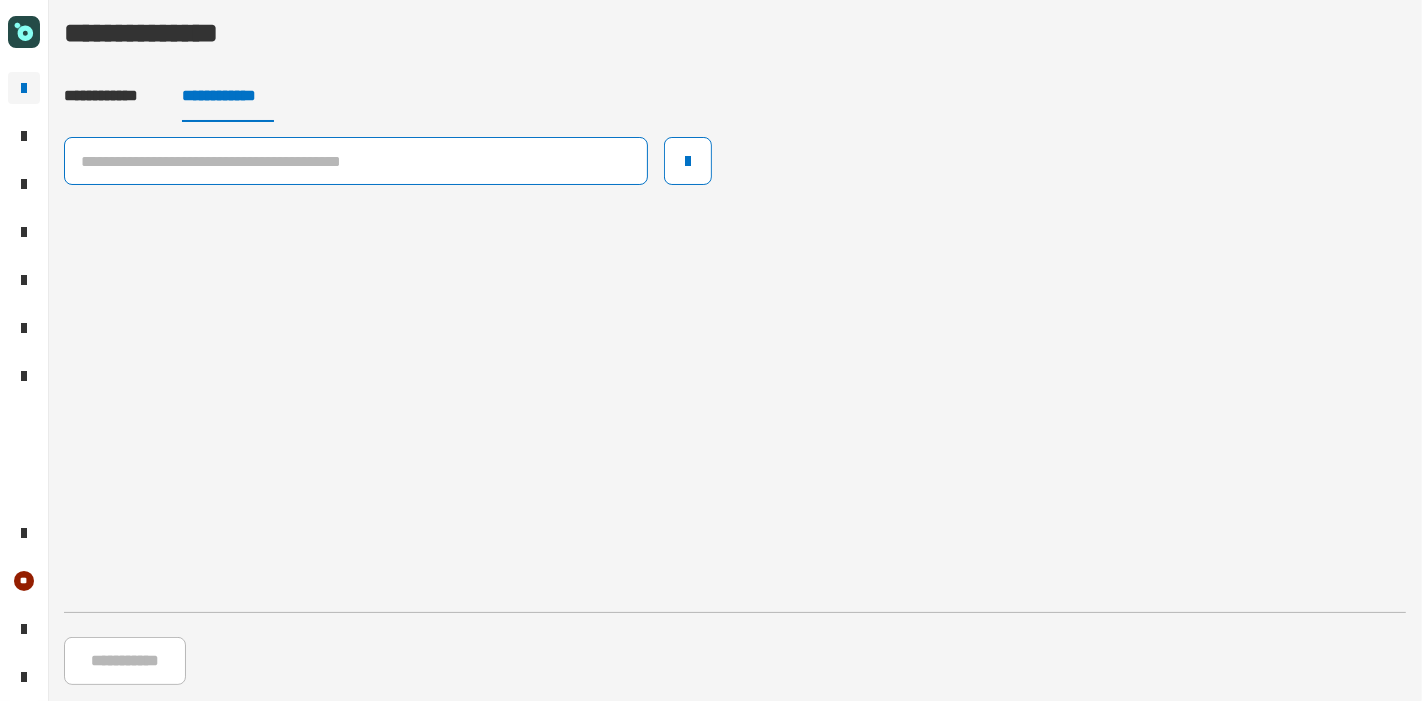click 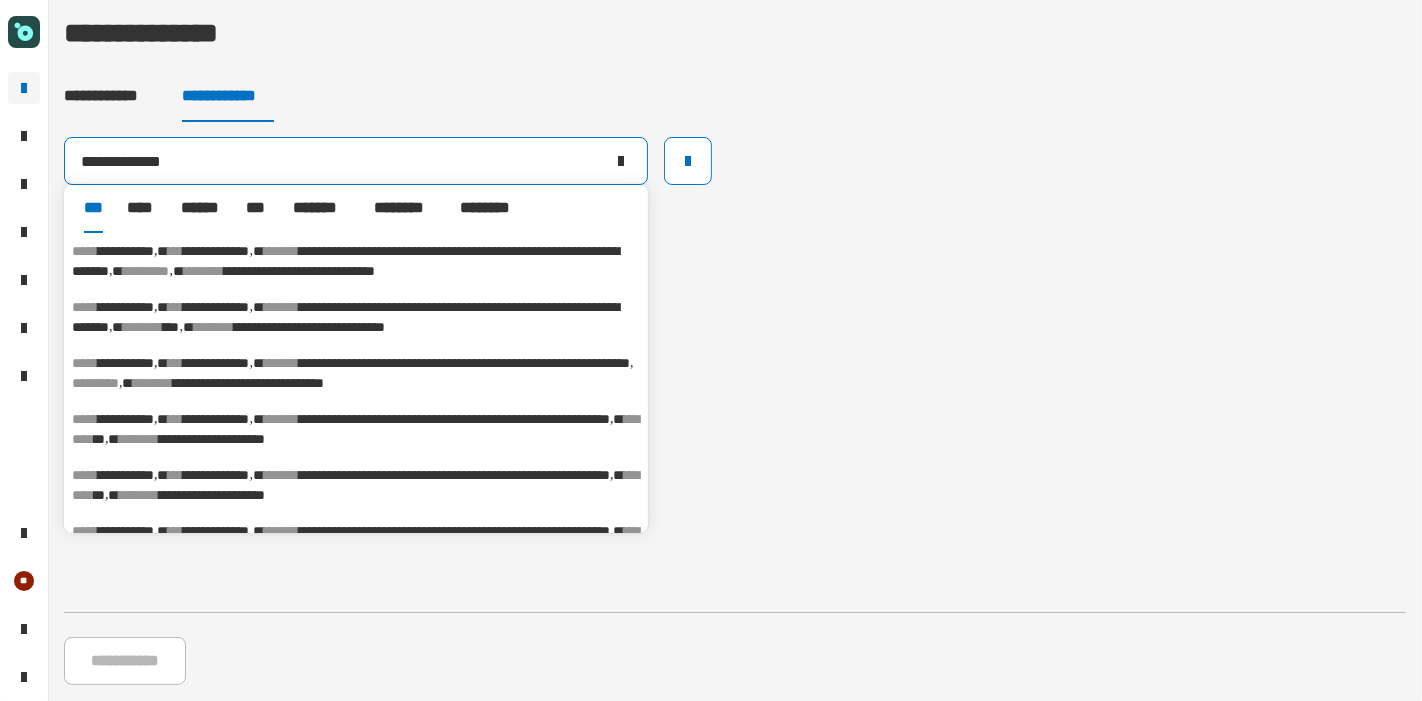 type on "**********" 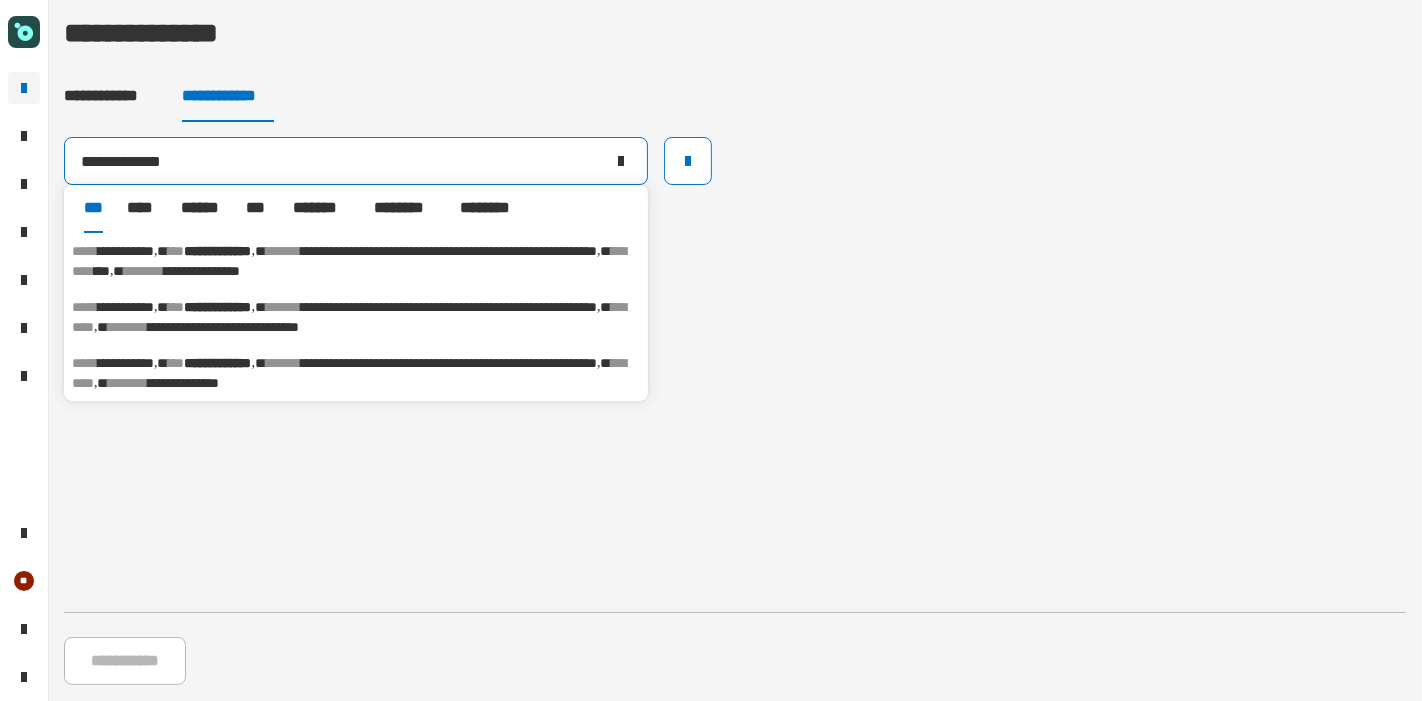 click 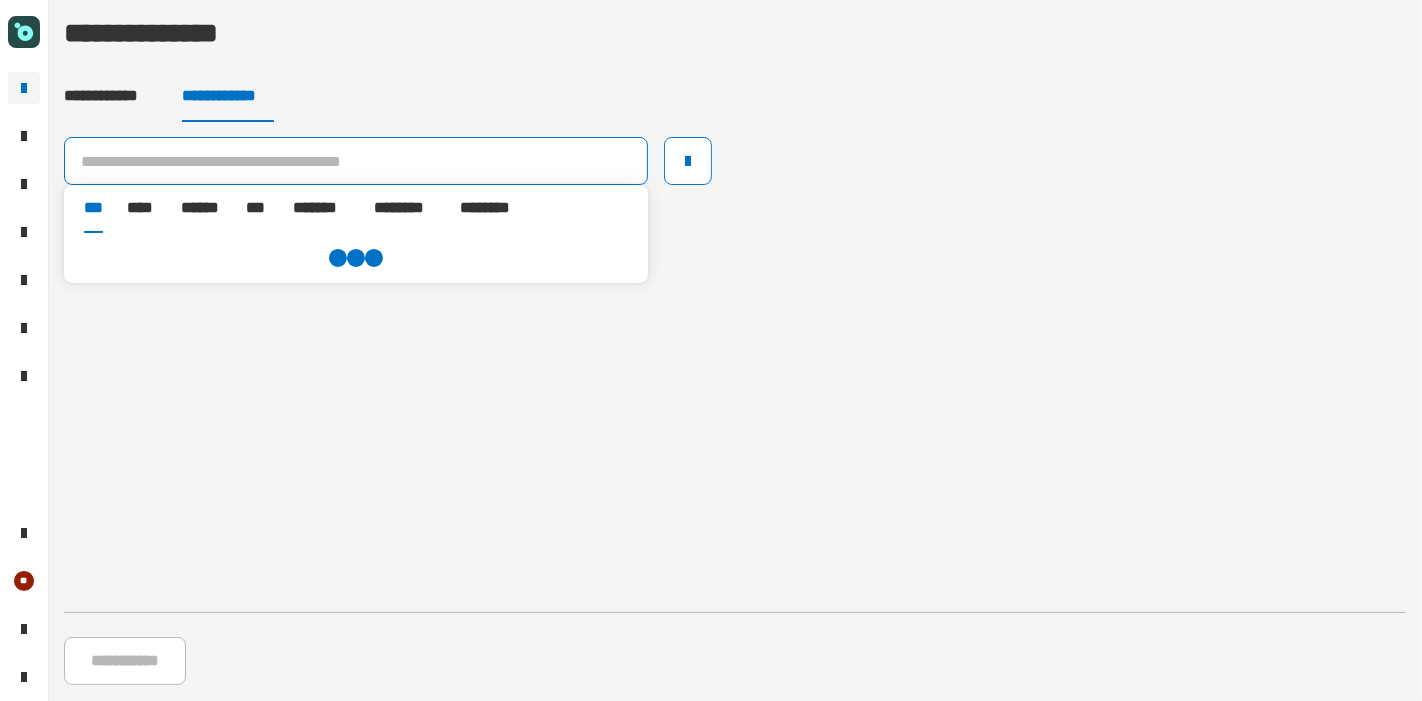 click 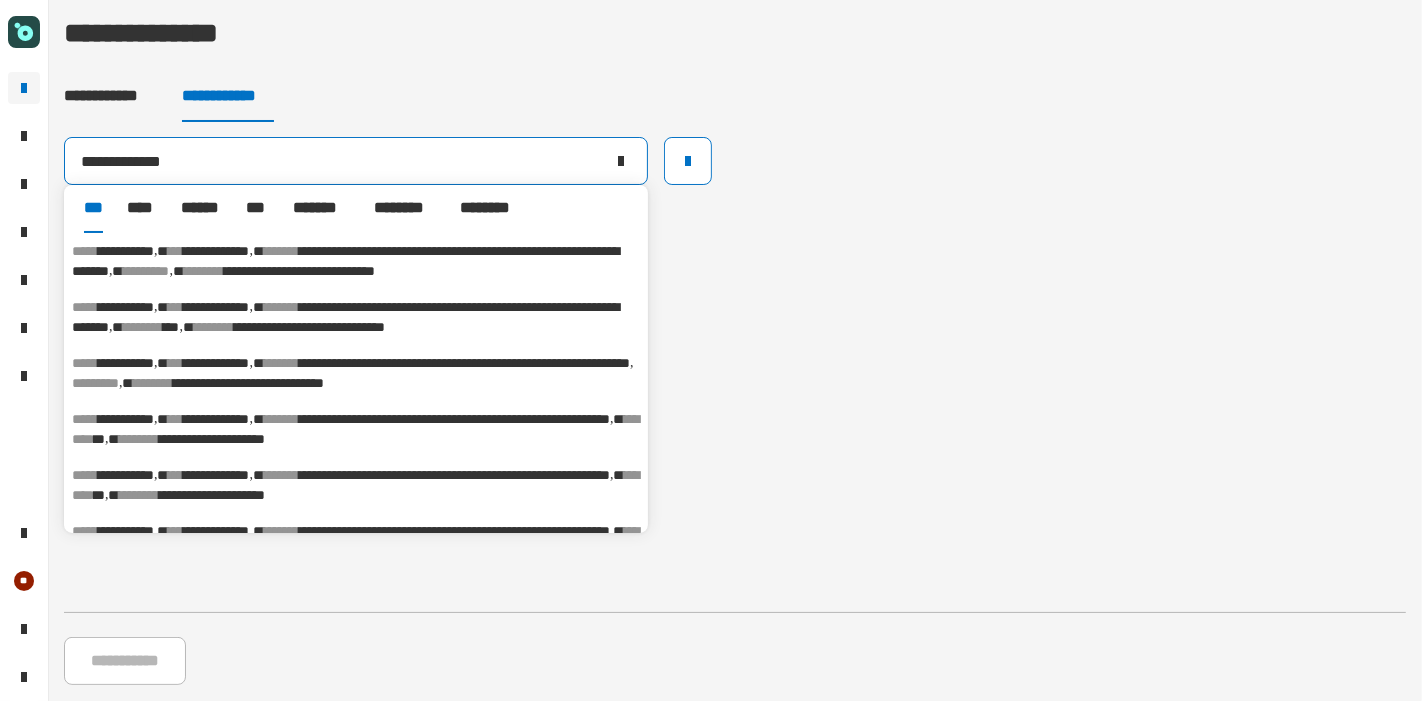 type on "**********" 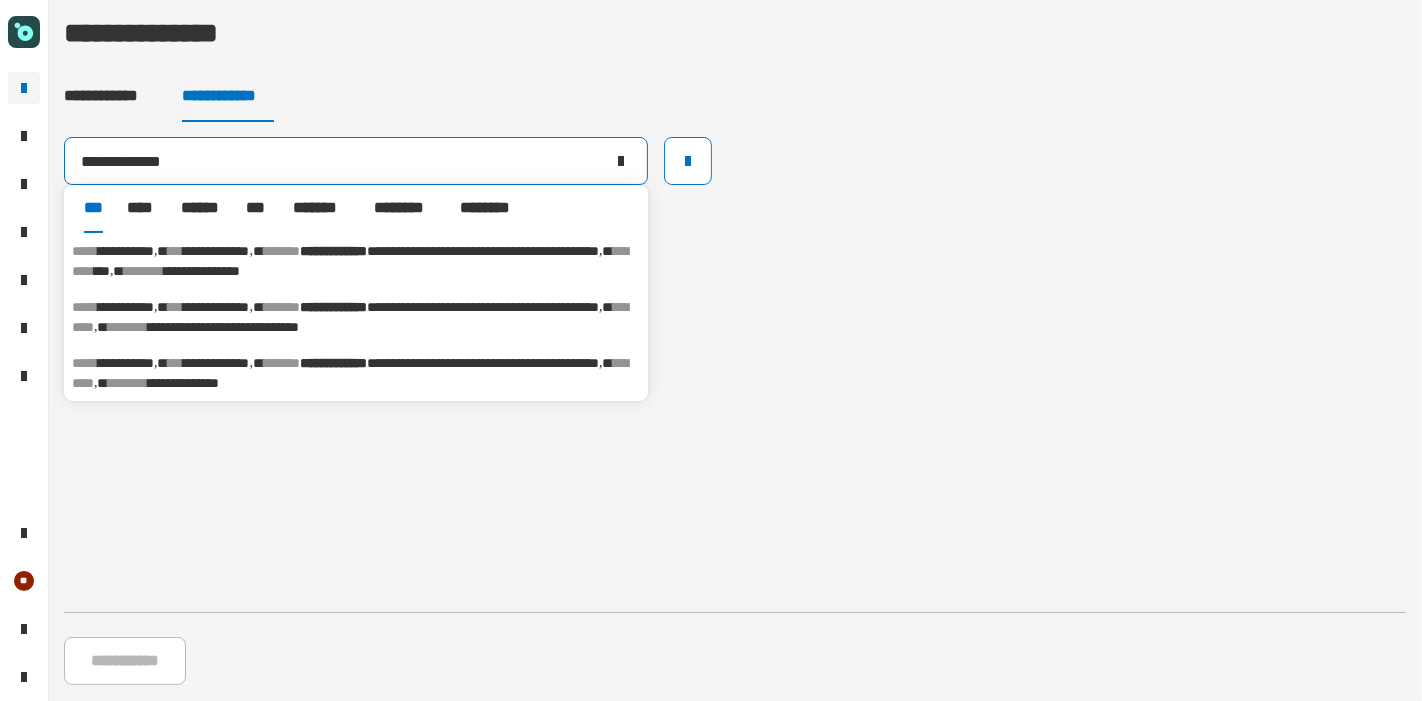 click 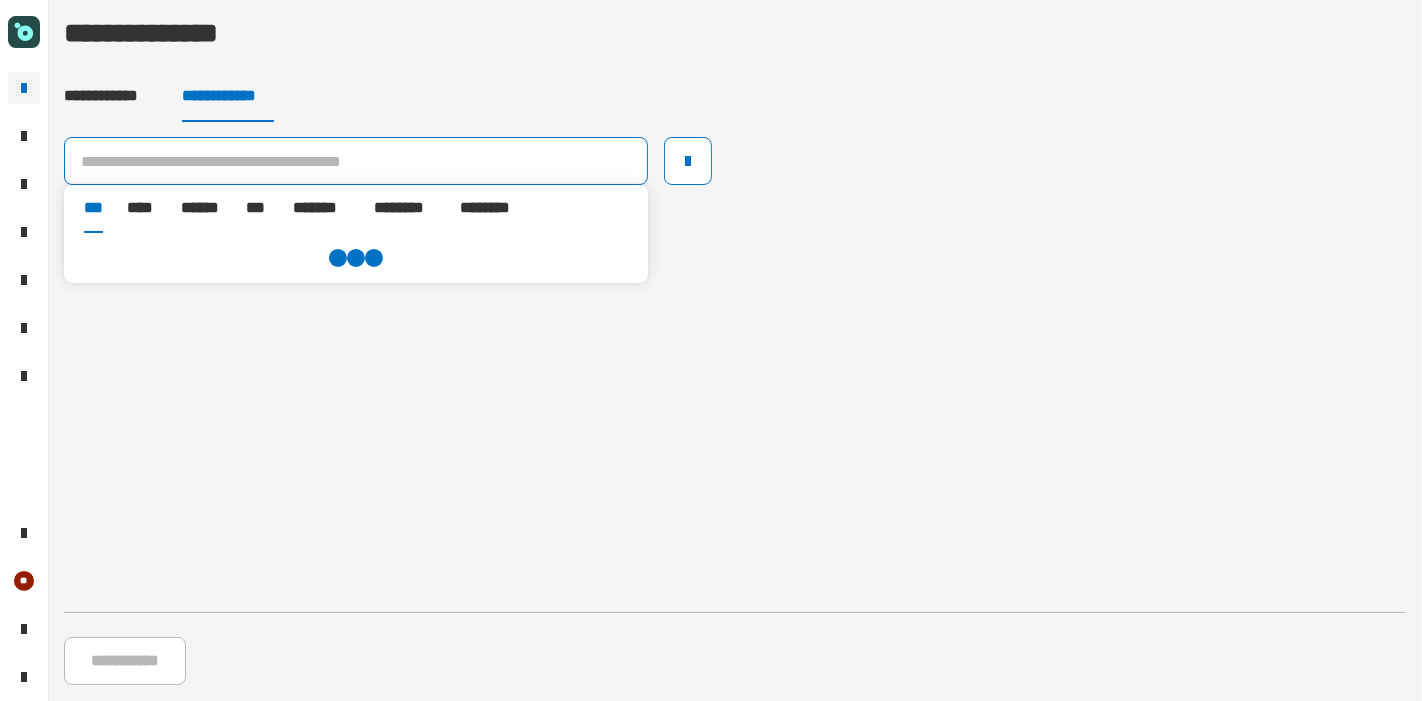 click 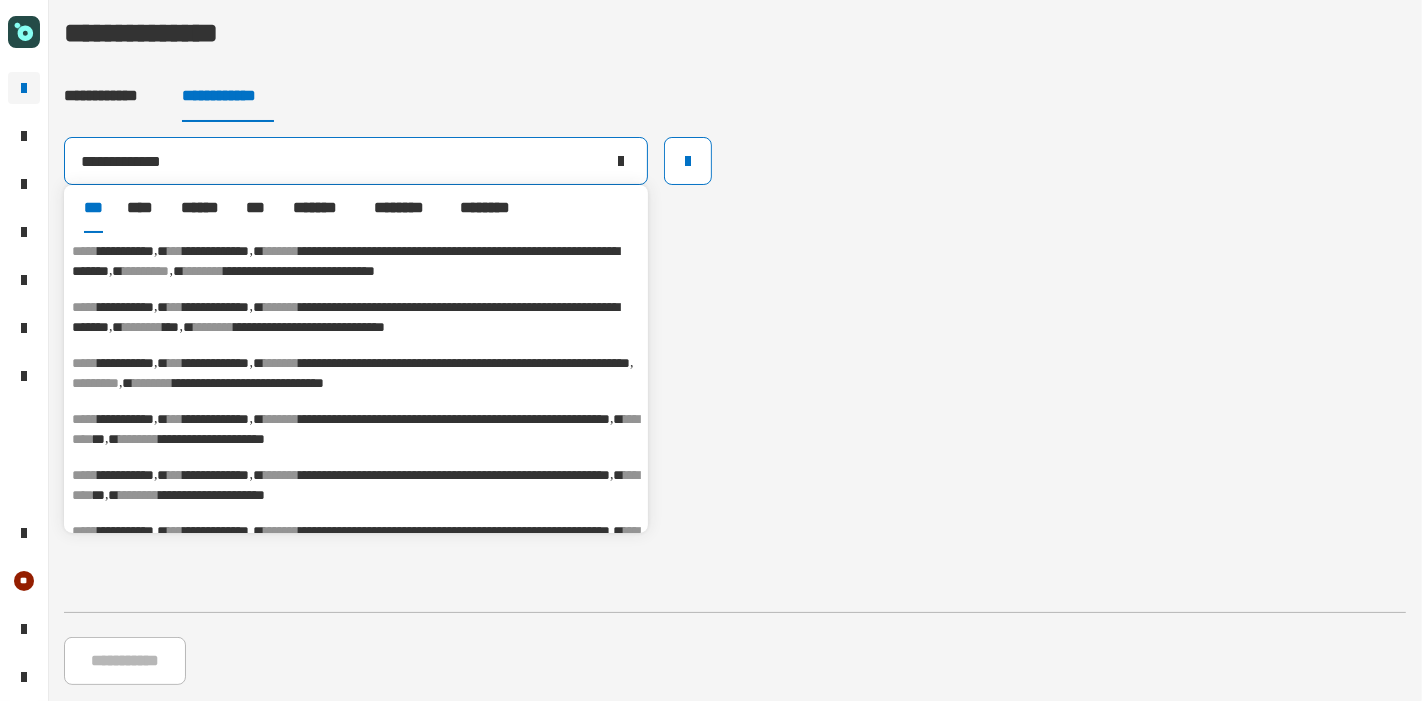 type on "**********" 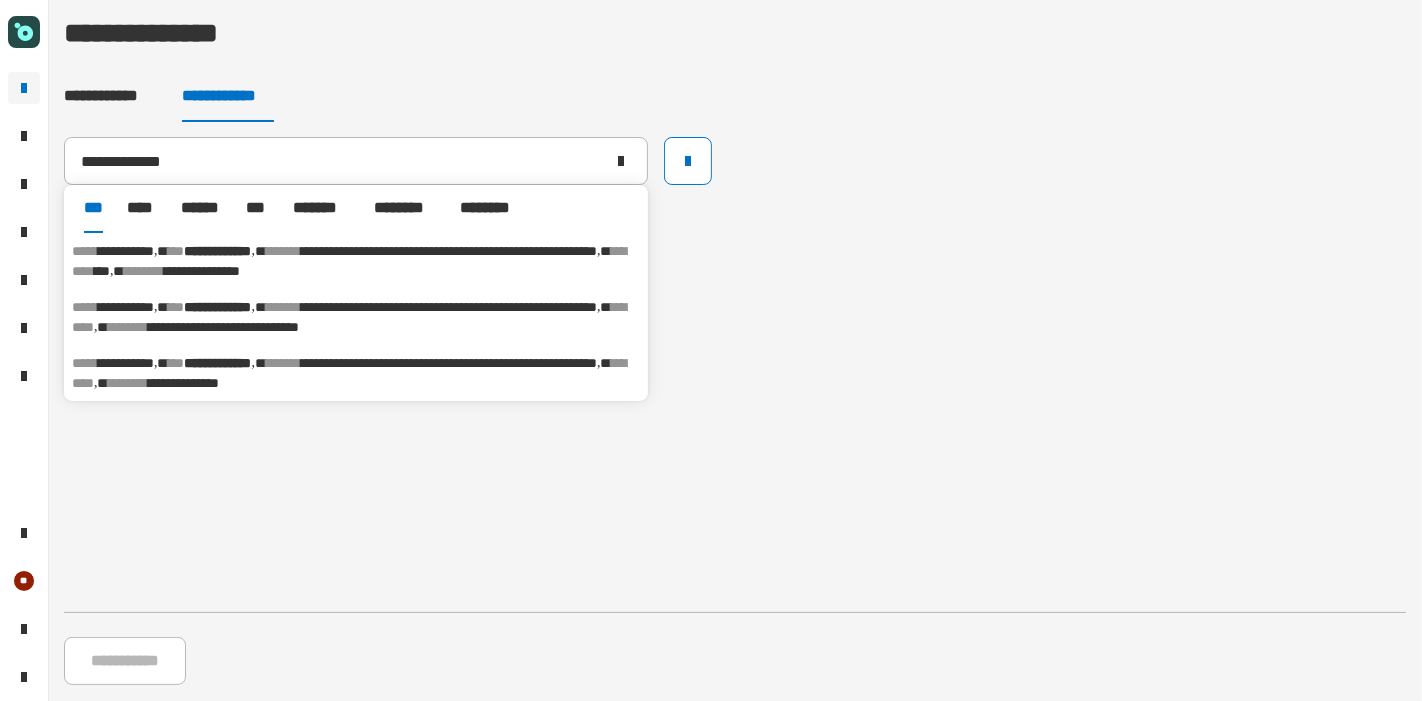 click on "********" at bounding box center [349, 261] 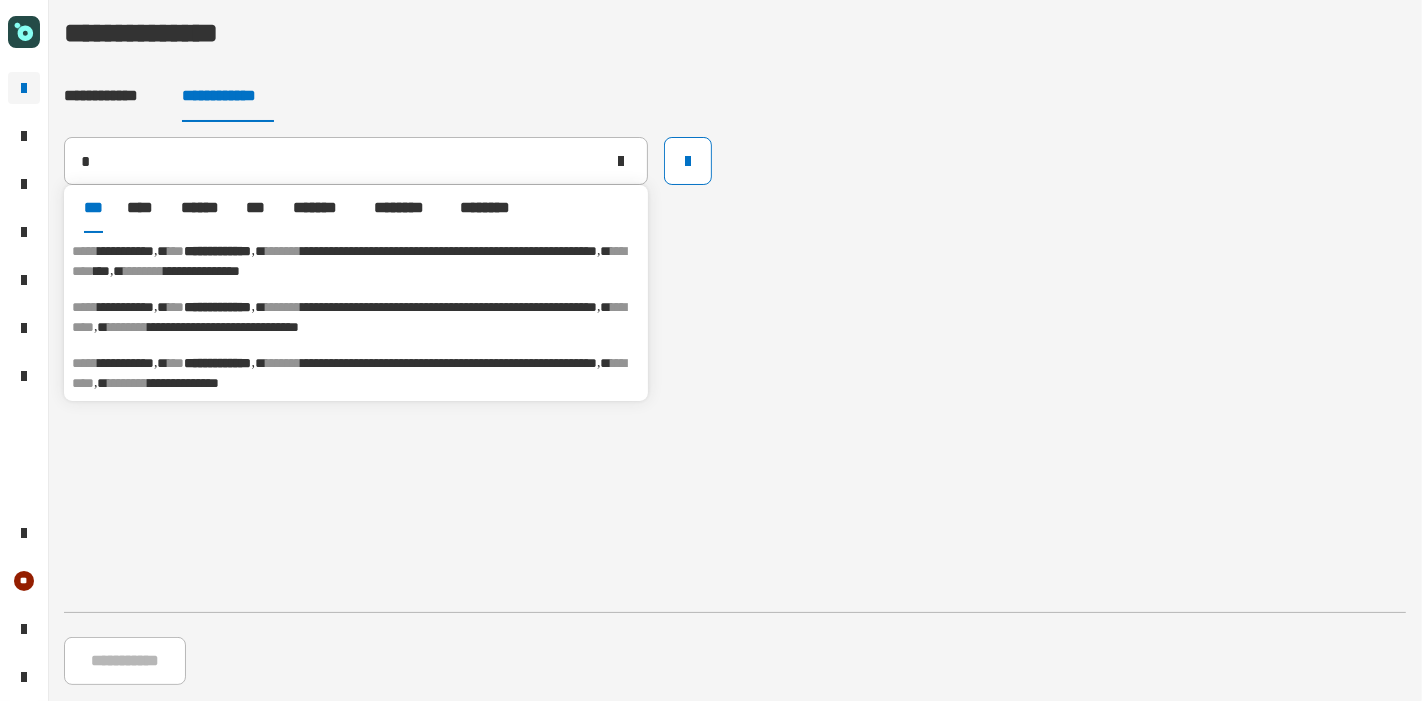 type on "**********" 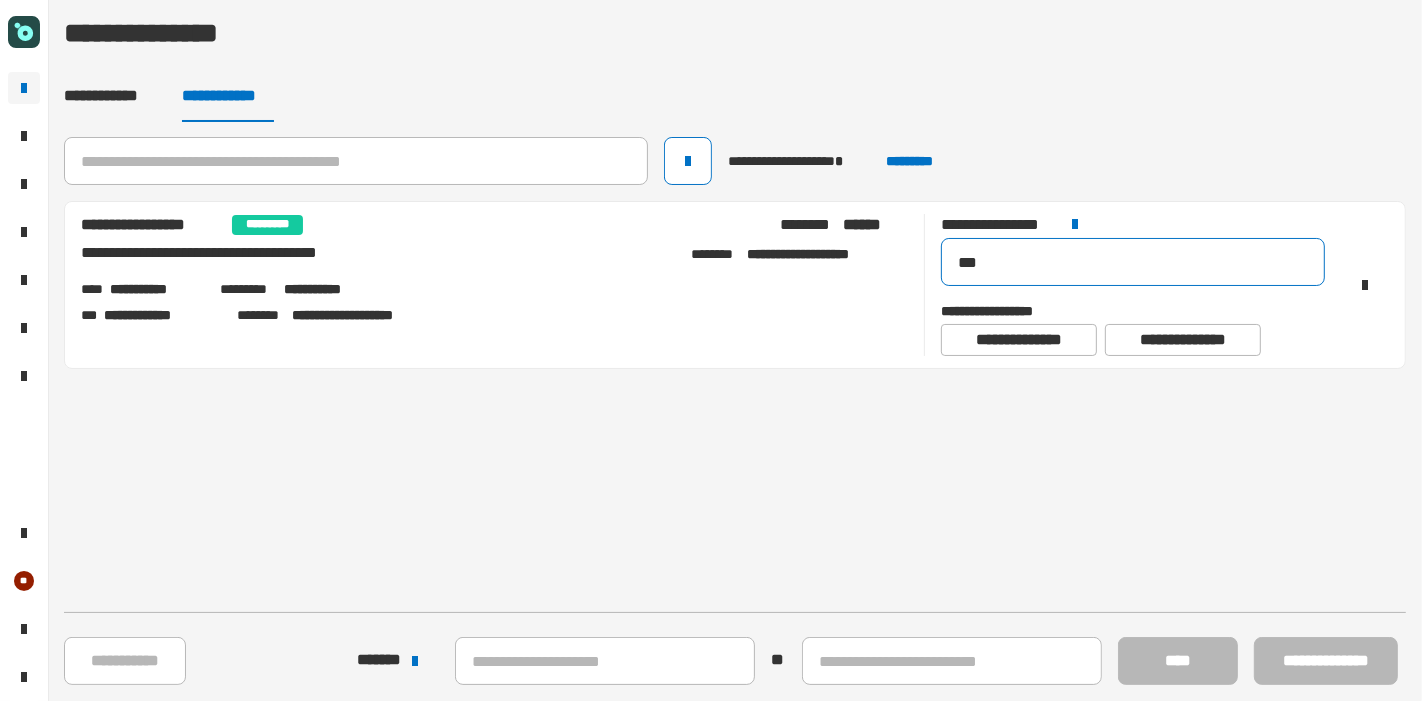 drag, startPoint x: 992, startPoint y: 268, endPoint x: 865, endPoint y: 263, distance: 127.09839 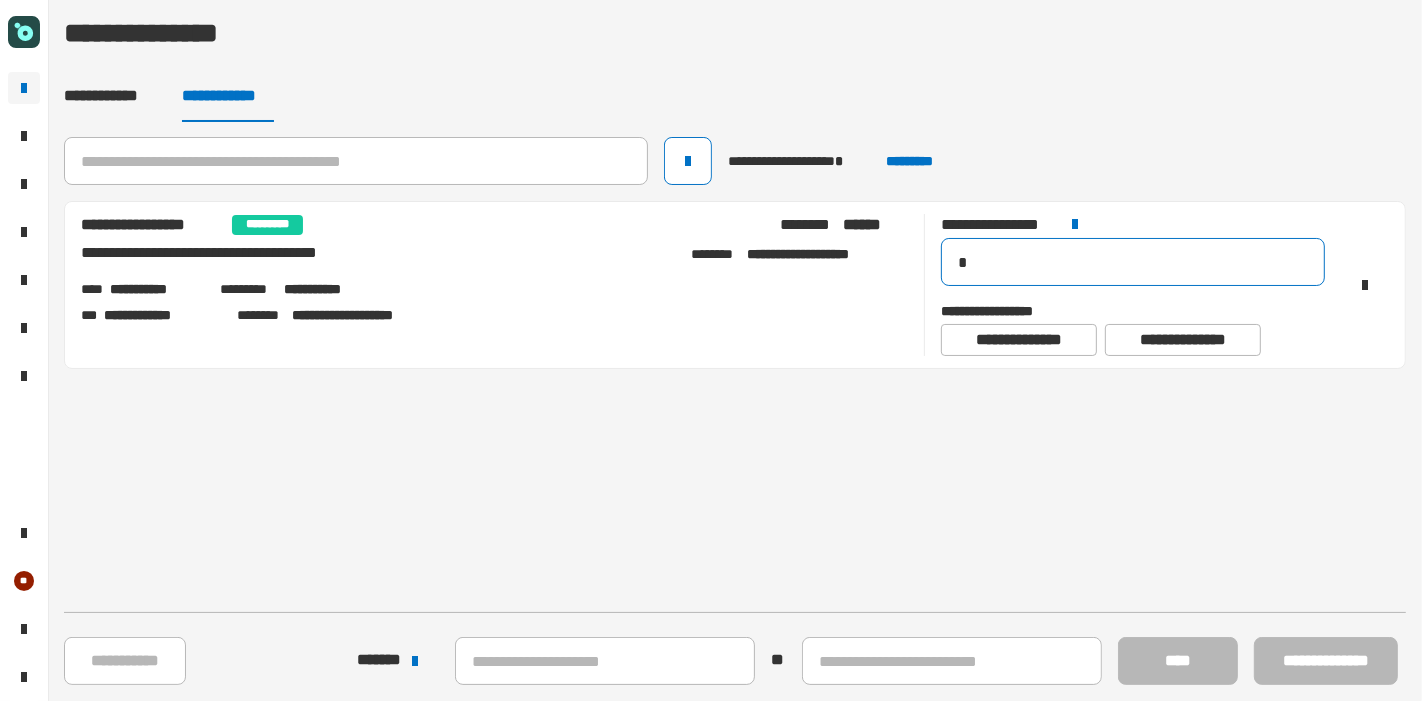 type on "**" 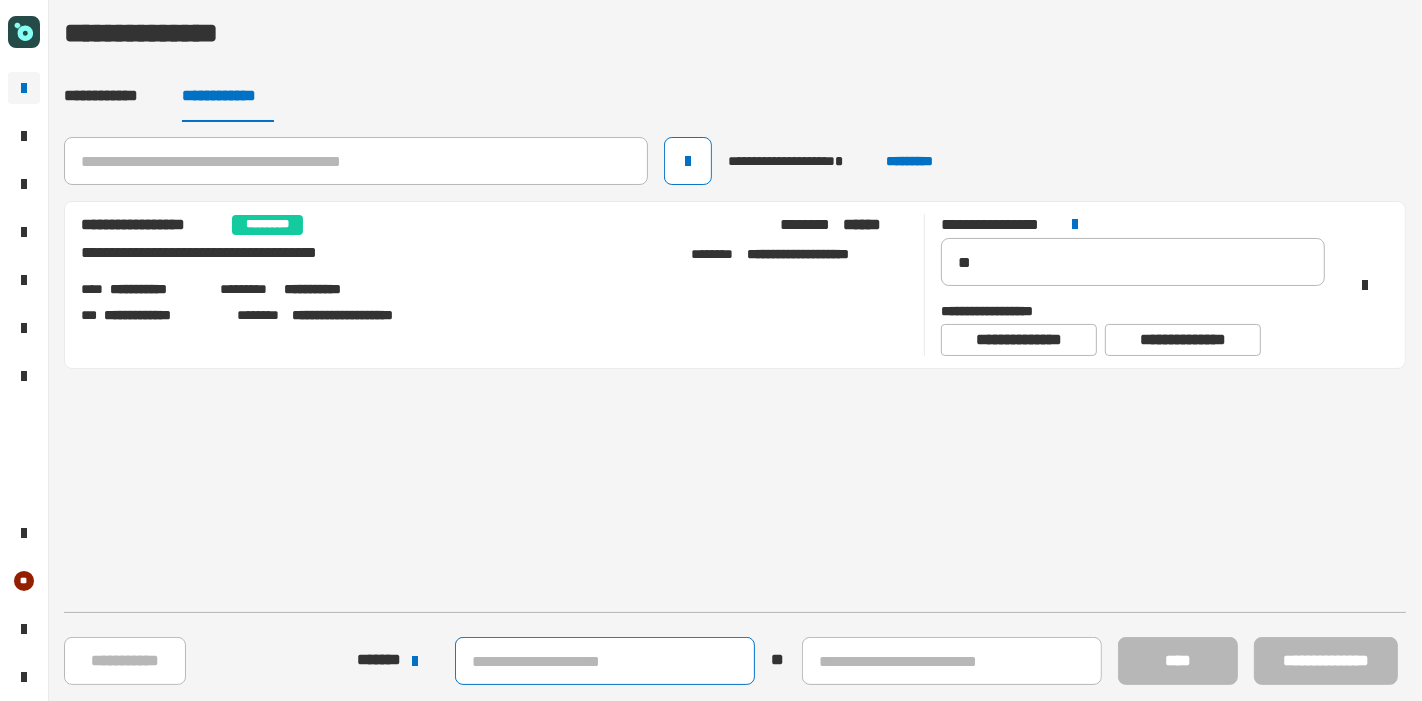 click 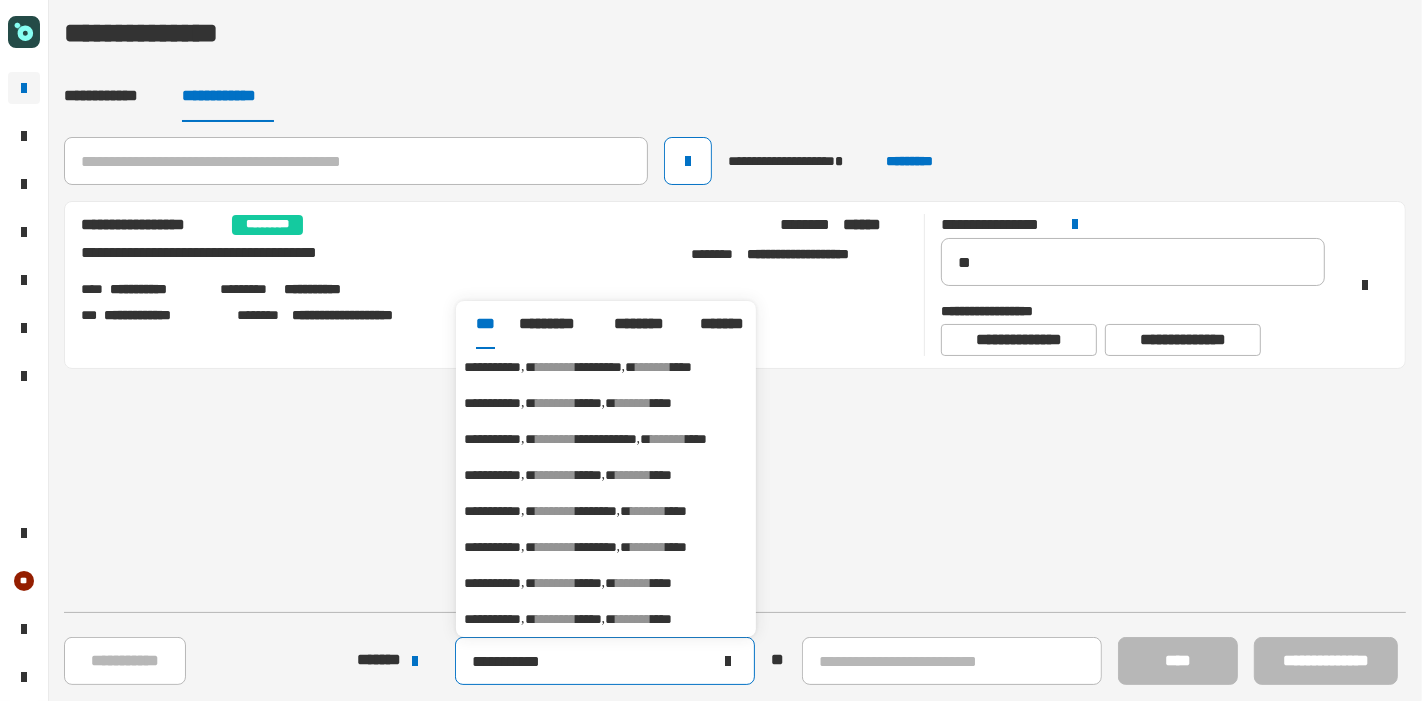 type on "**********" 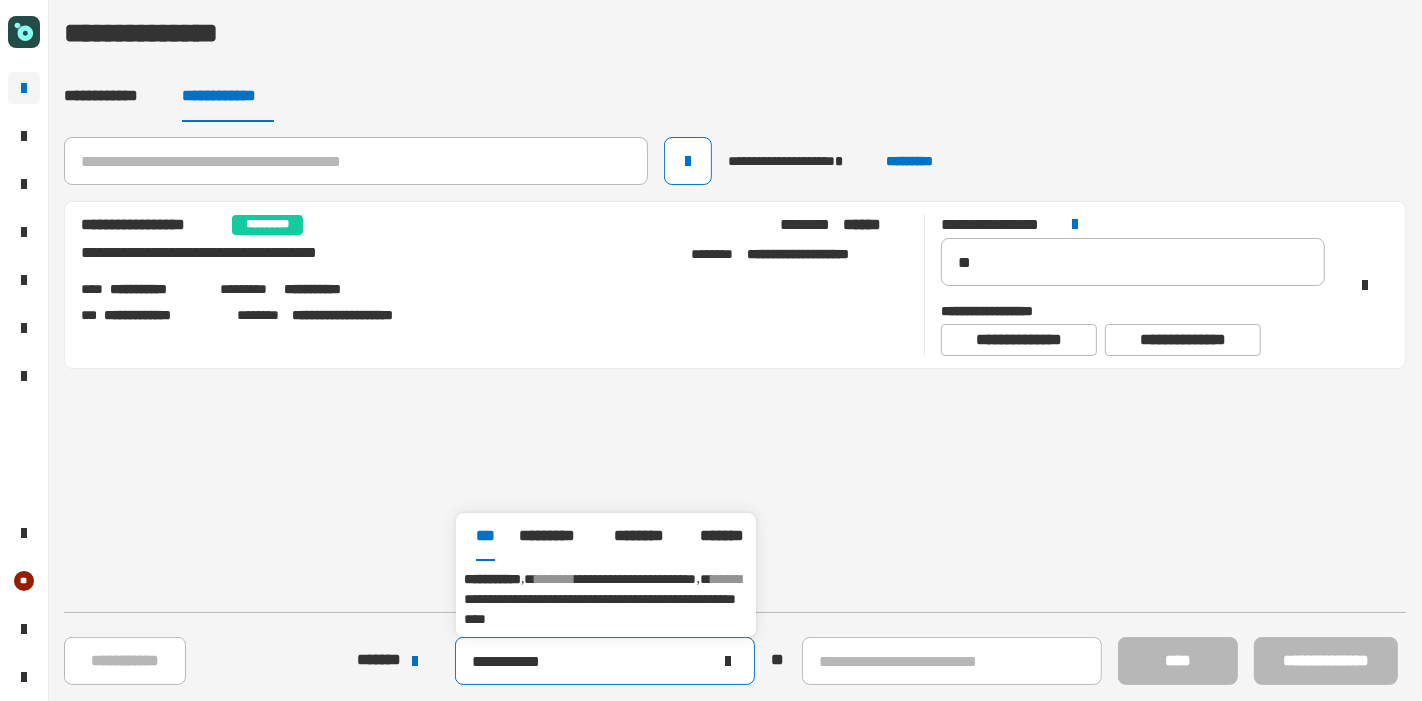 click 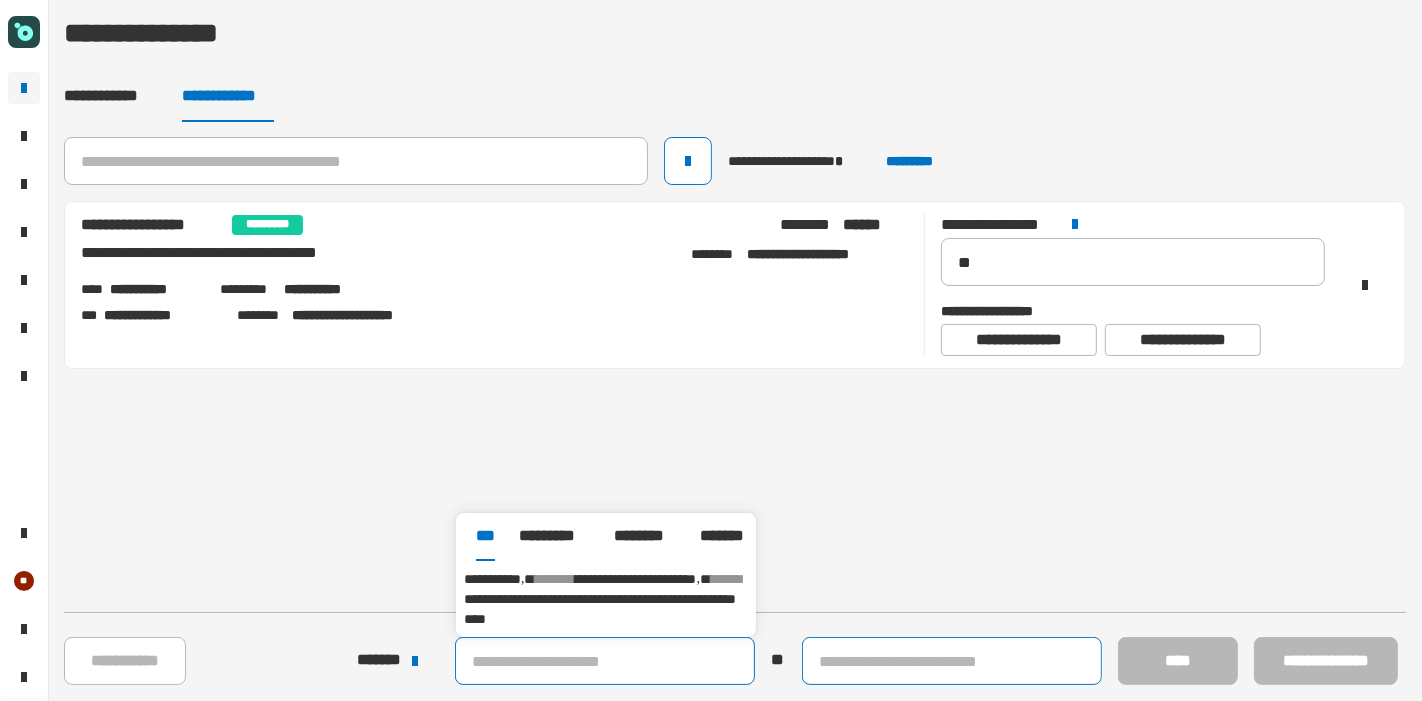type 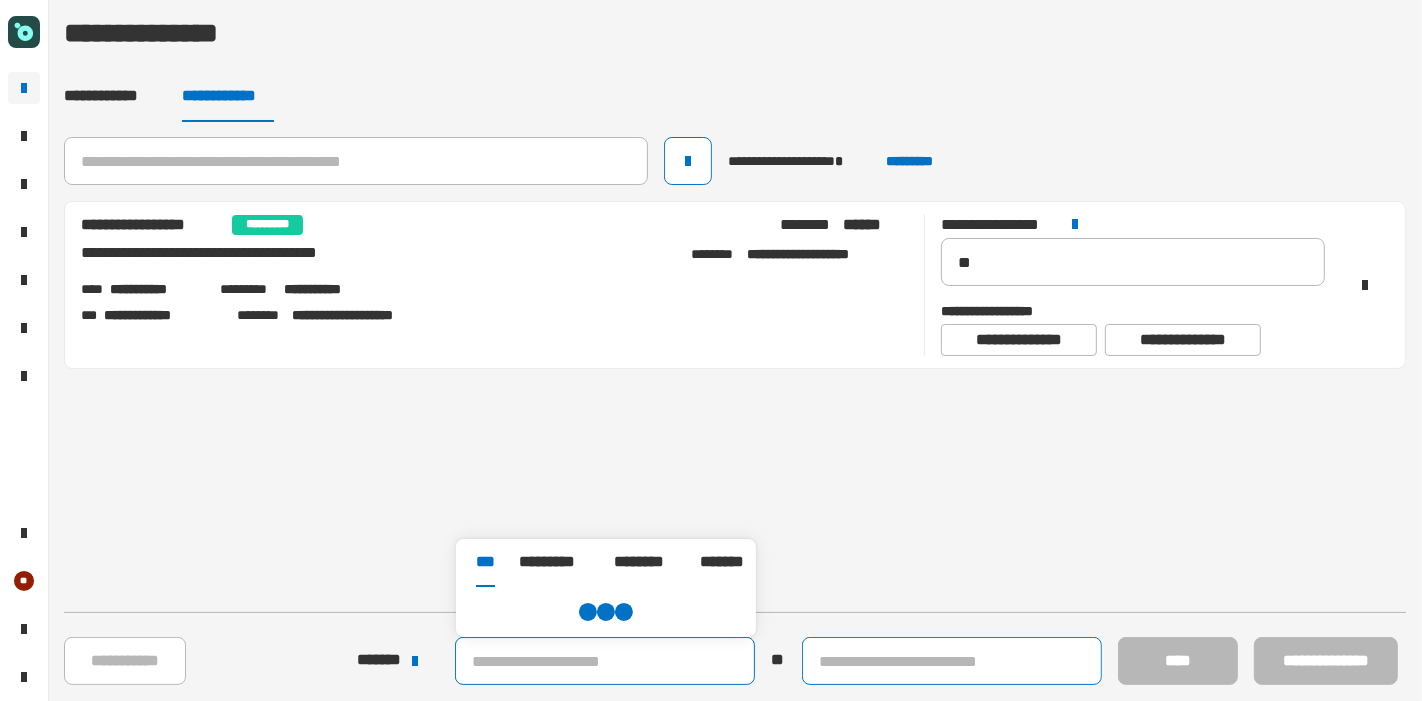 click 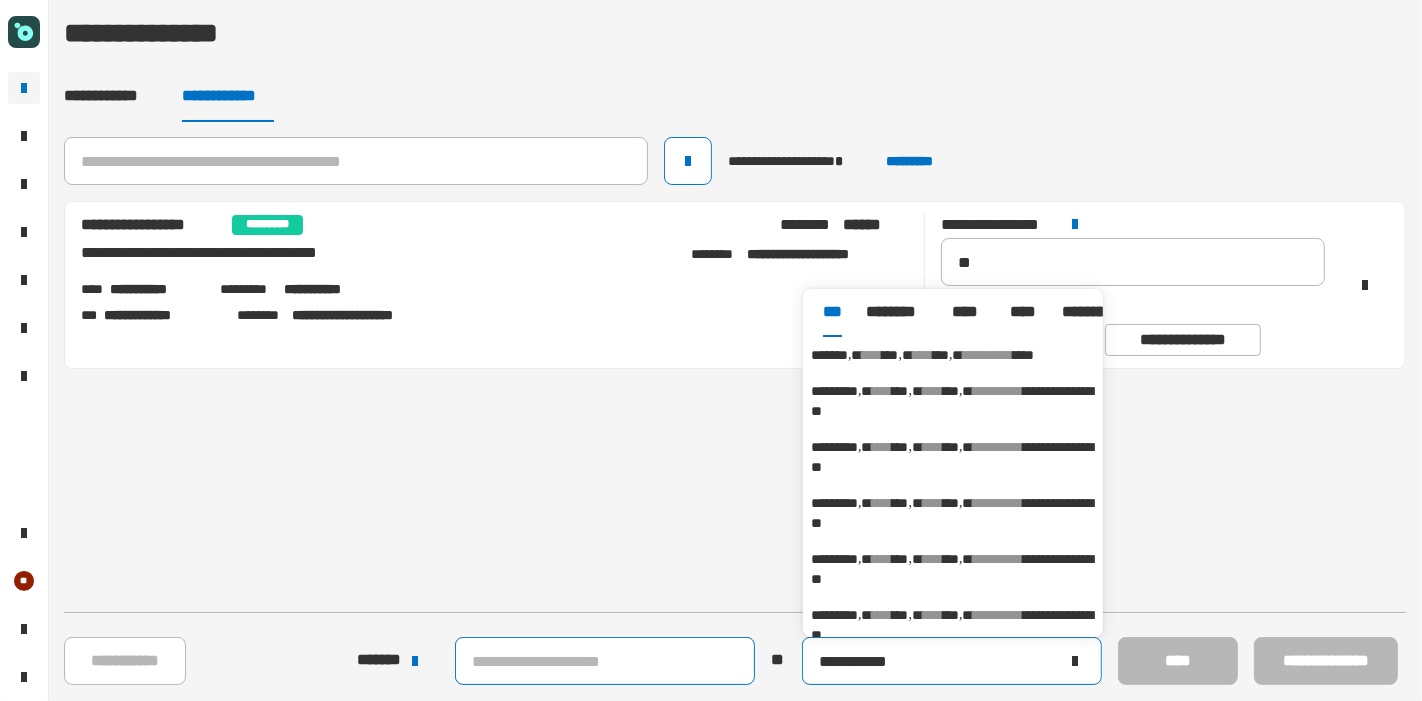 type on "**********" 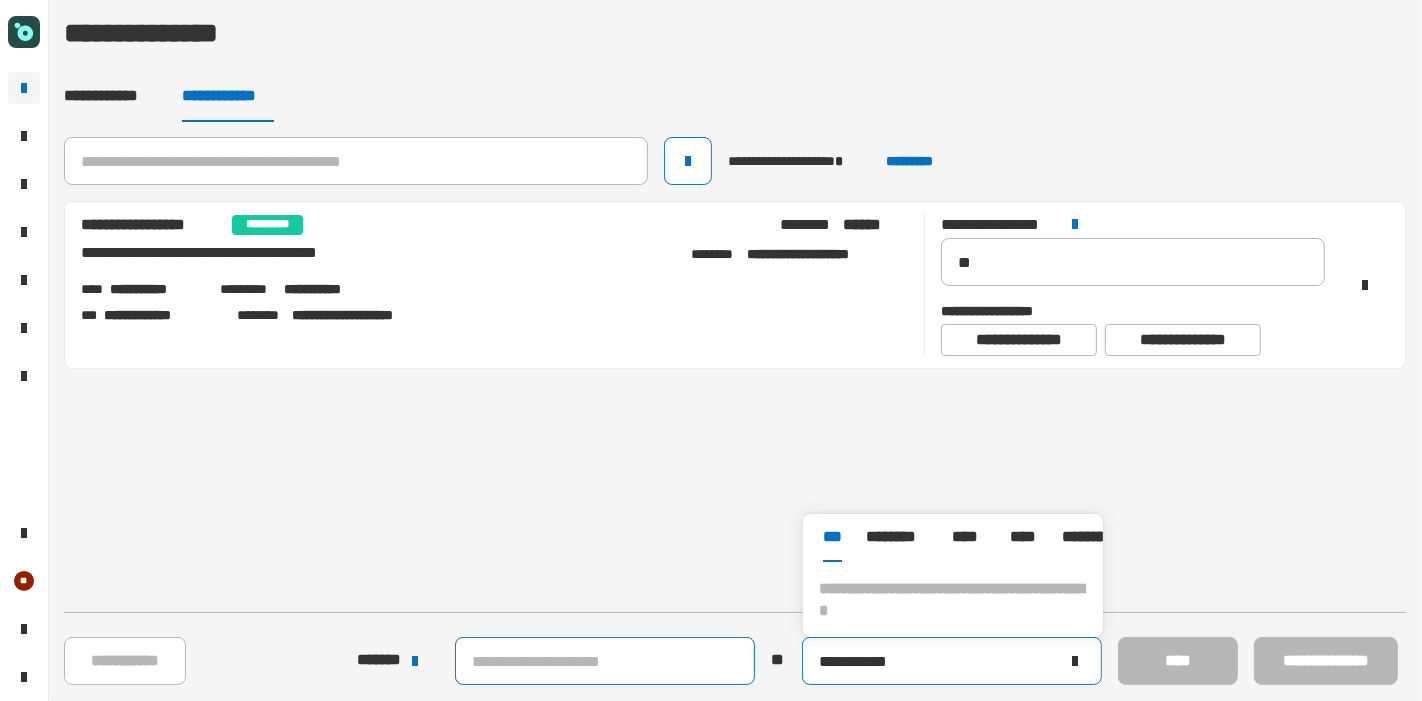 click 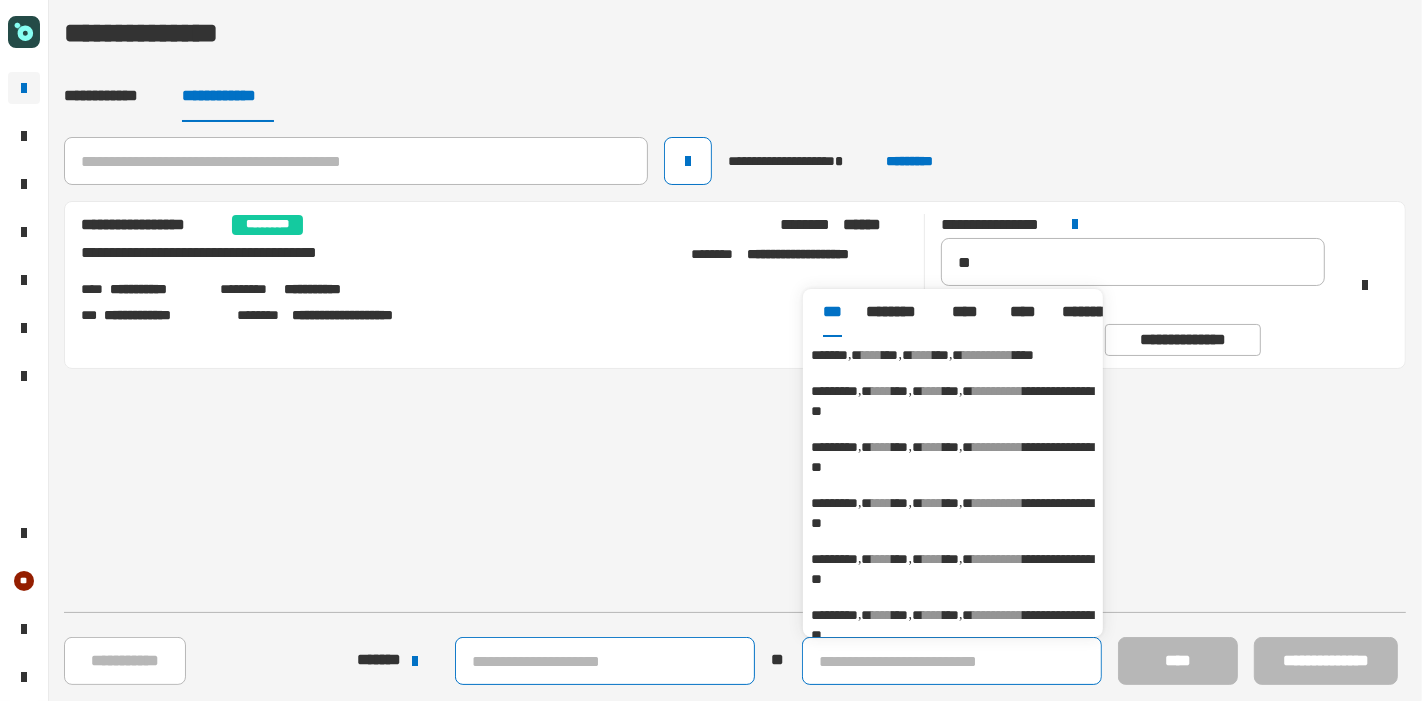 click 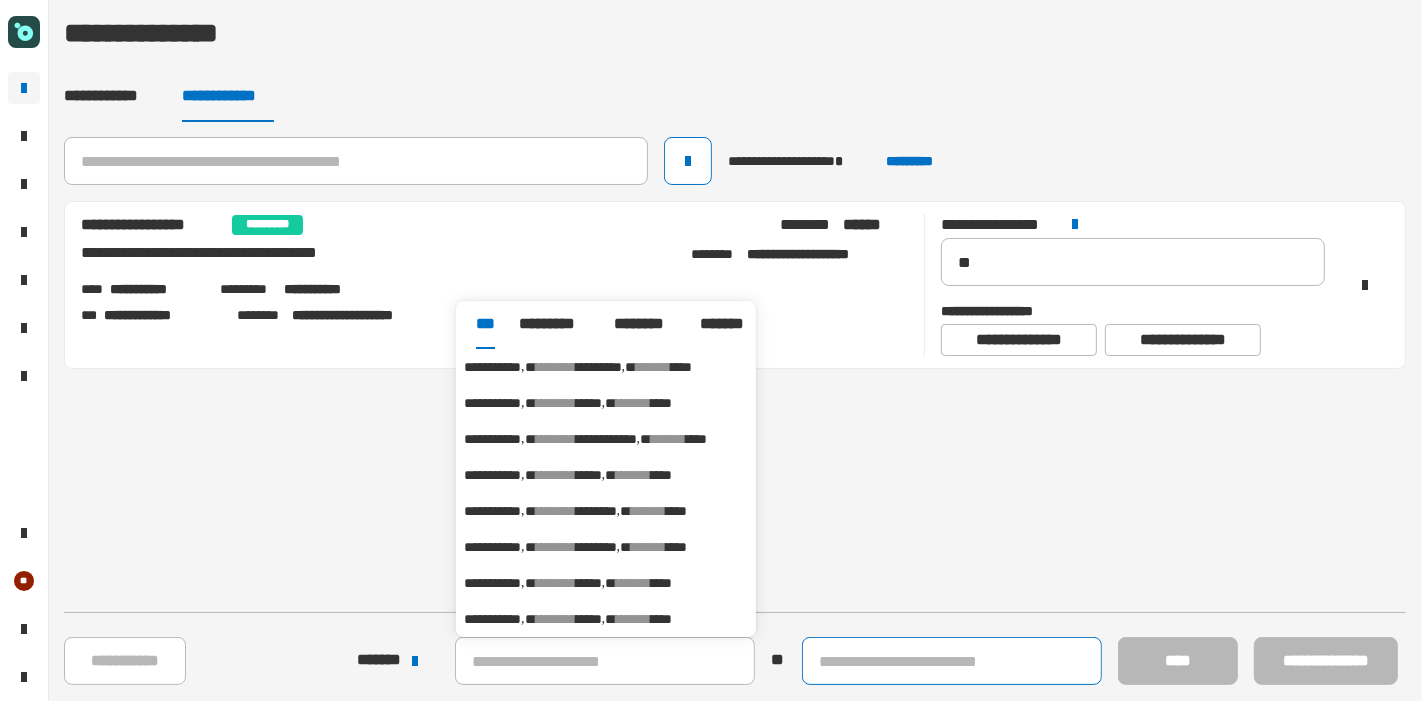 click 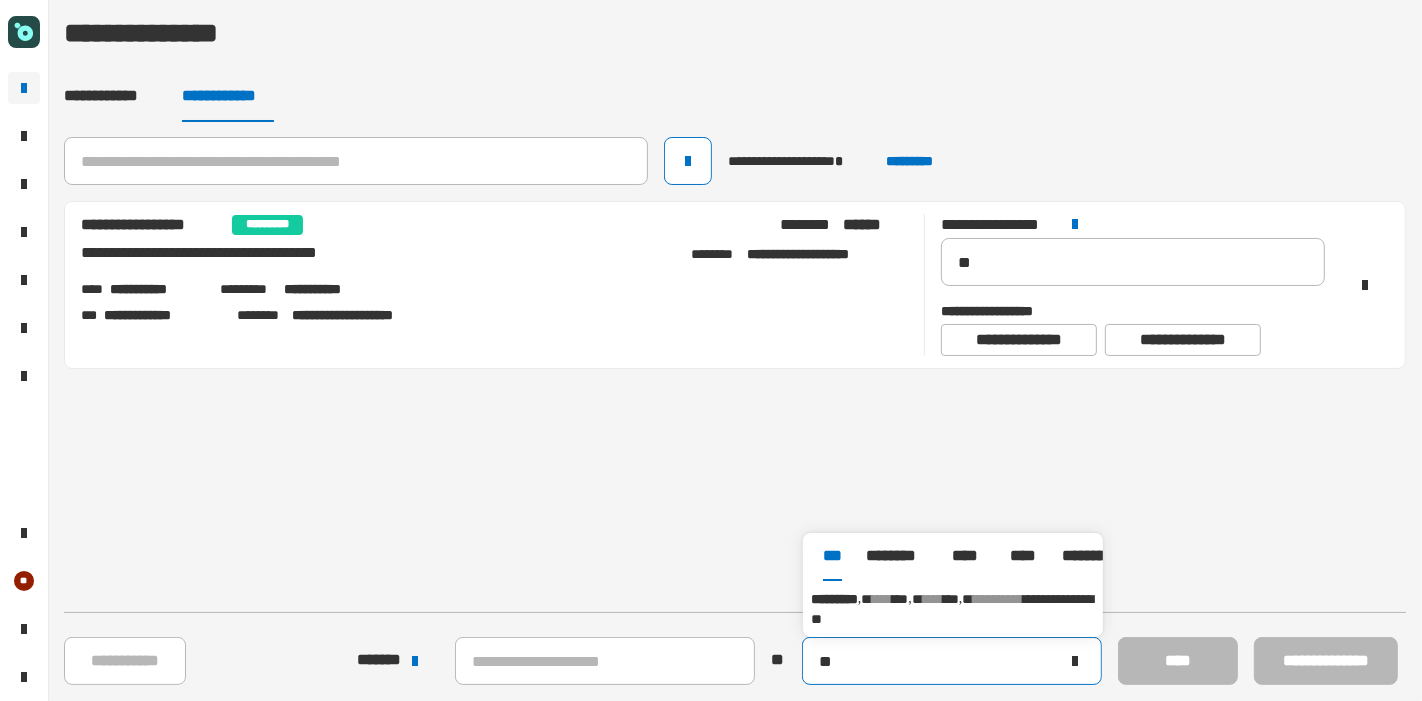 type on "*" 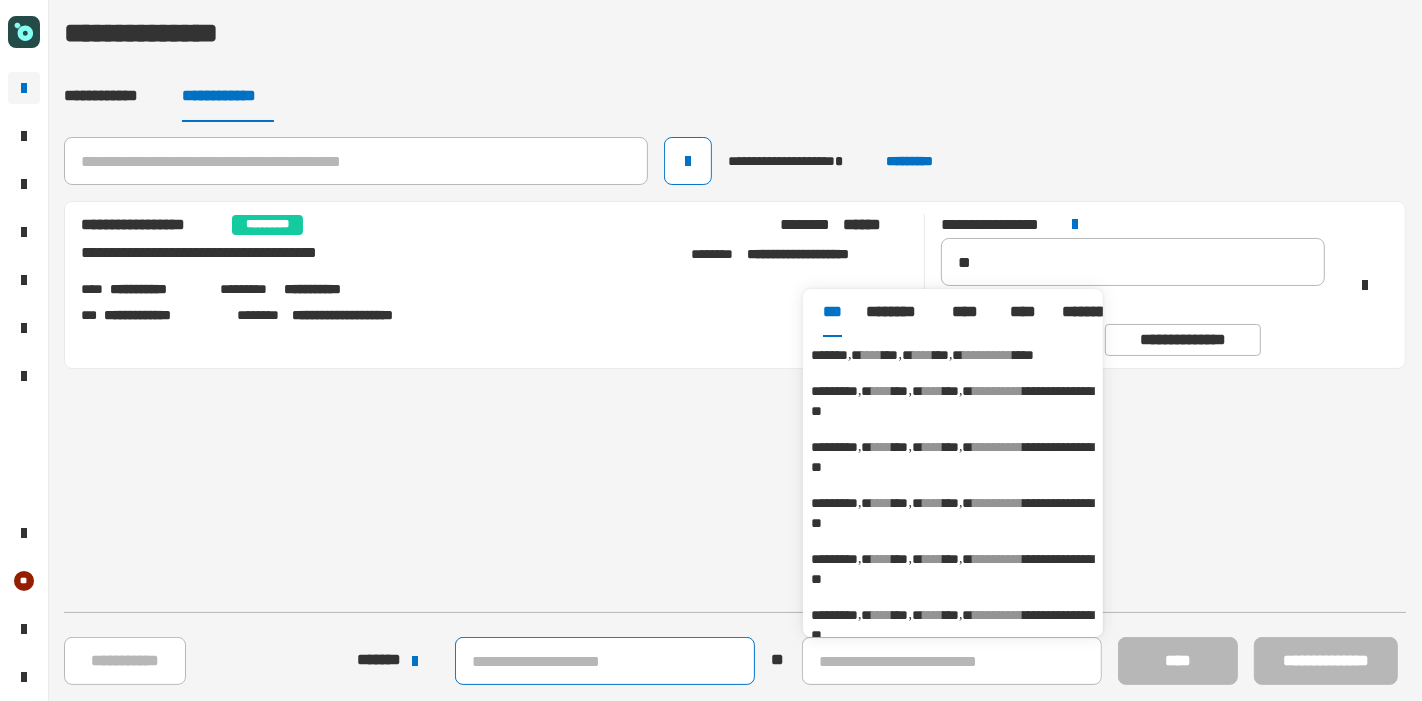 click 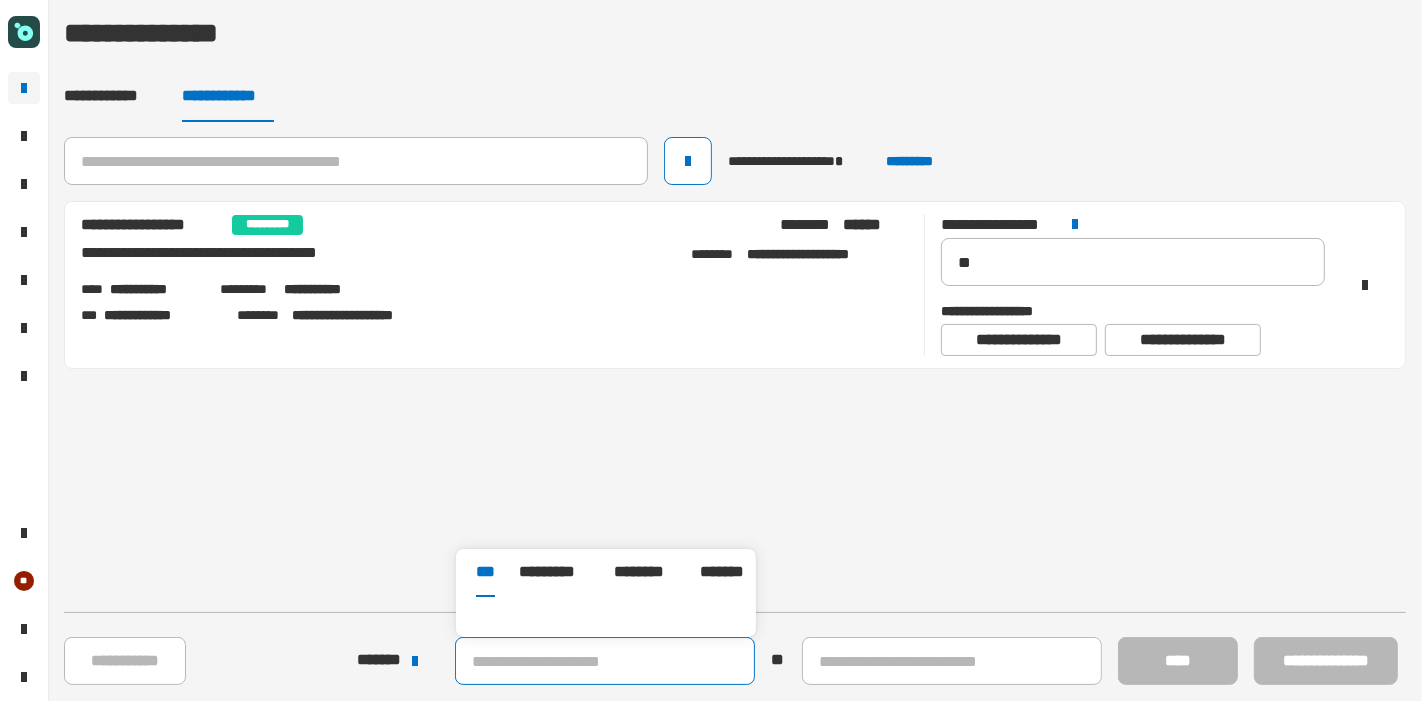 type 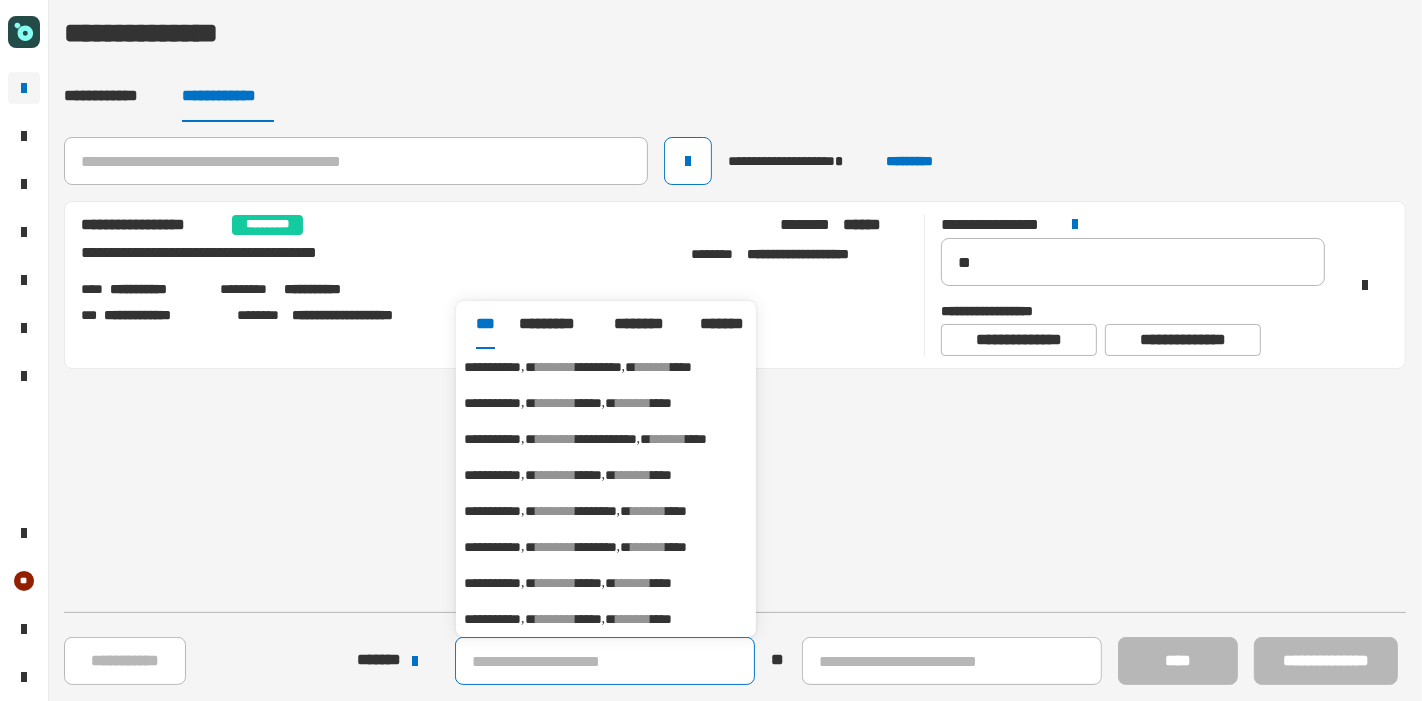 click 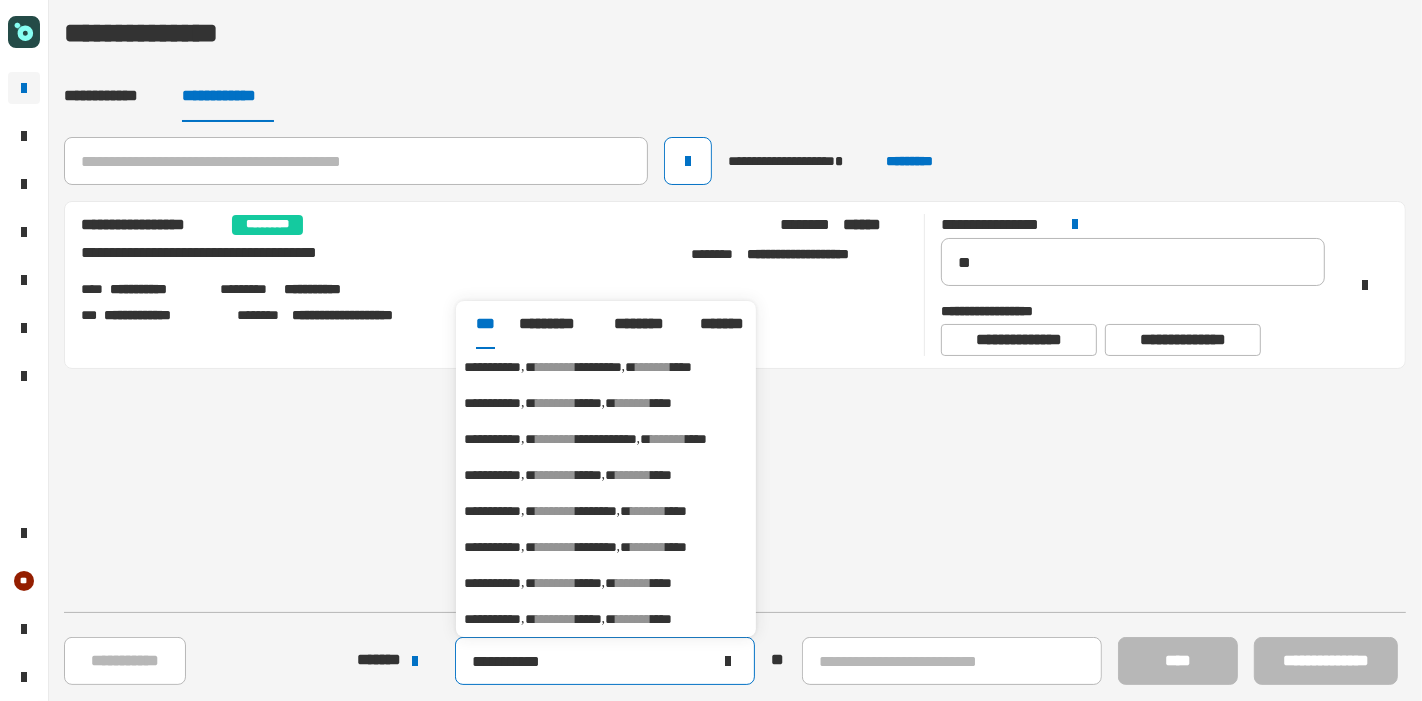 type on "**********" 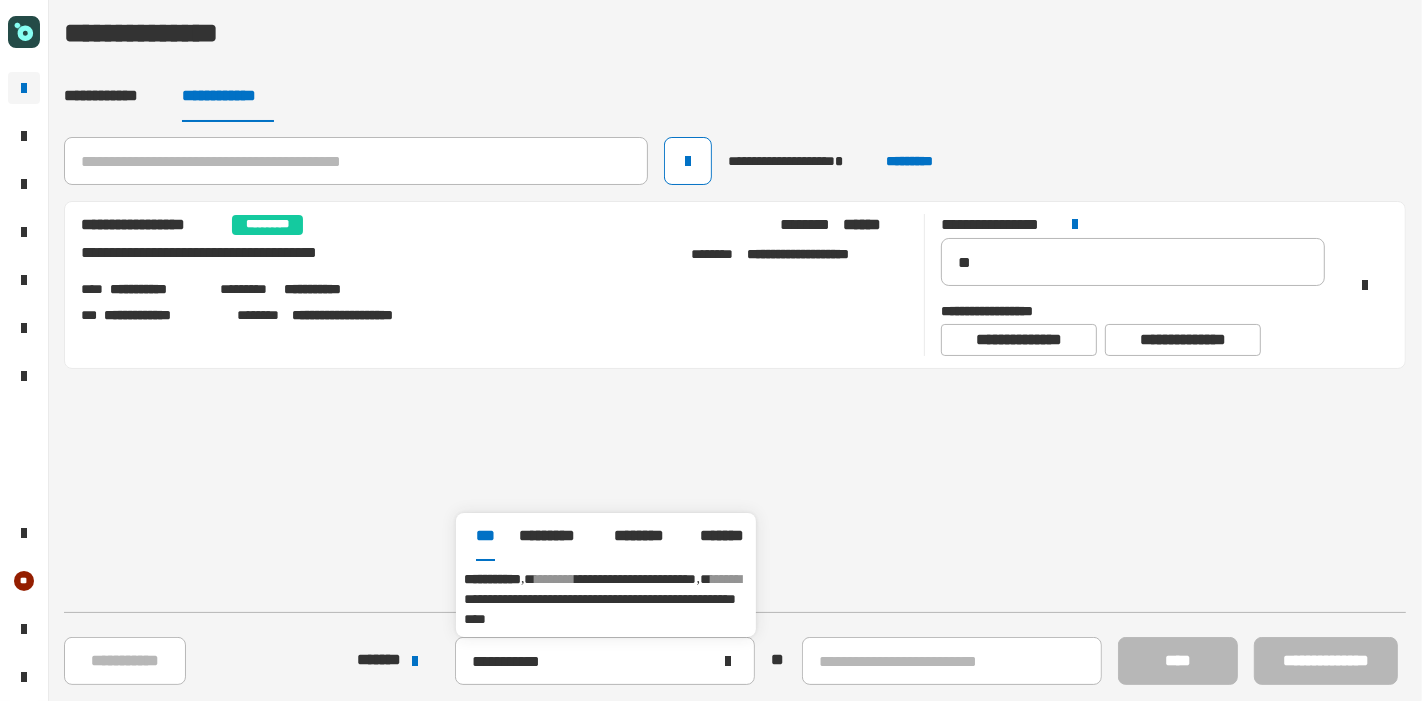 click on "**********" at bounding box center [600, 609] 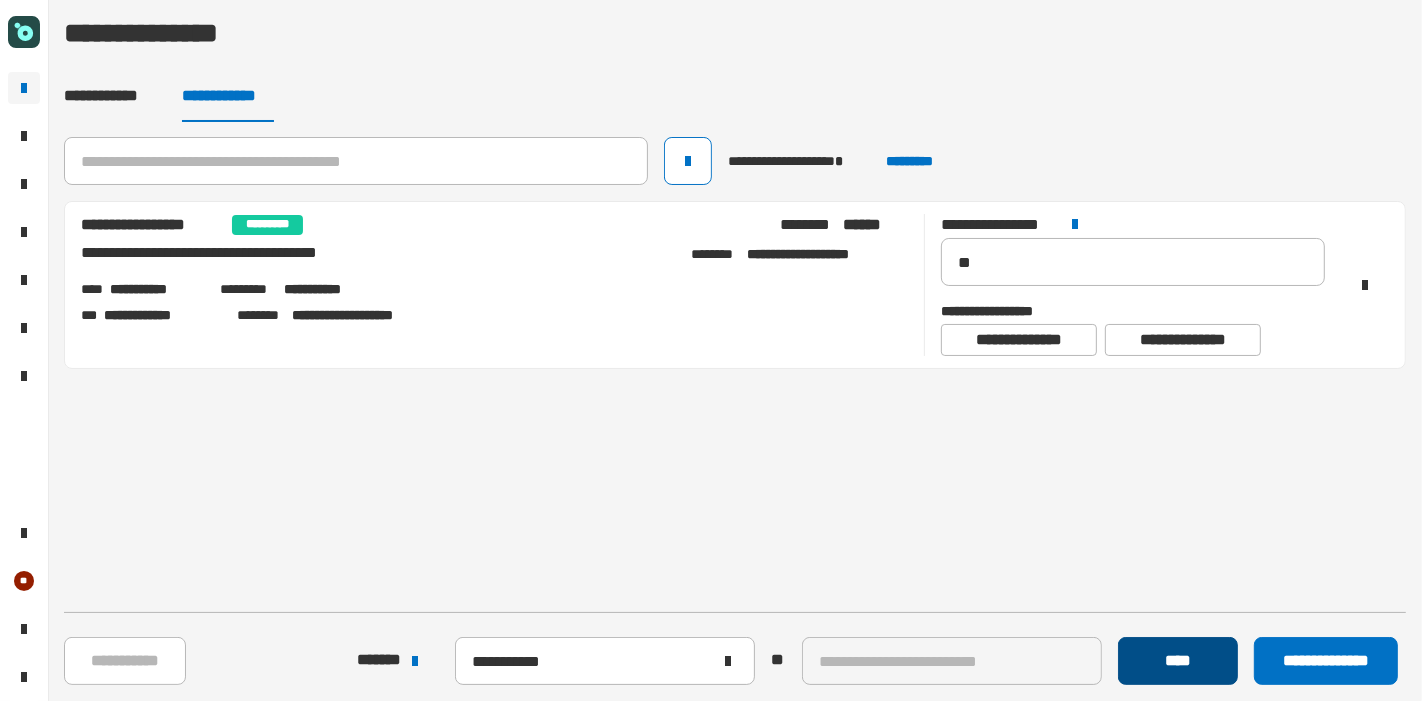 click on "****" 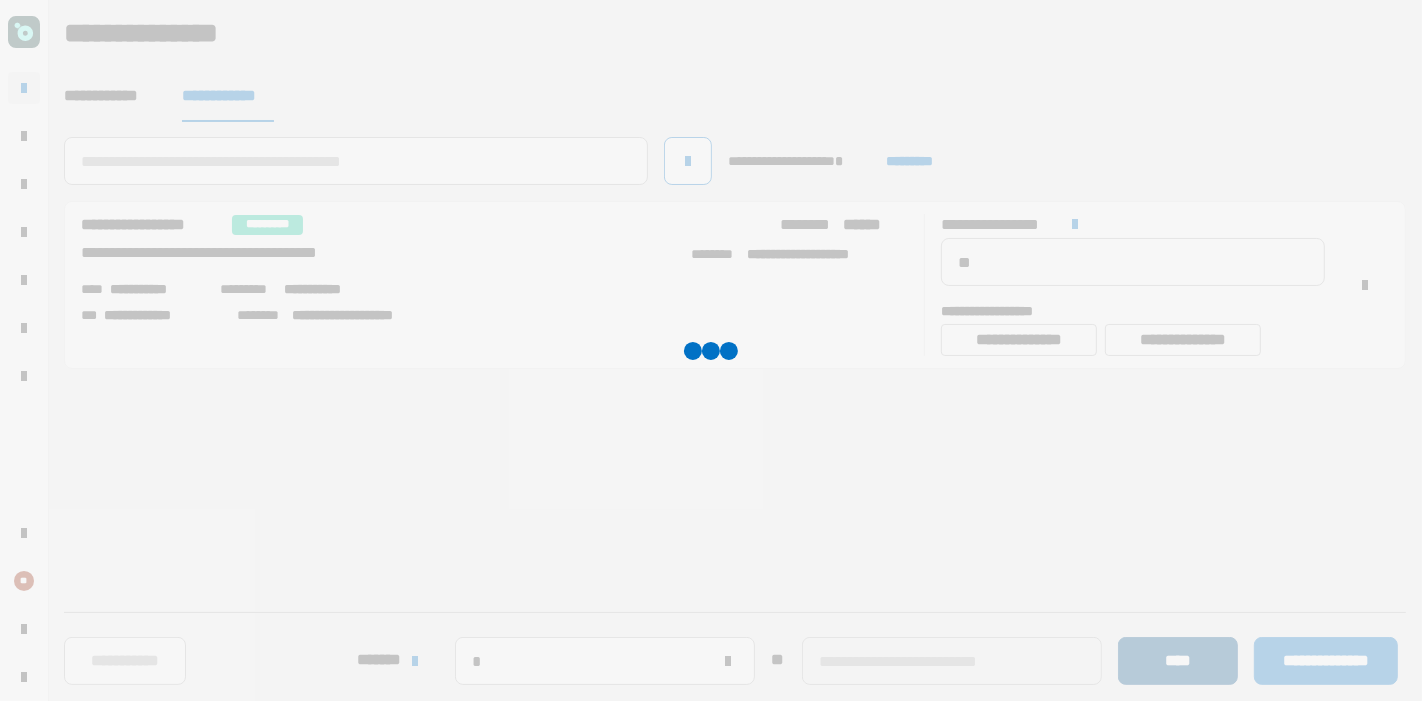 type 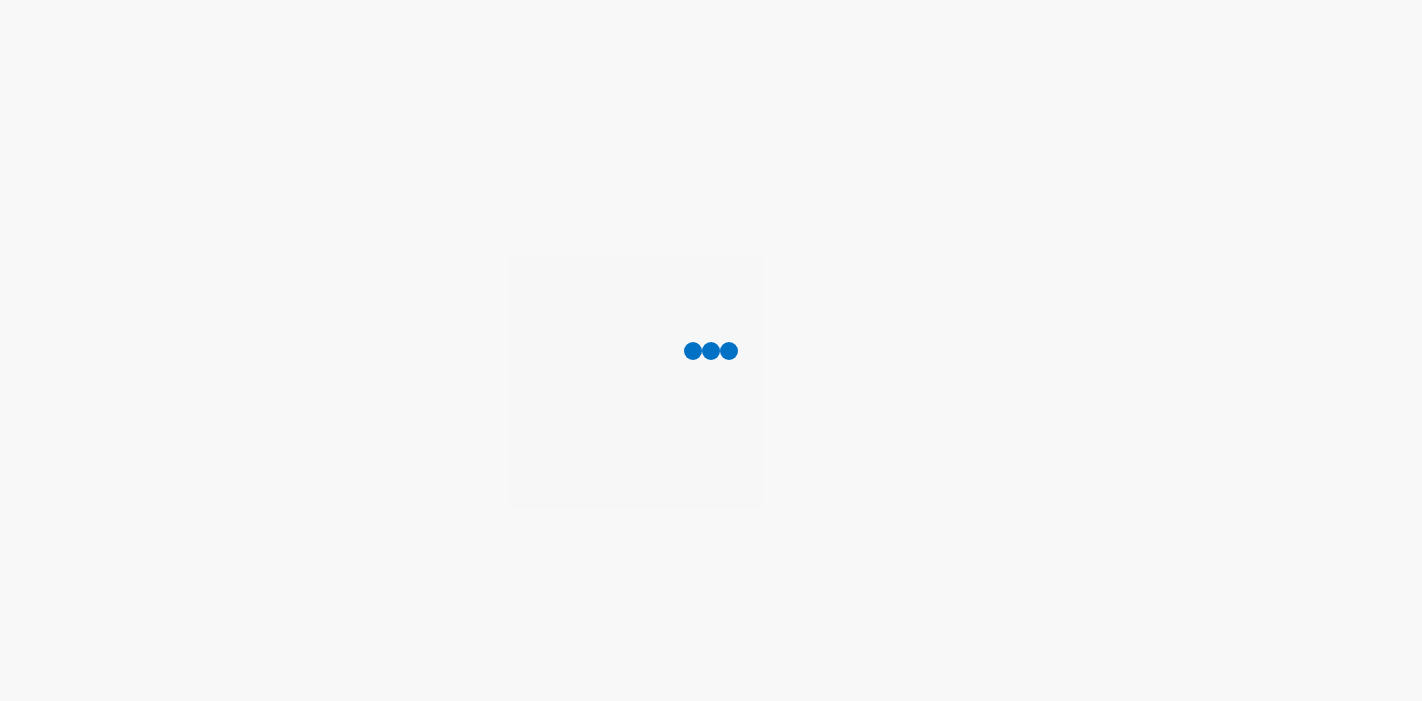 scroll, scrollTop: 0, scrollLeft: 0, axis: both 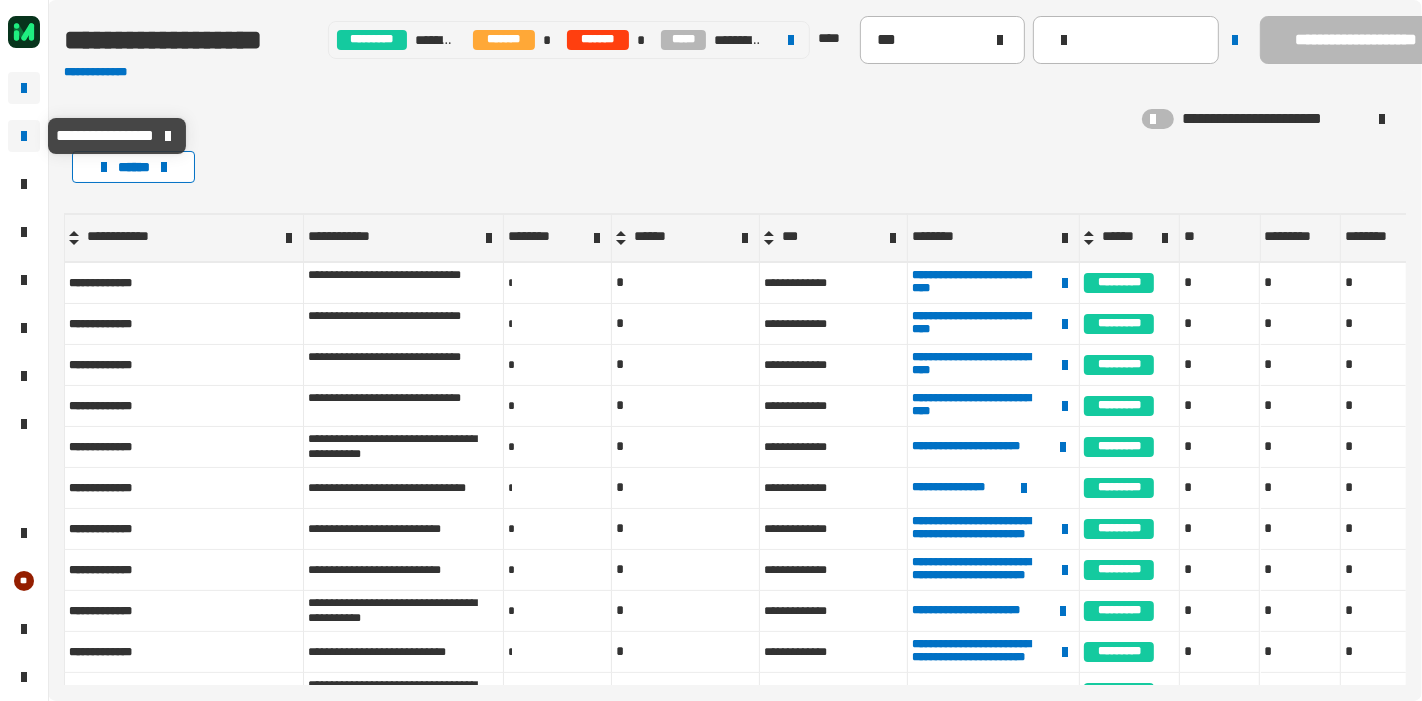 click 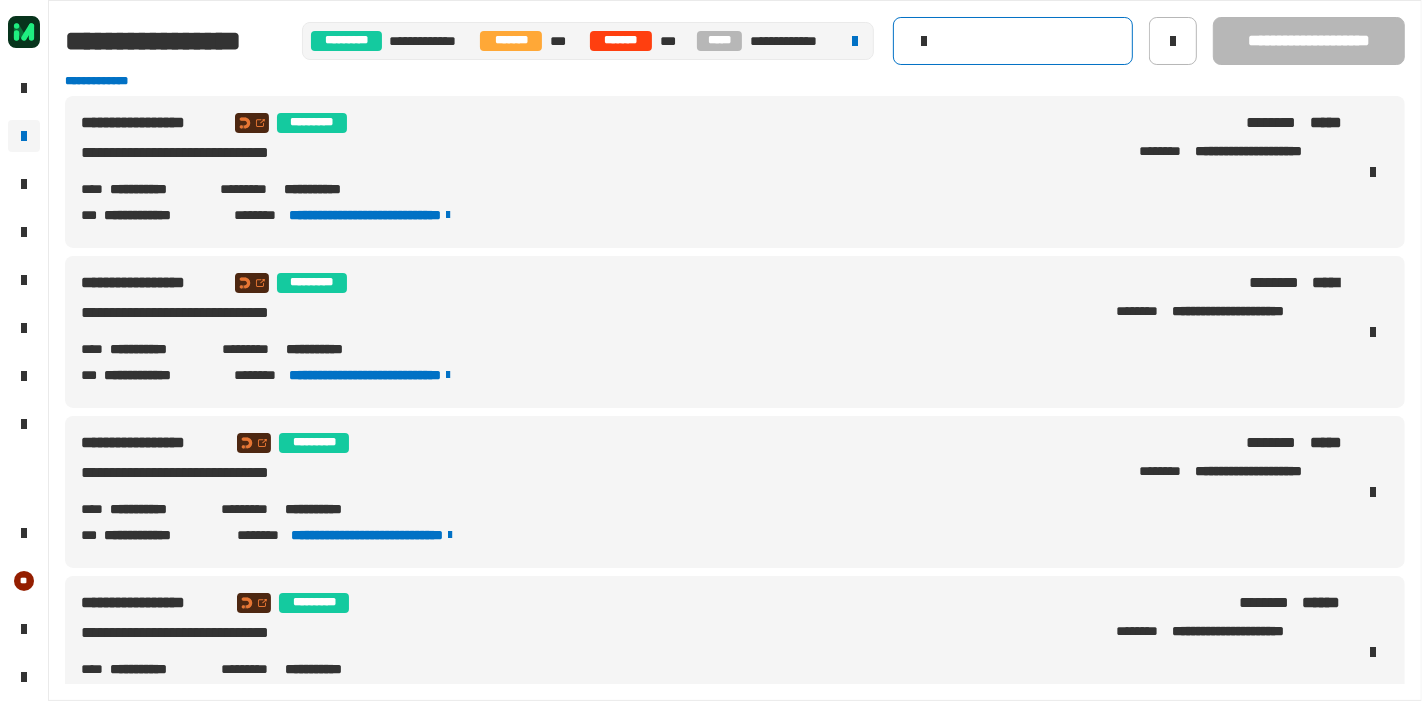 click 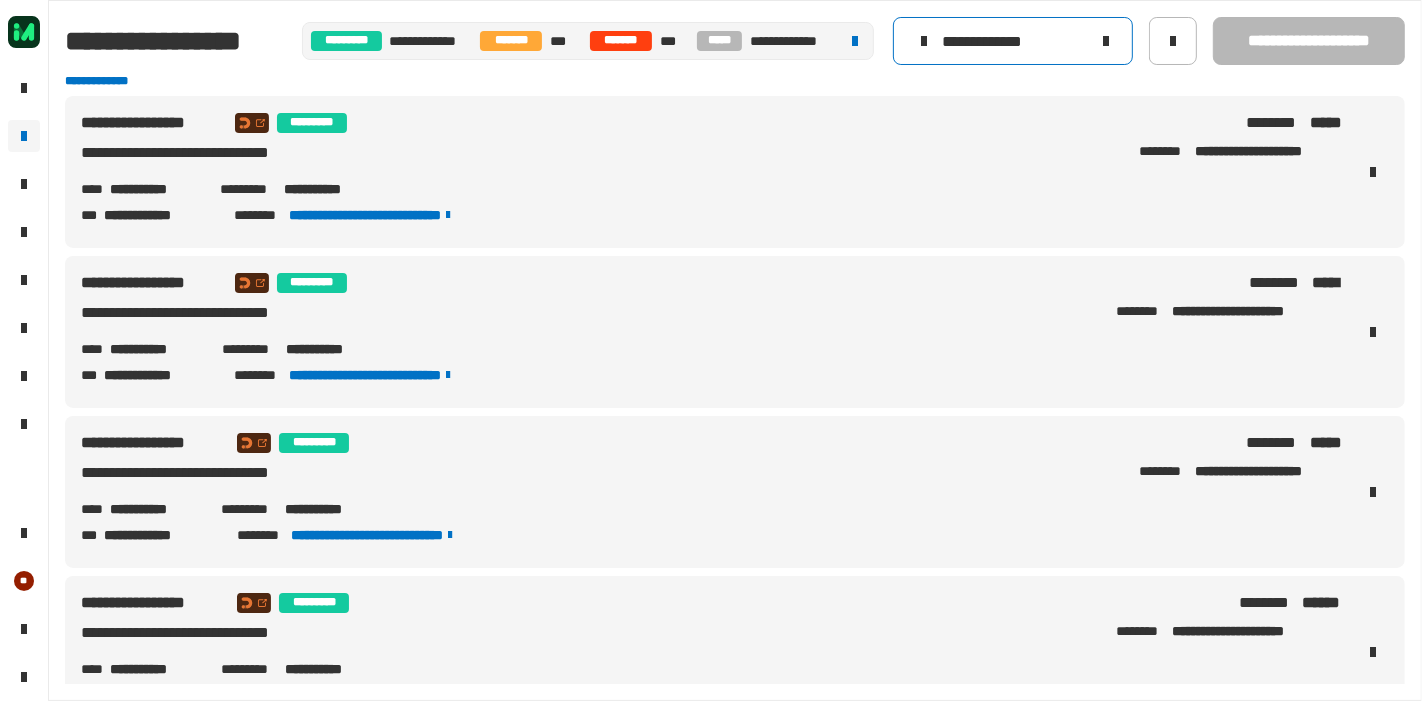 type on "**********" 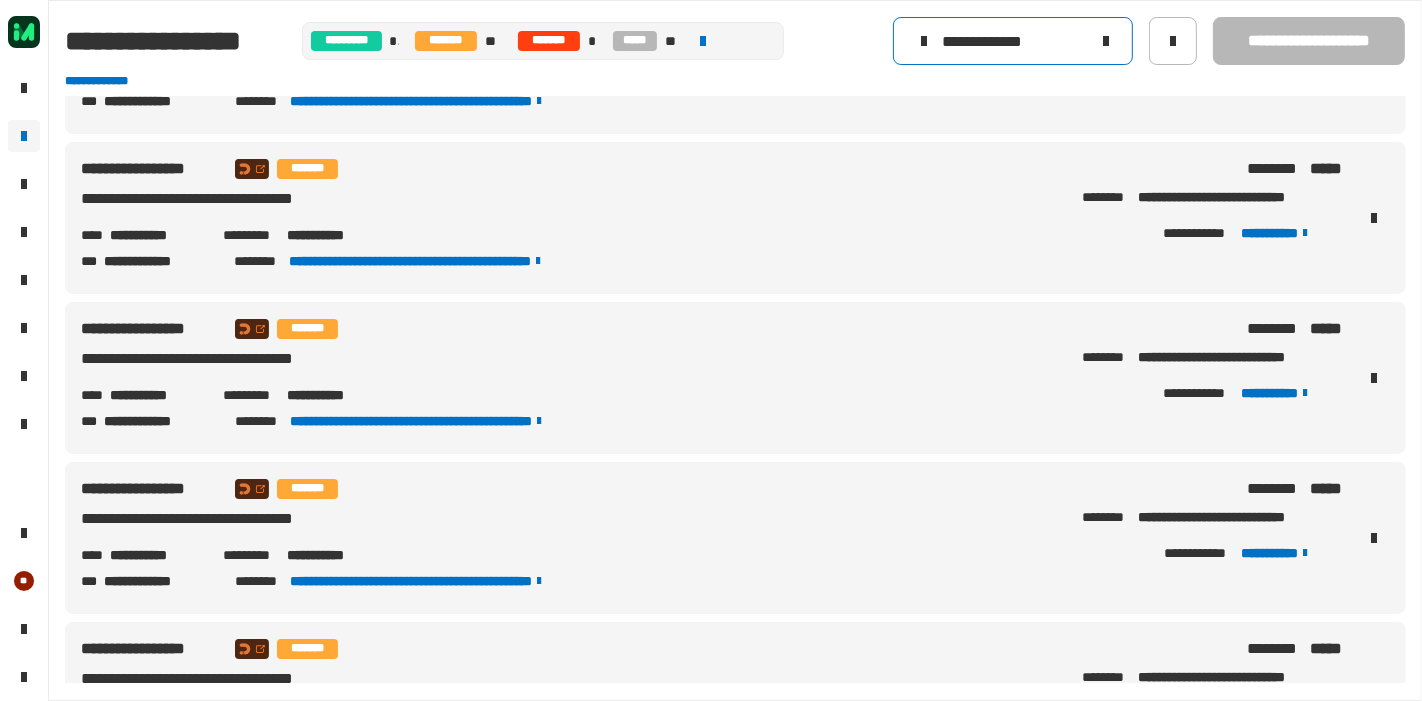 scroll, scrollTop: 0, scrollLeft: 0, axis: both 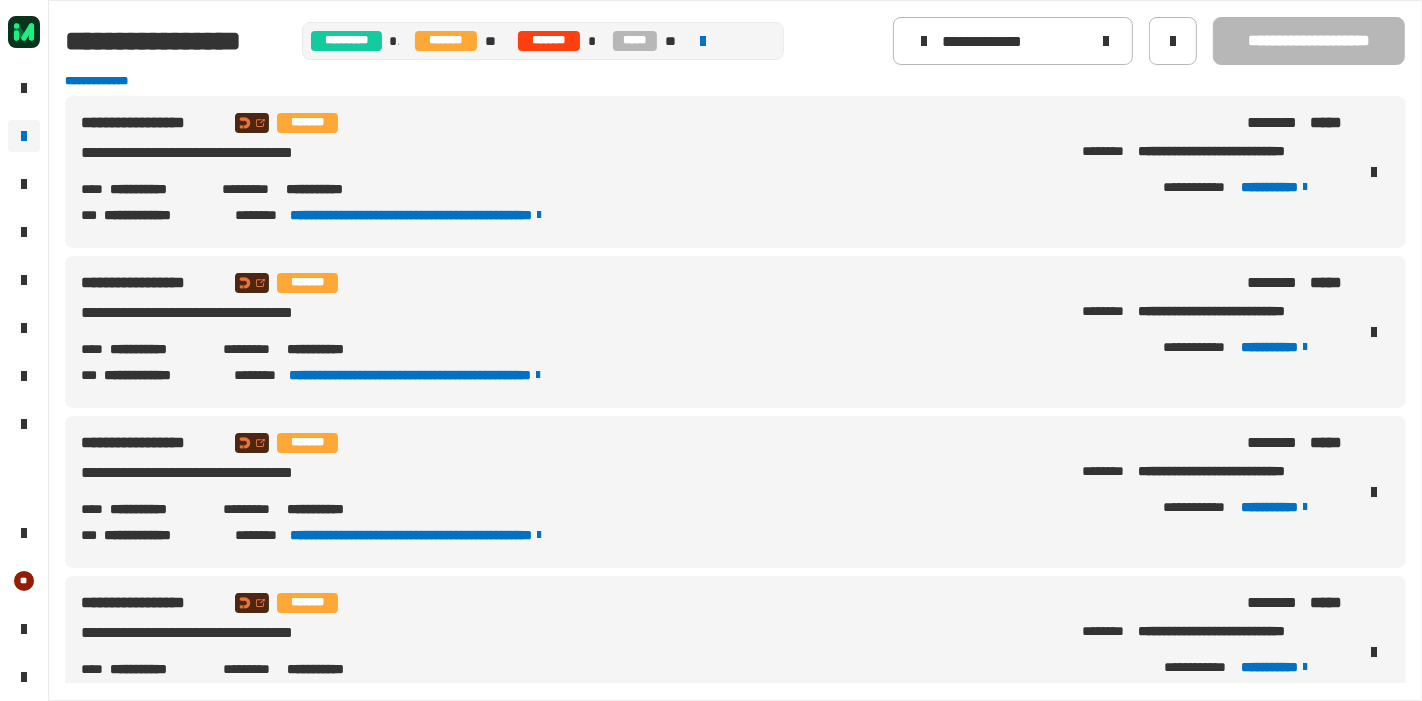 click on "**********" 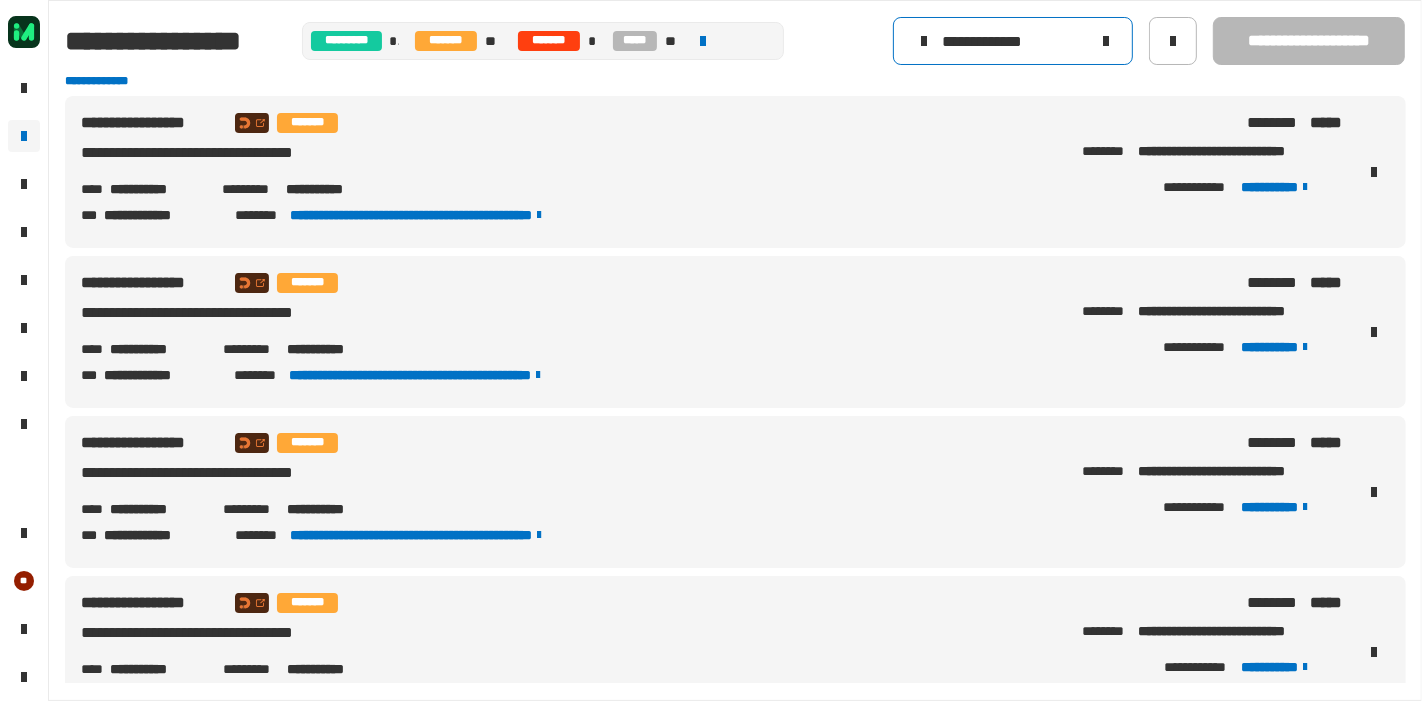 click 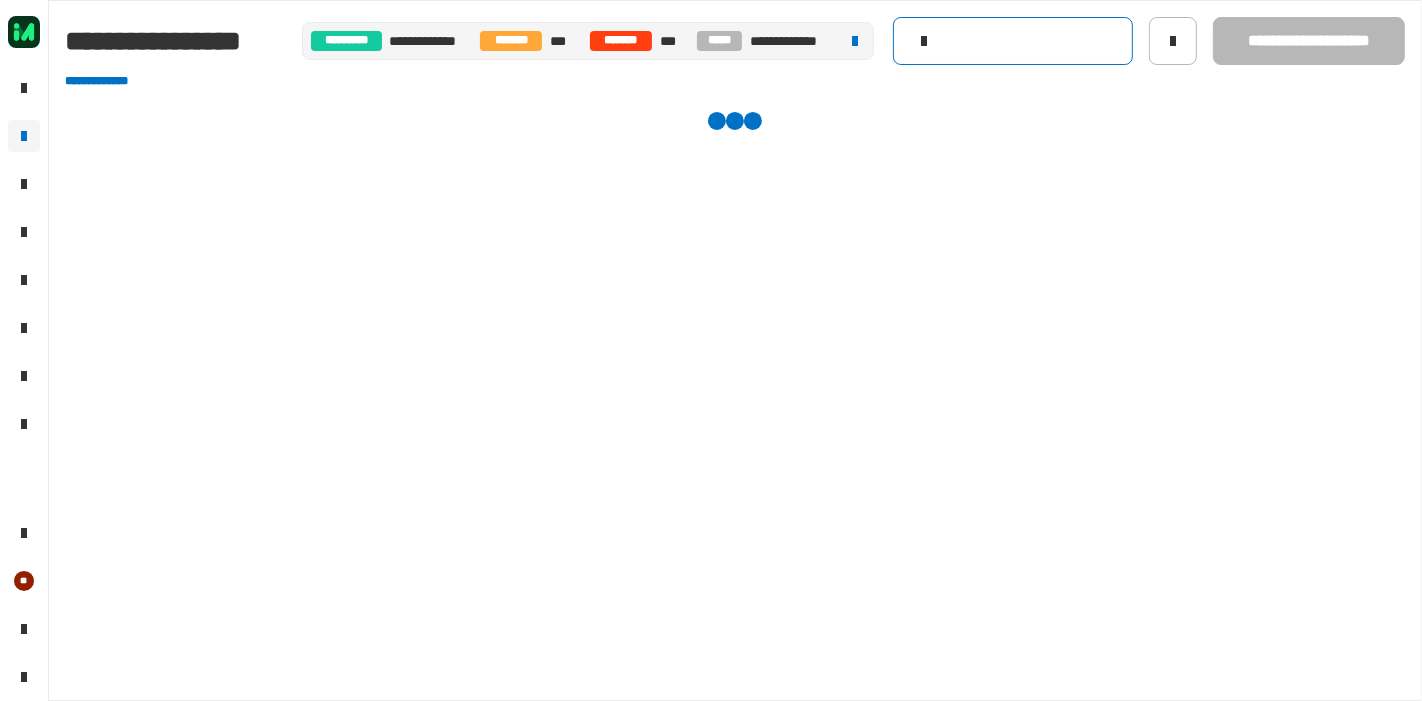 click 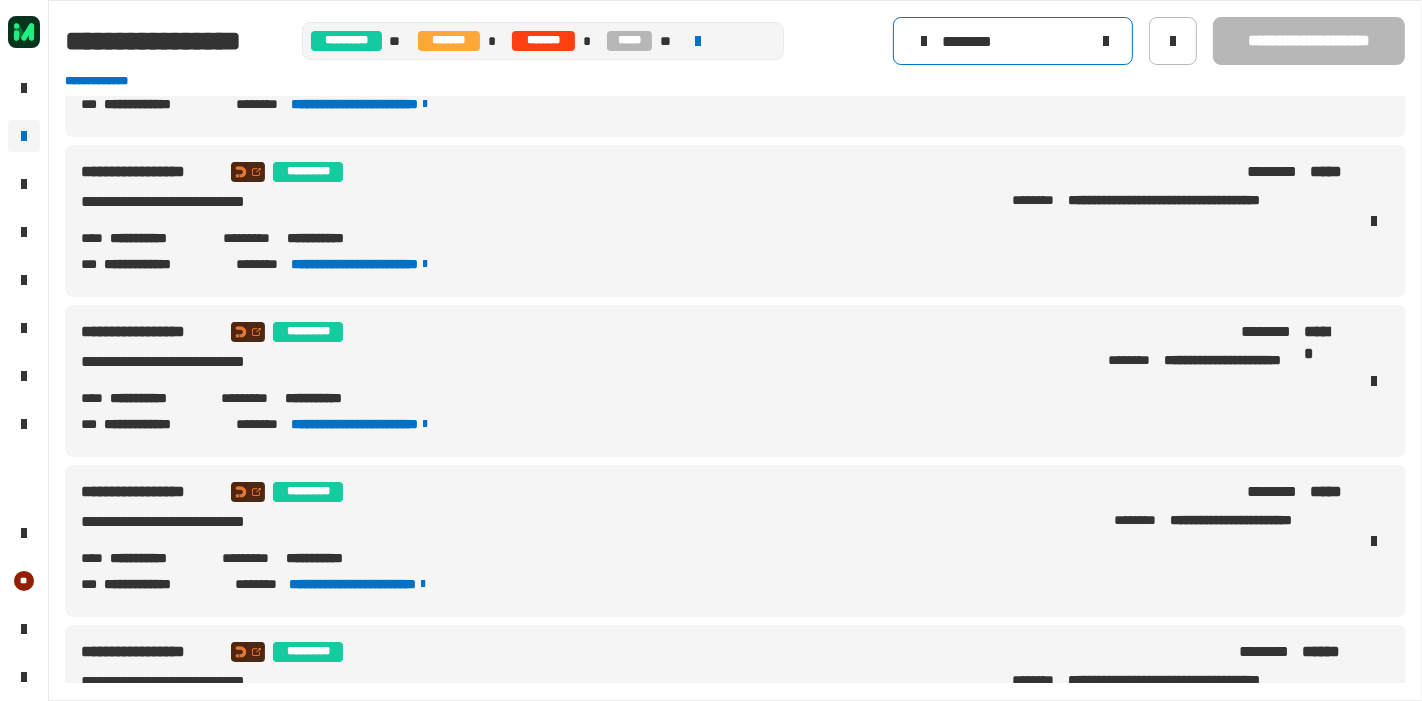 scroll, scrollTop: 213, scrollLeft: 0, axis: vertical 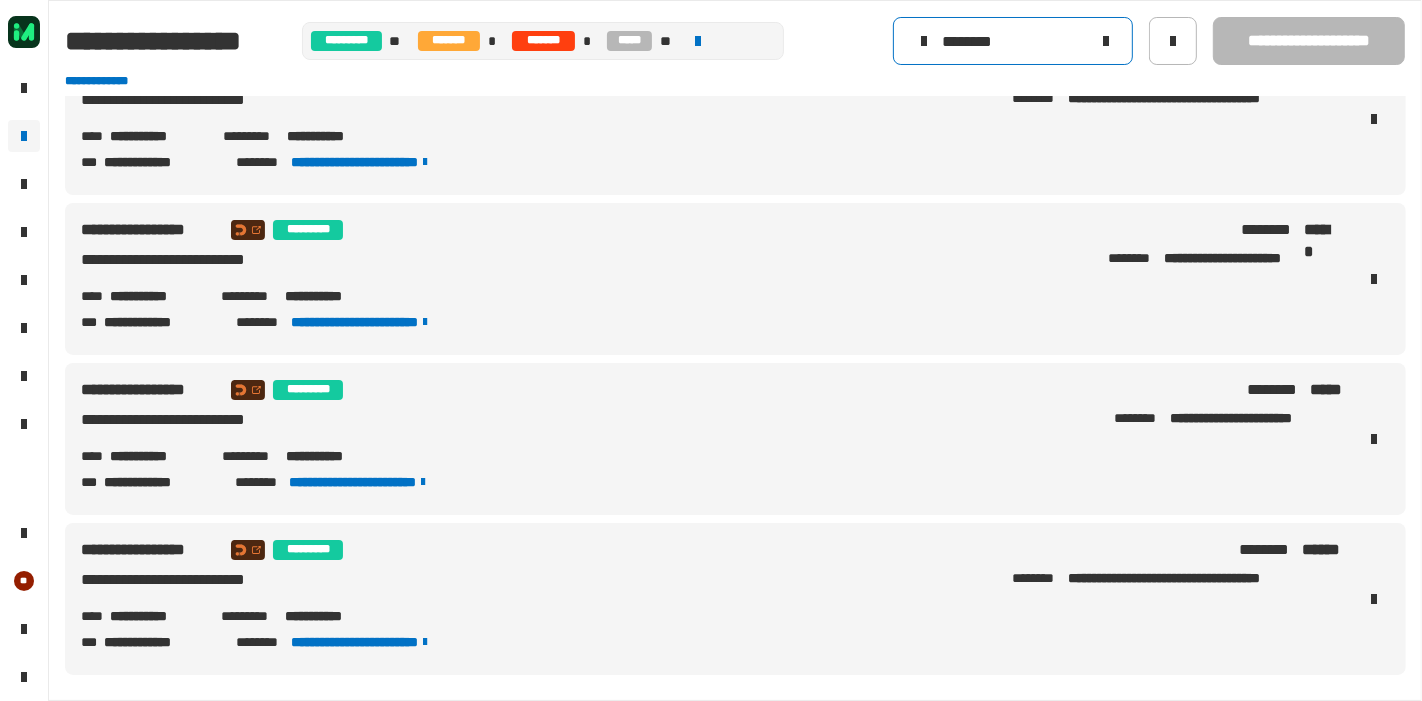 type on "********" 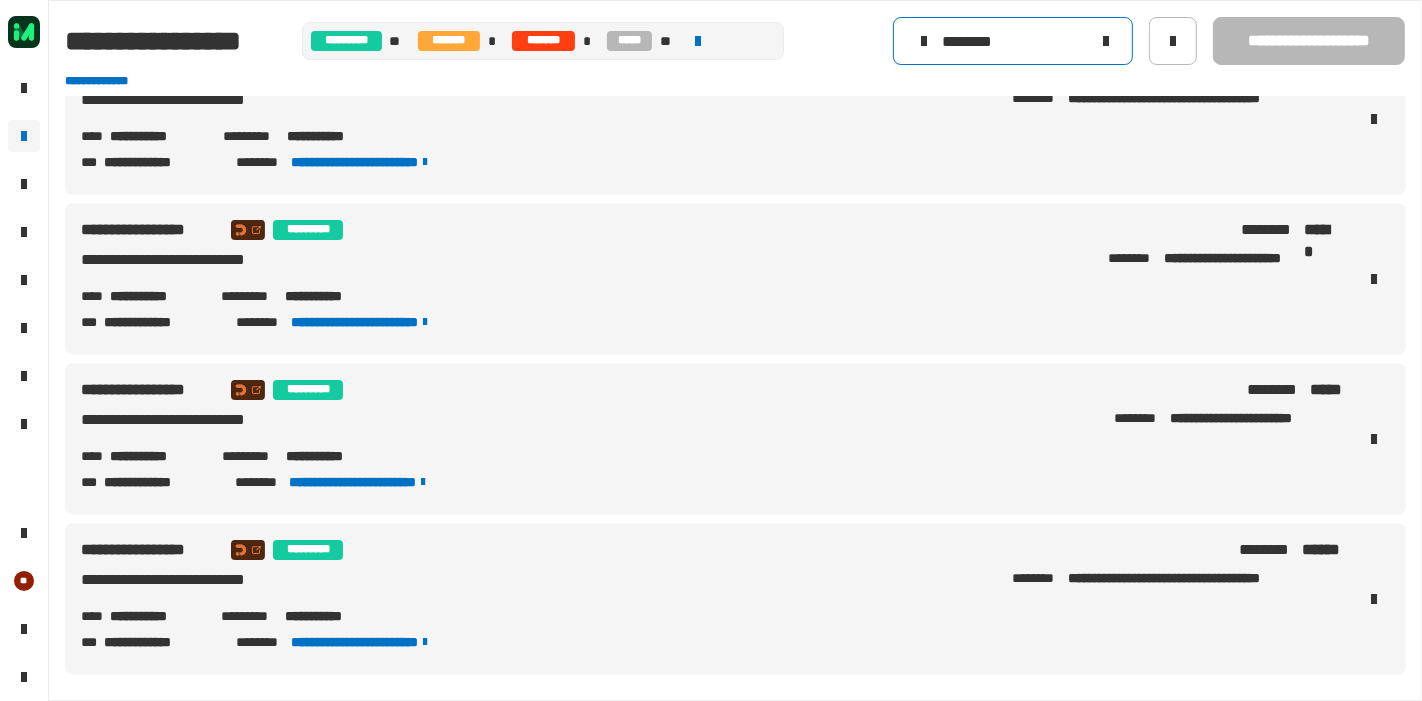 click 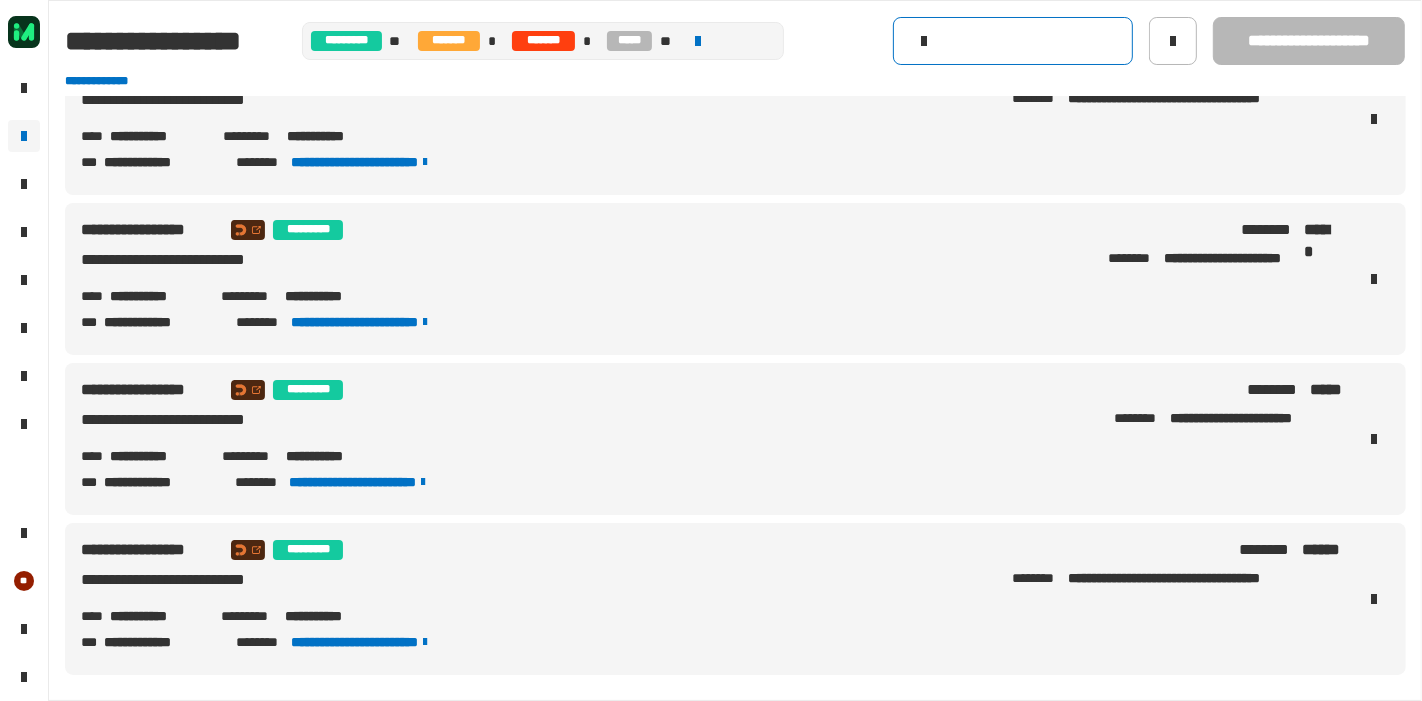 scroll, scrollTop: 0, scrollLeft: 0, axis: both 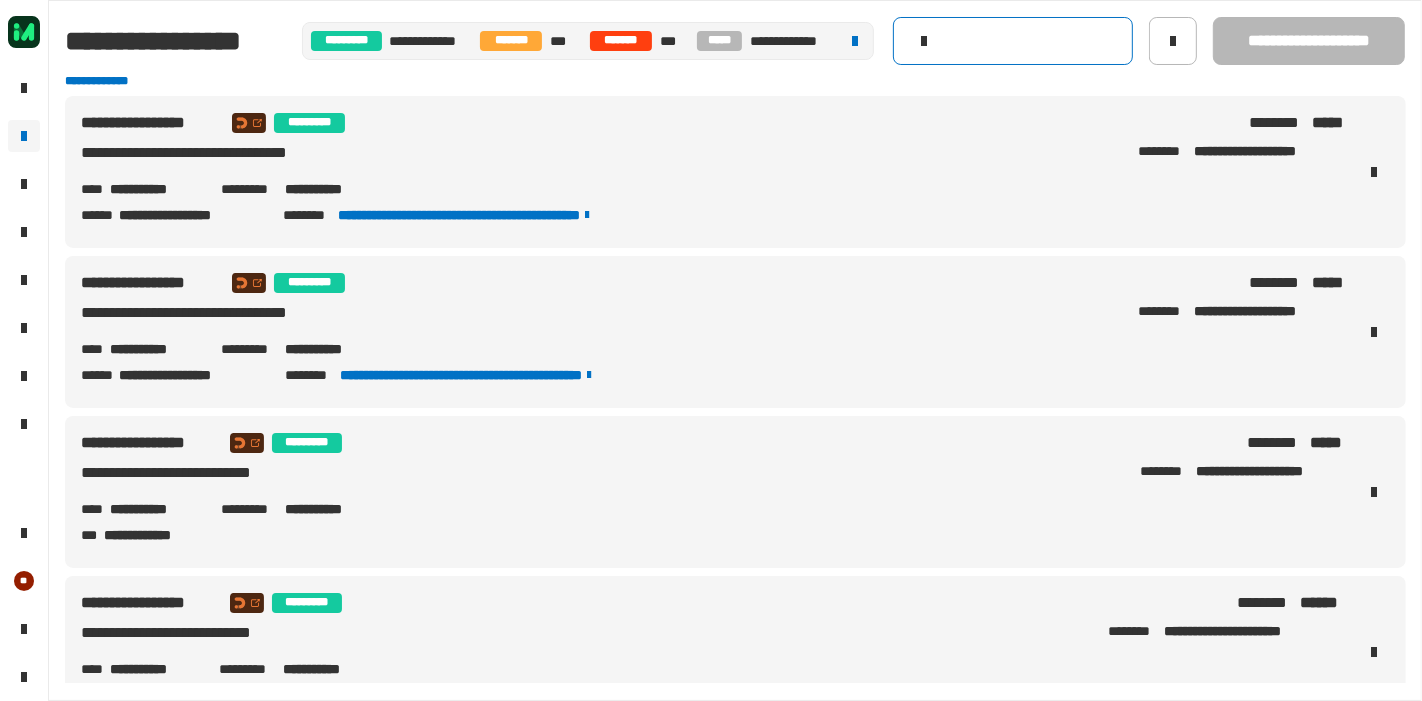 click 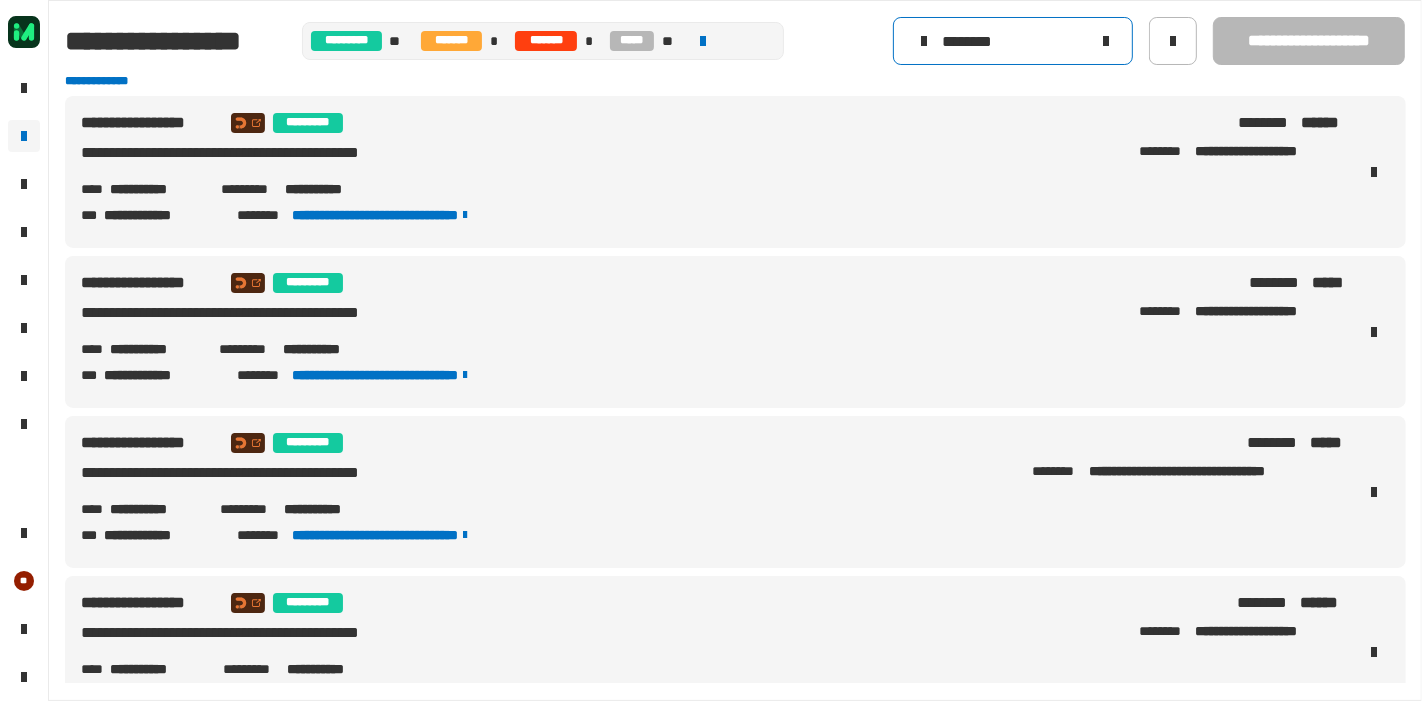 type on "********" 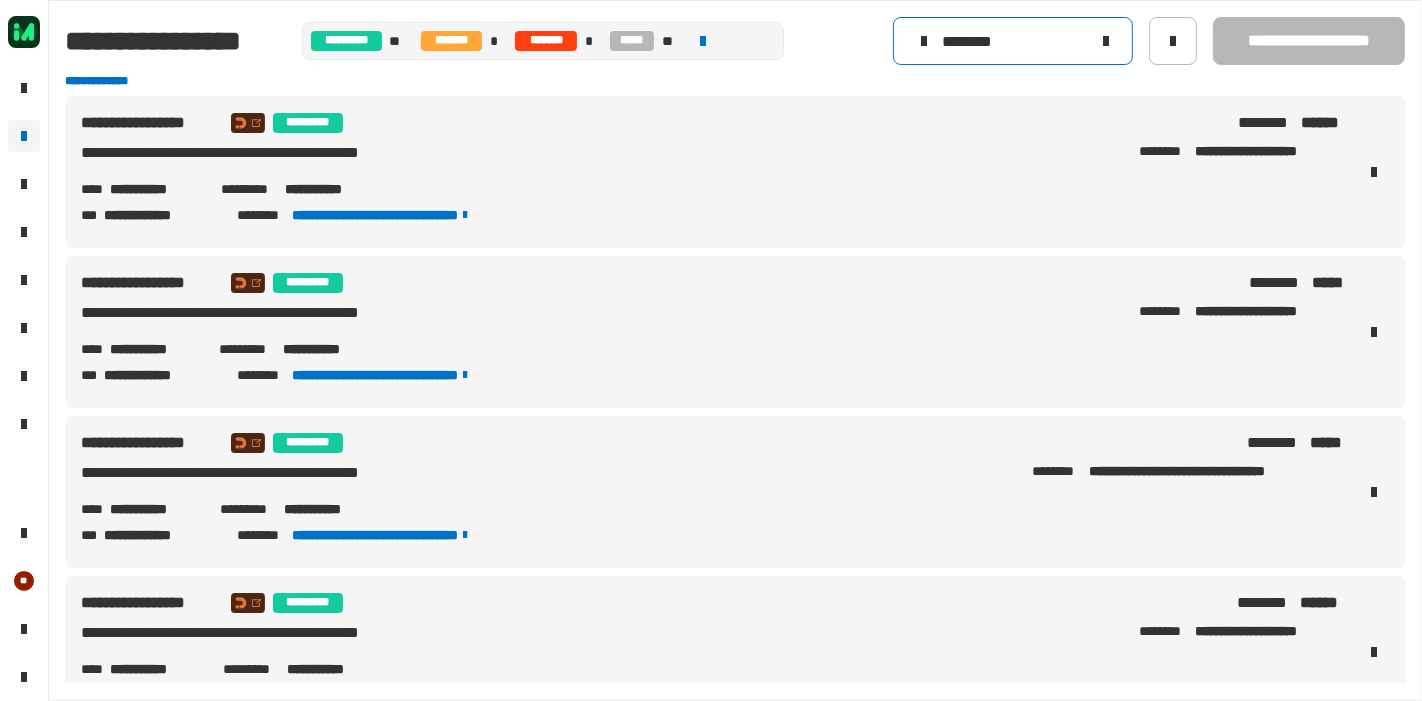 click on "**********" 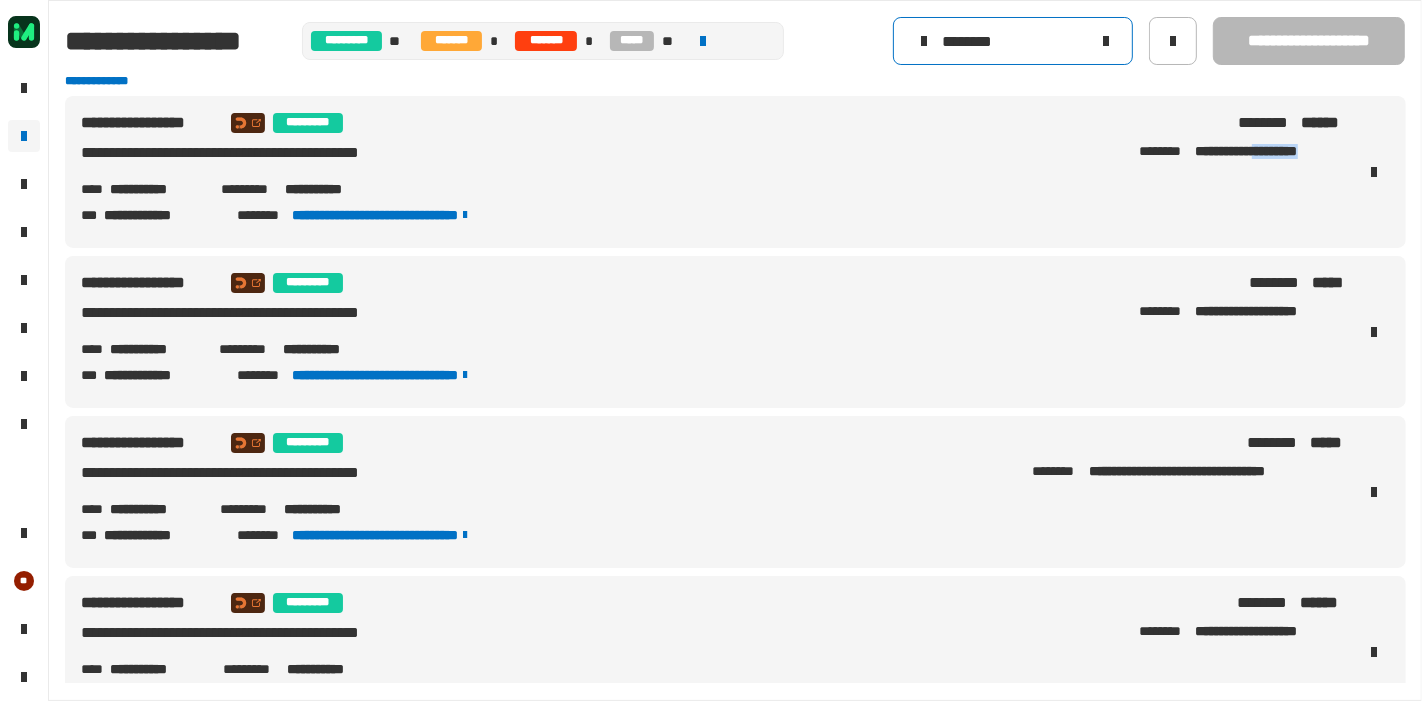 drag, startPoint x: 1256, startPoint y: 156, endPoint x: 1315, endPoint y: 152, distance: 59.135437 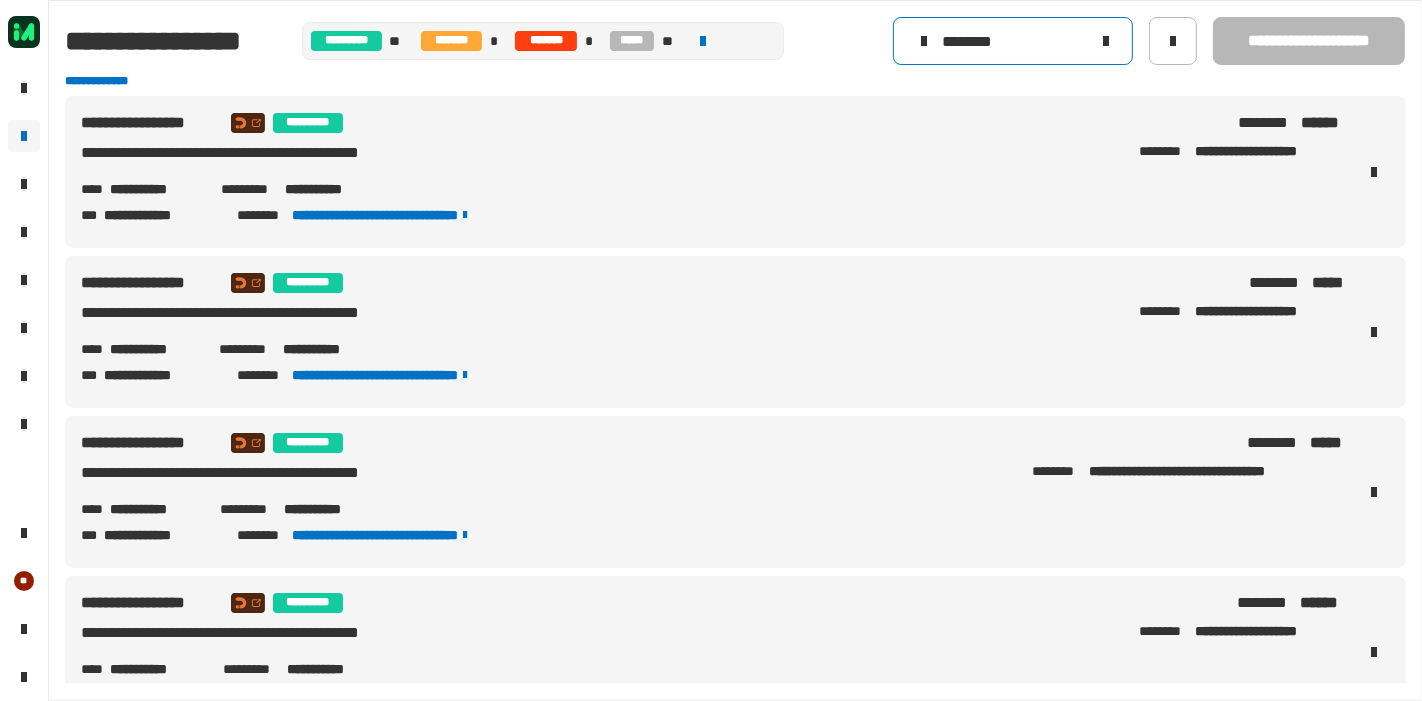 click on "**********" at bounding box center [711, 157] 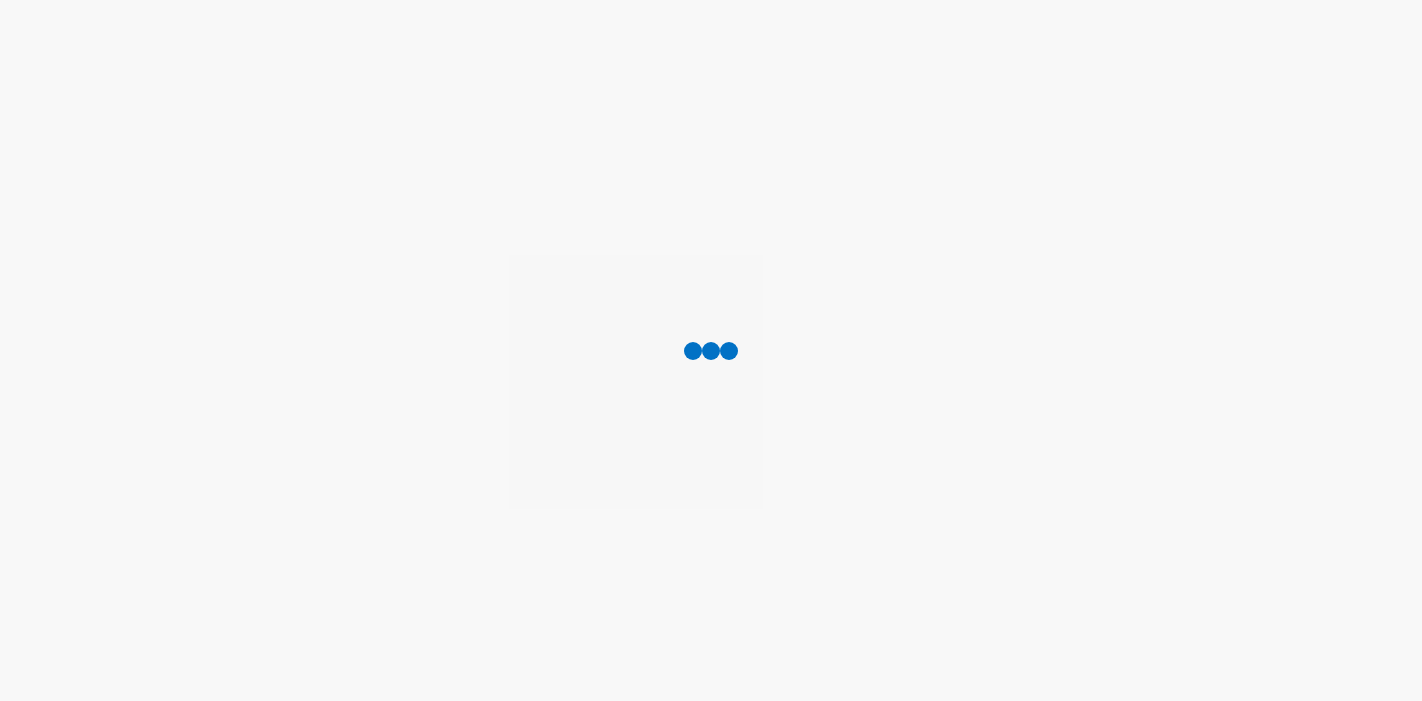 scroll, scrollTop: 0, scrollLeft: 0, axis: both 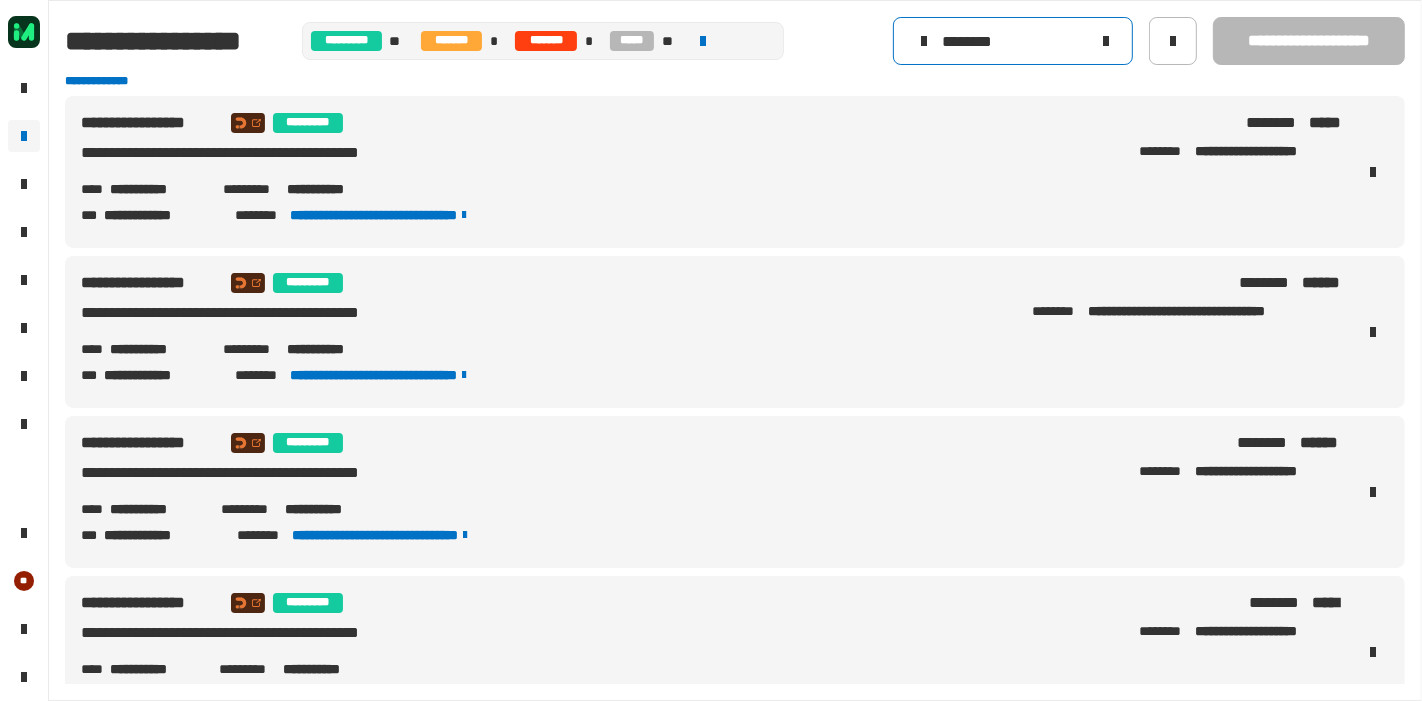 click on "********" 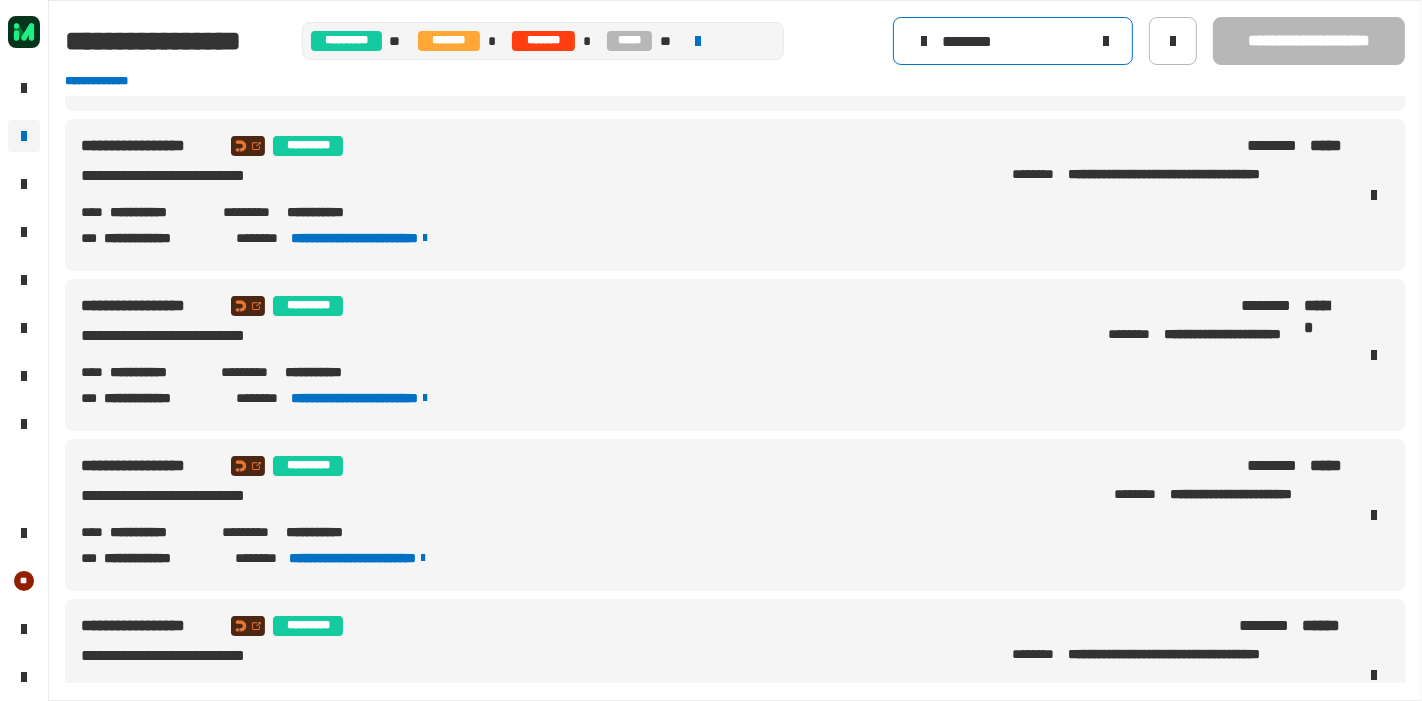 scroll, scrollTop: 102, scrollLeft: 0, axis: vertical 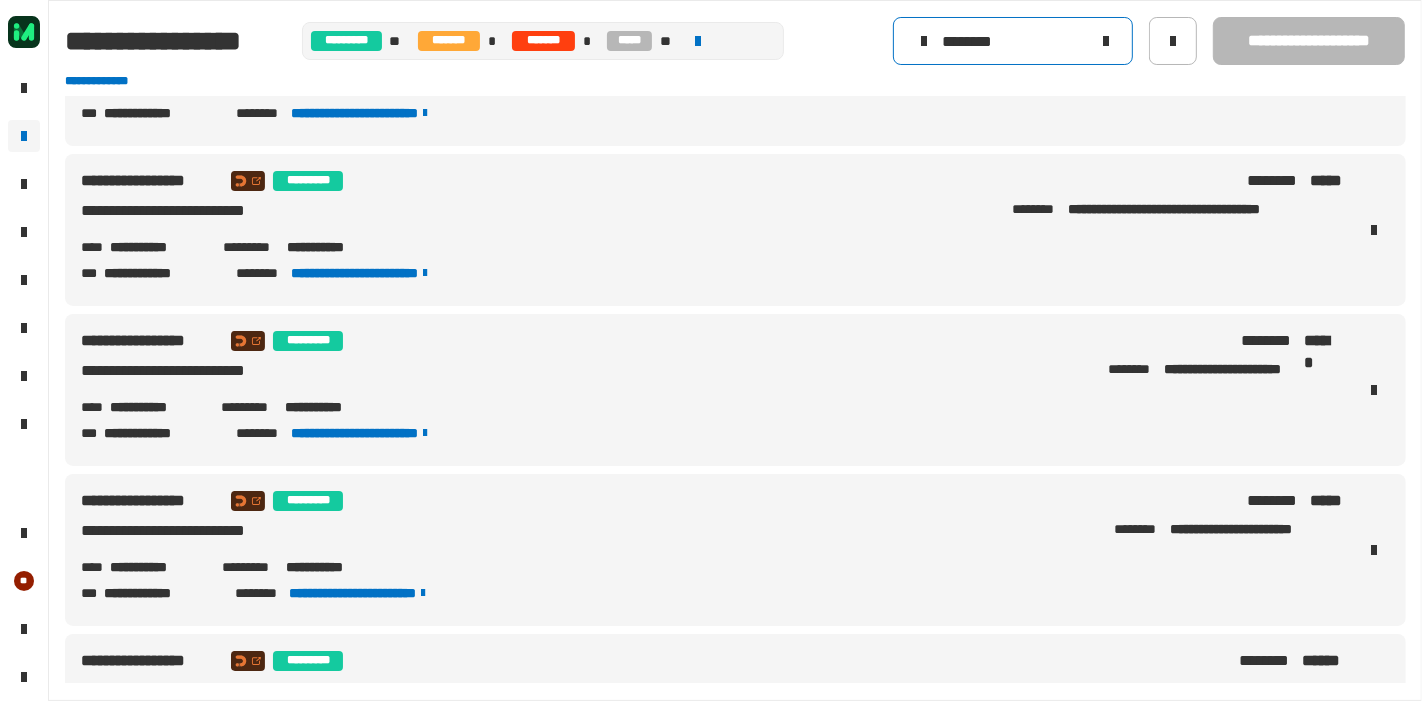 click on "********" 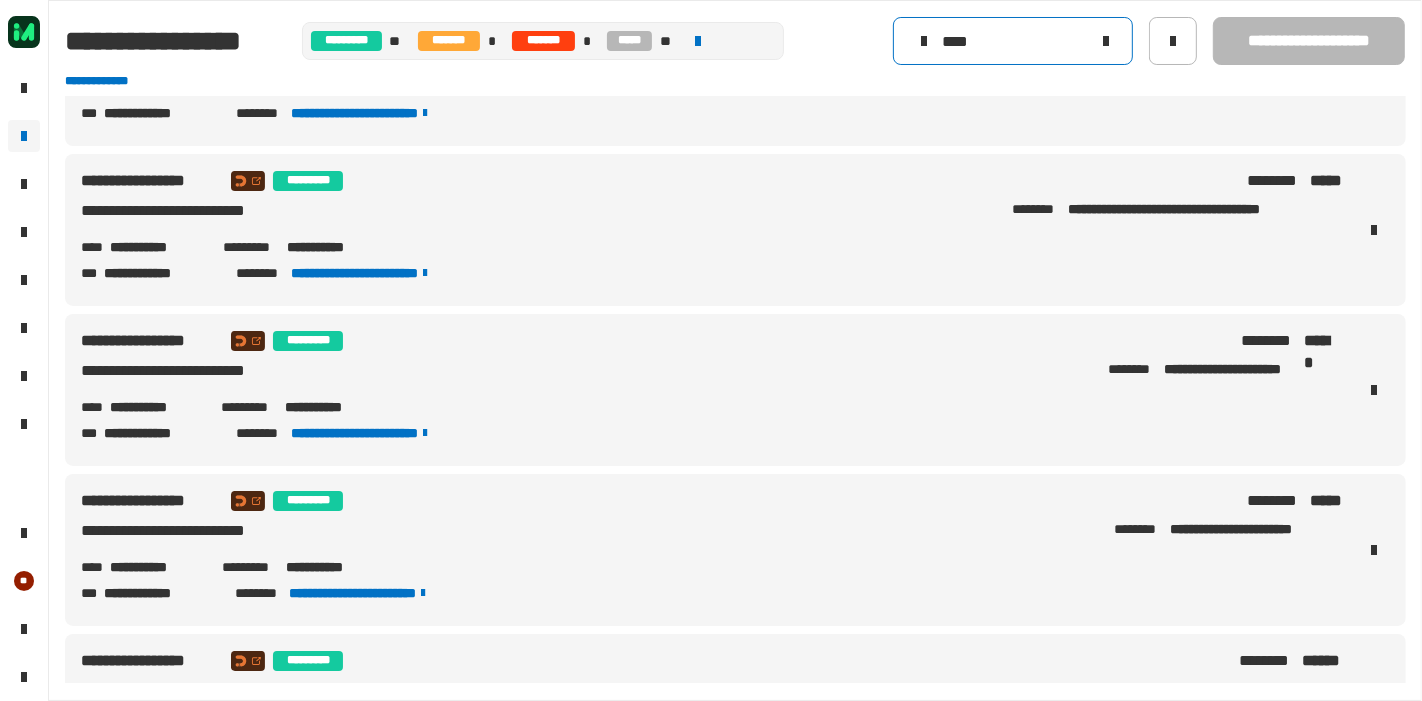scroll, scrollTop: 0, scrollLeft: 0, axis: both 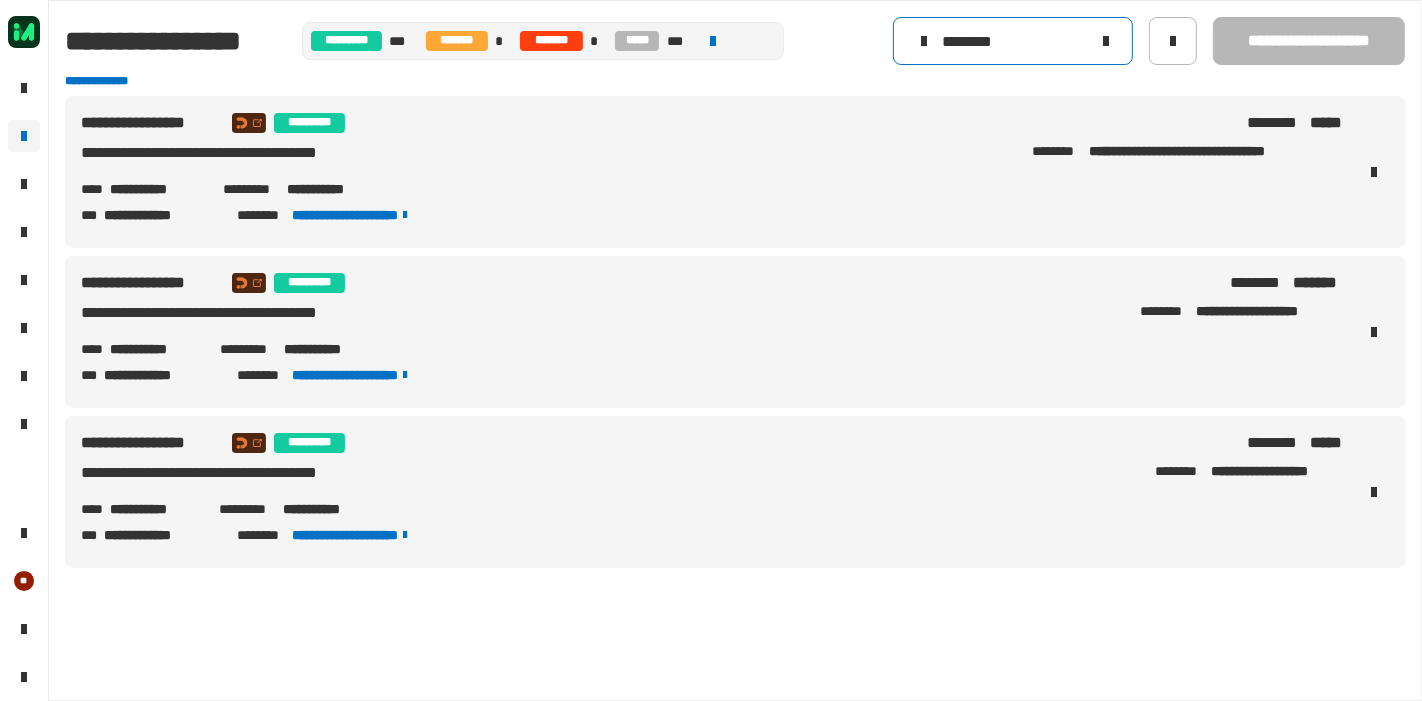 type on "********" 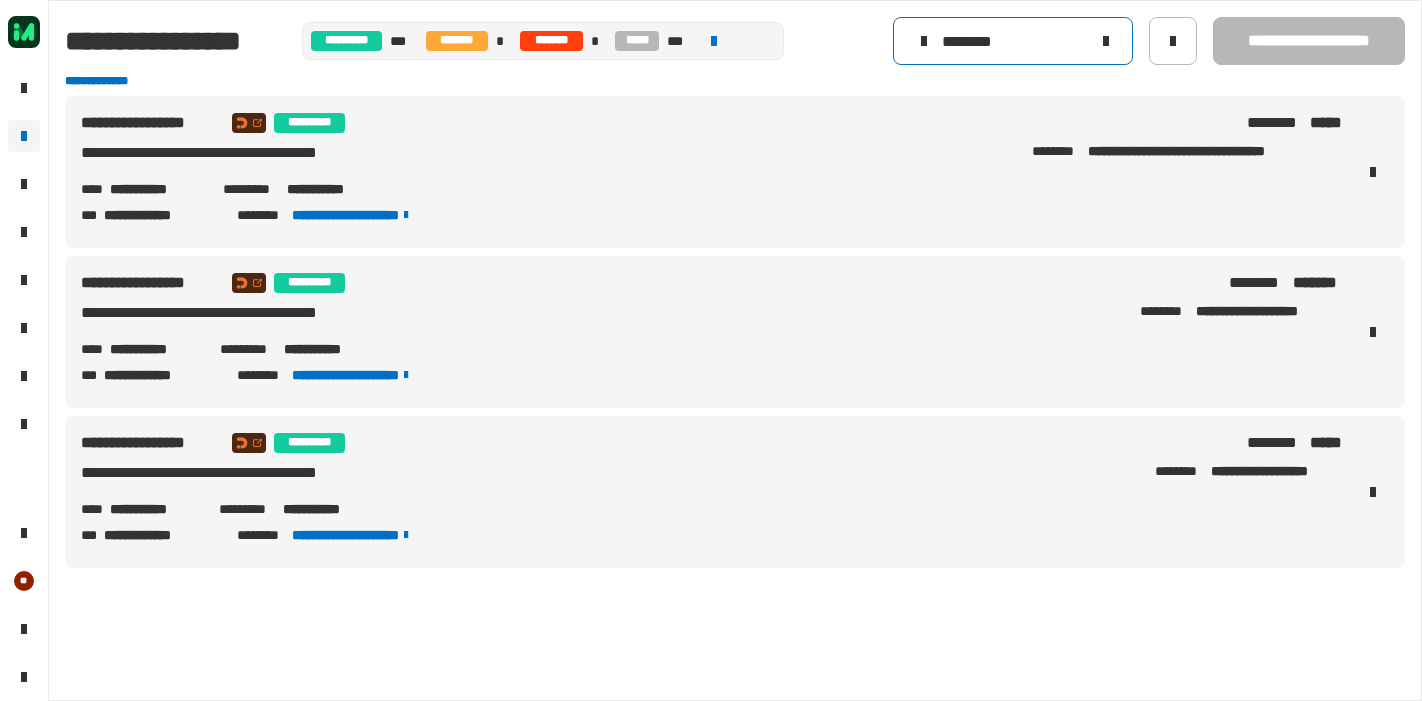 scroll, scrollTop: 0, scrollLeft: 0, axis: both 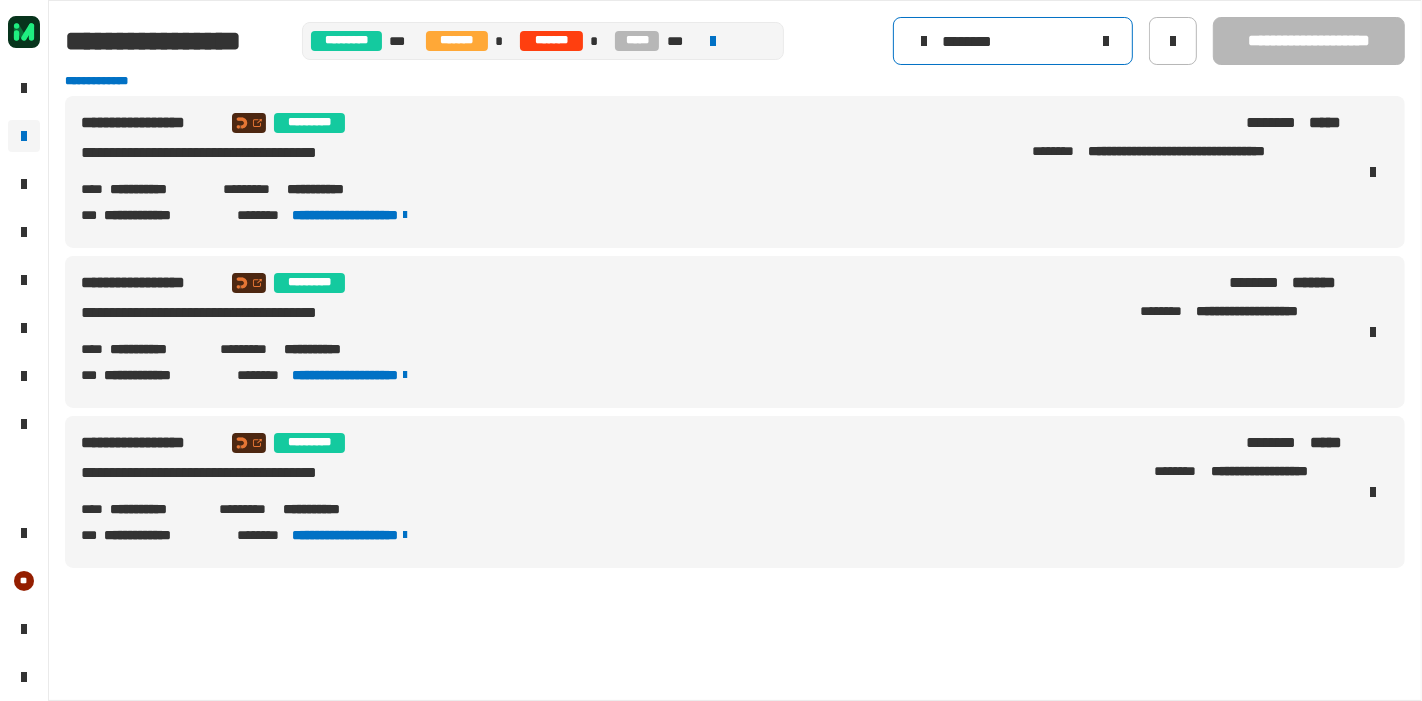 click 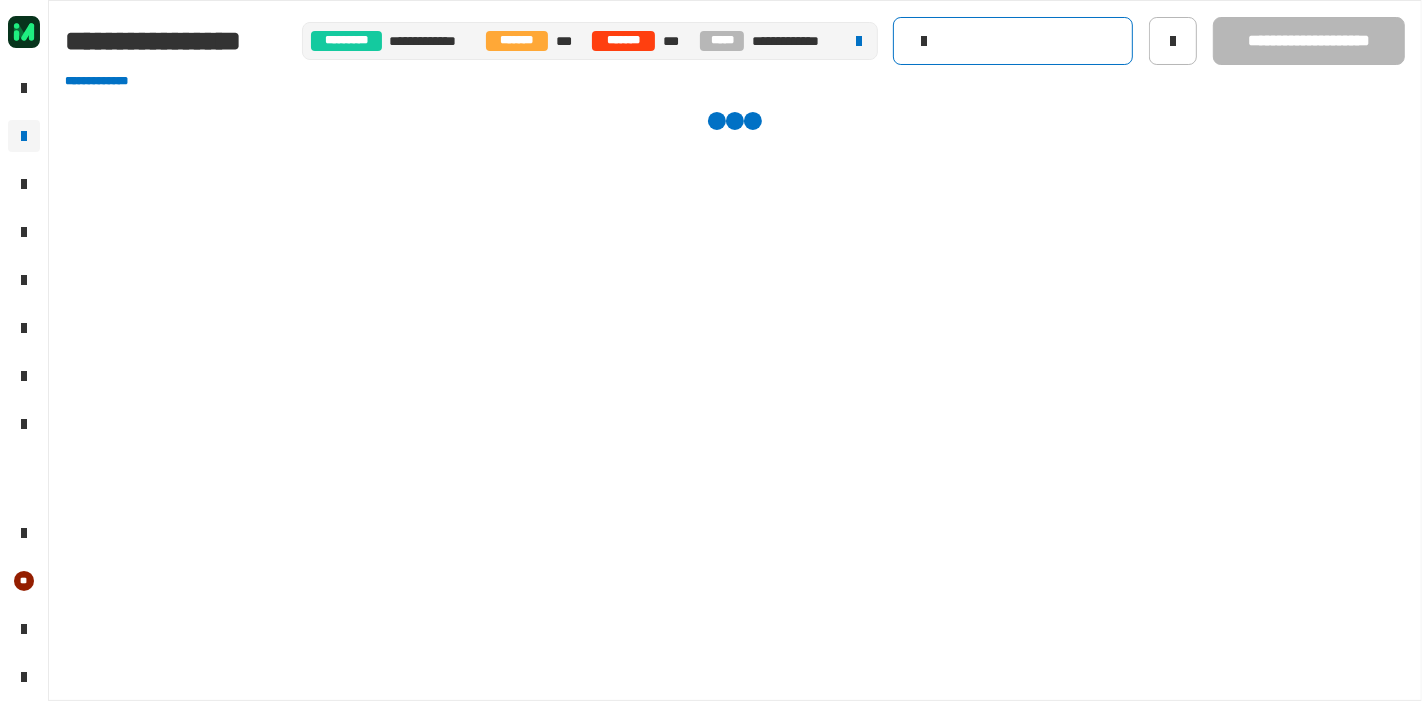 click 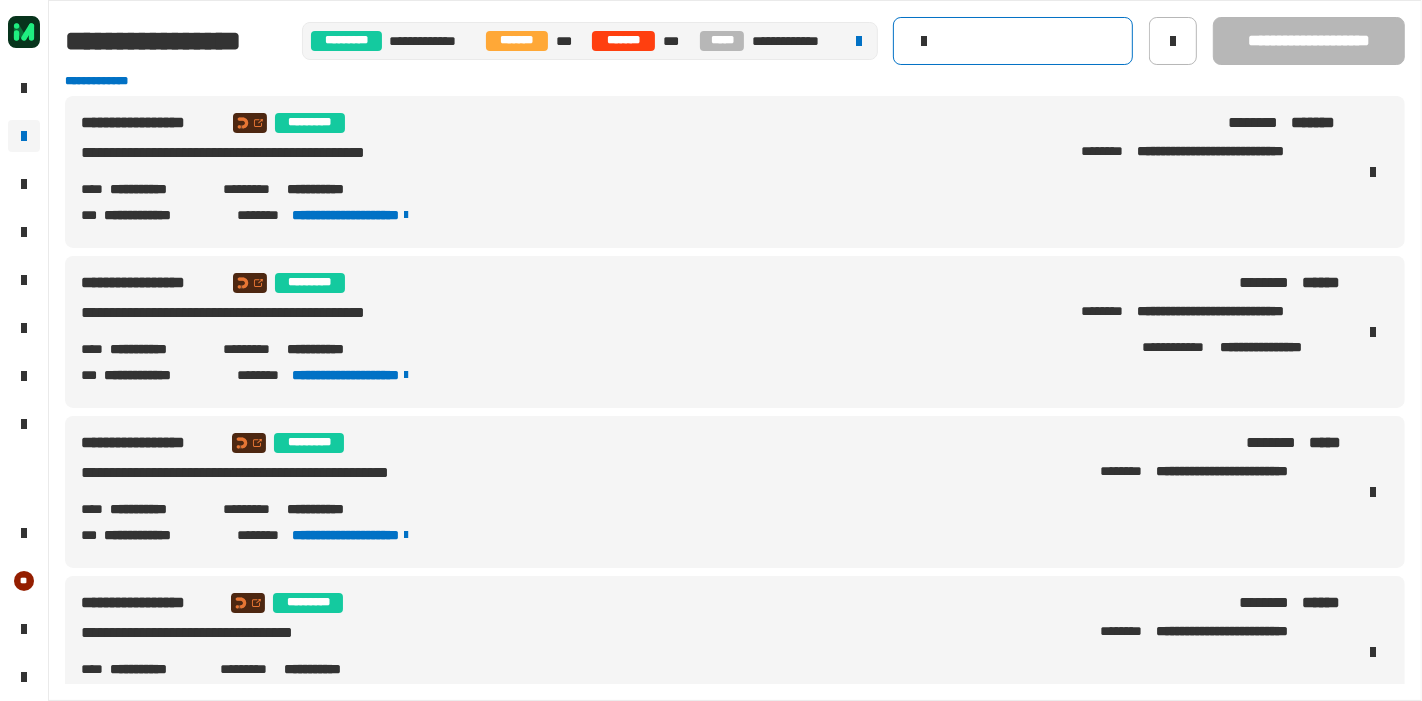 paste on "**********" 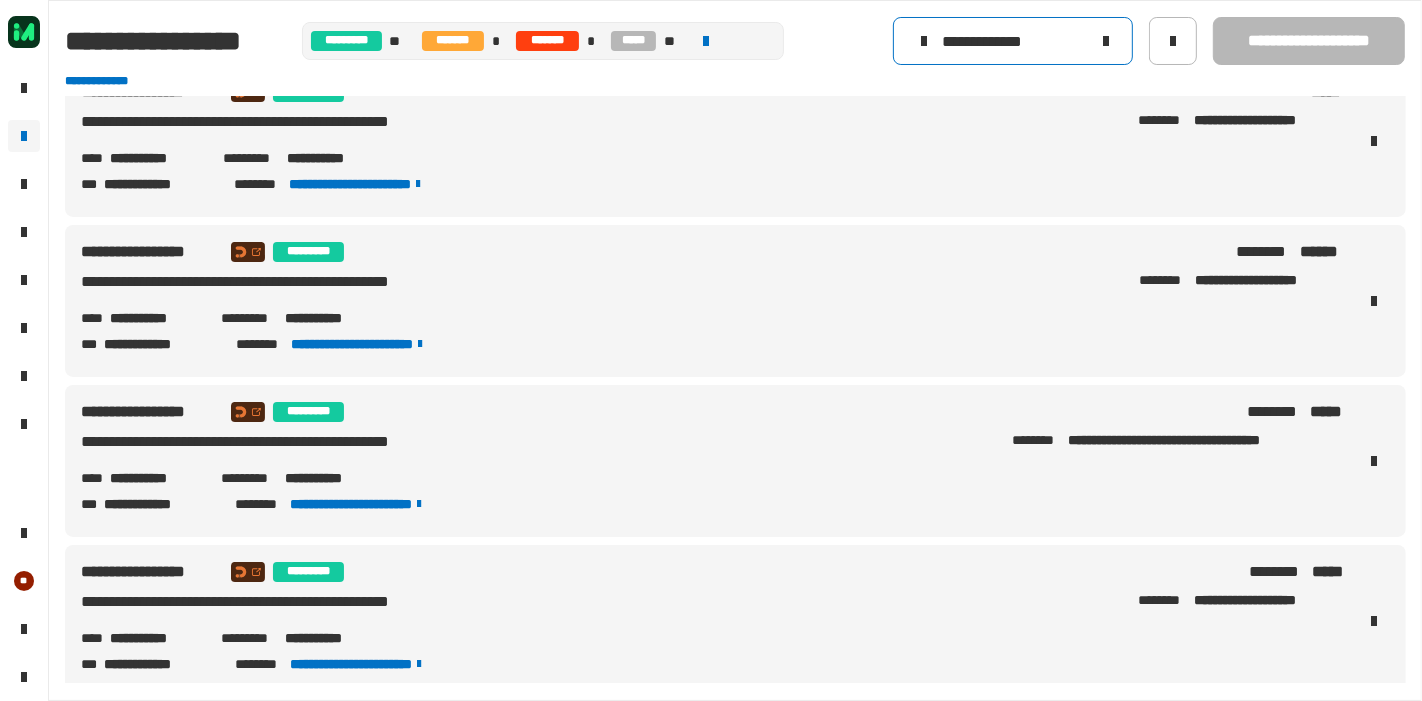 scroll, scrollTop: 0, scrollLeft: 0, axis: both 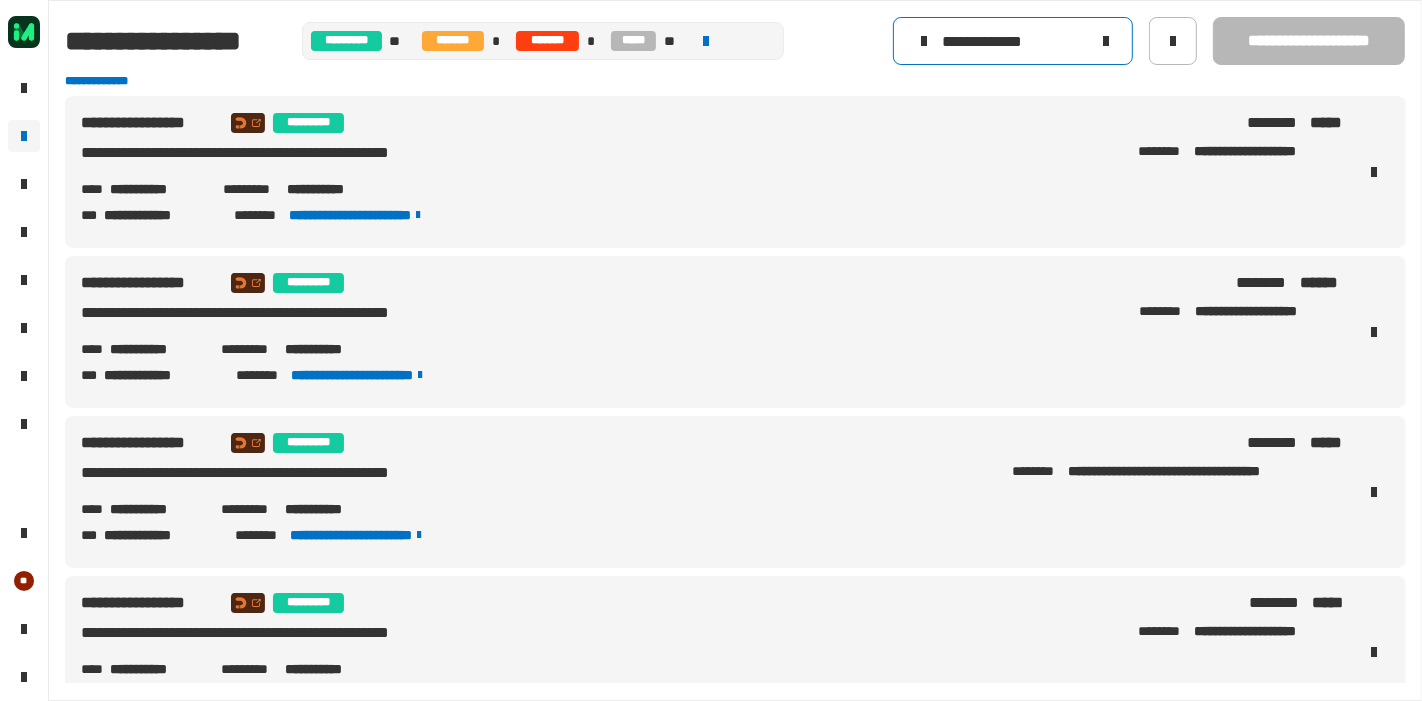 type on "**********" 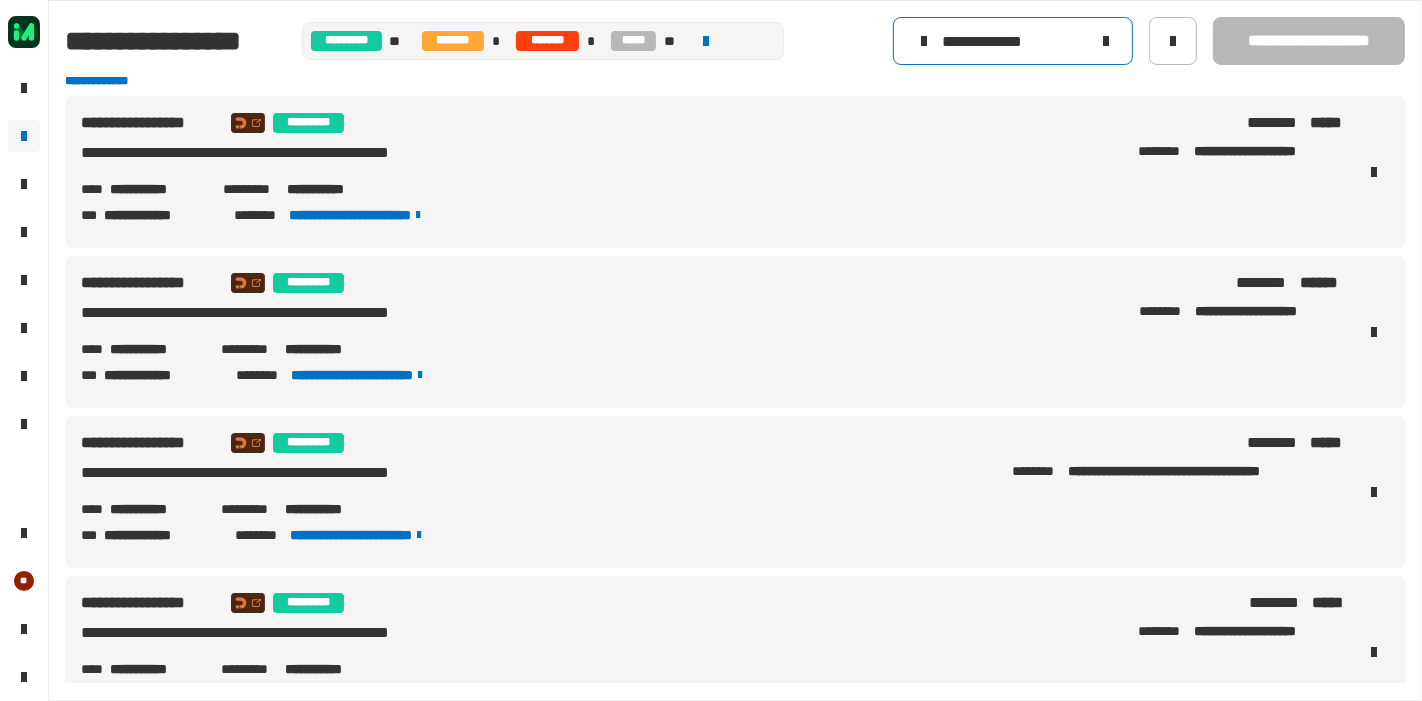 click 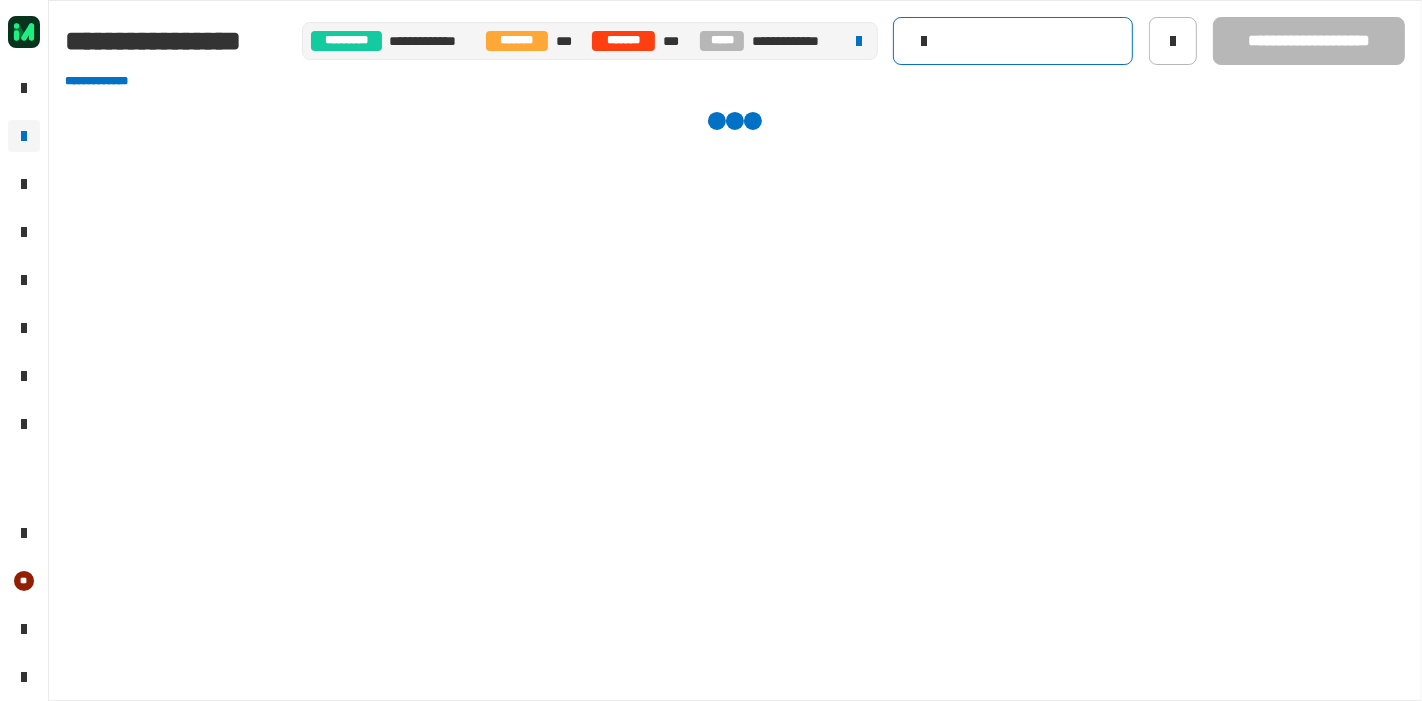 click 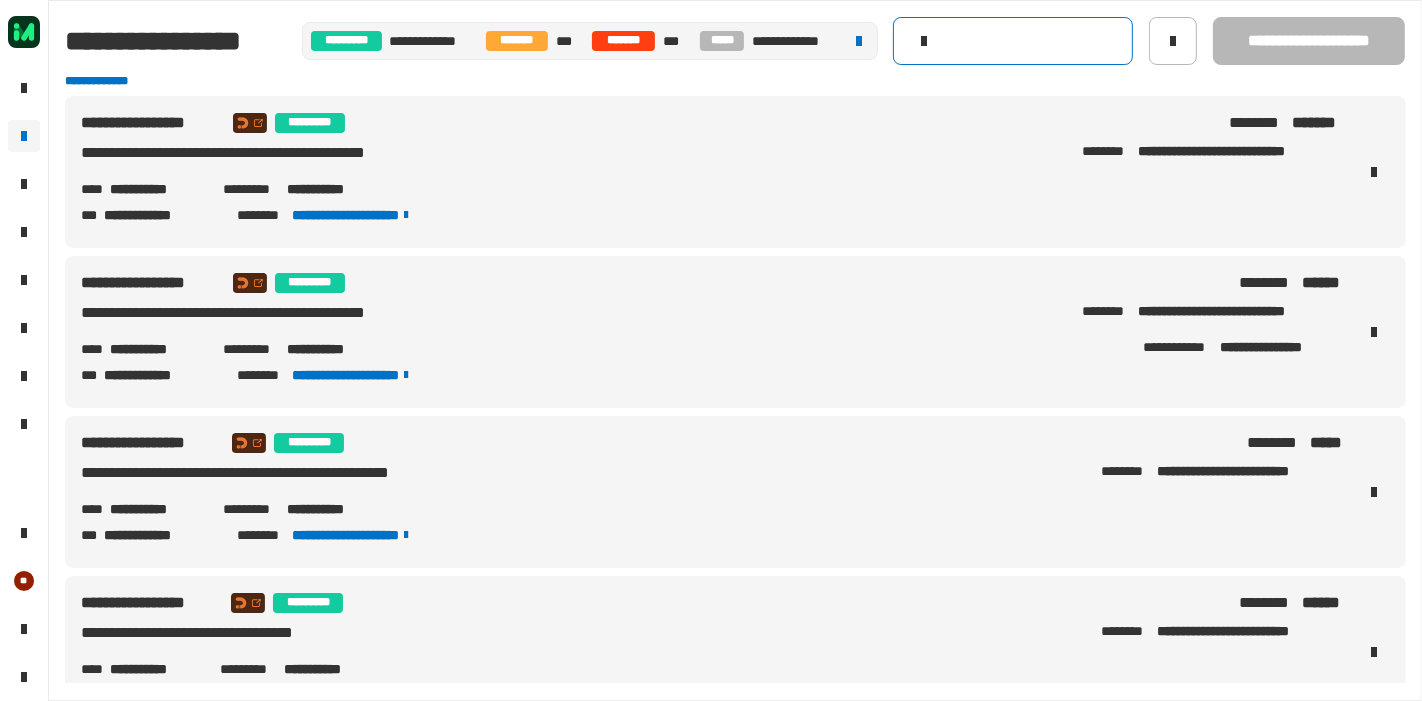 click 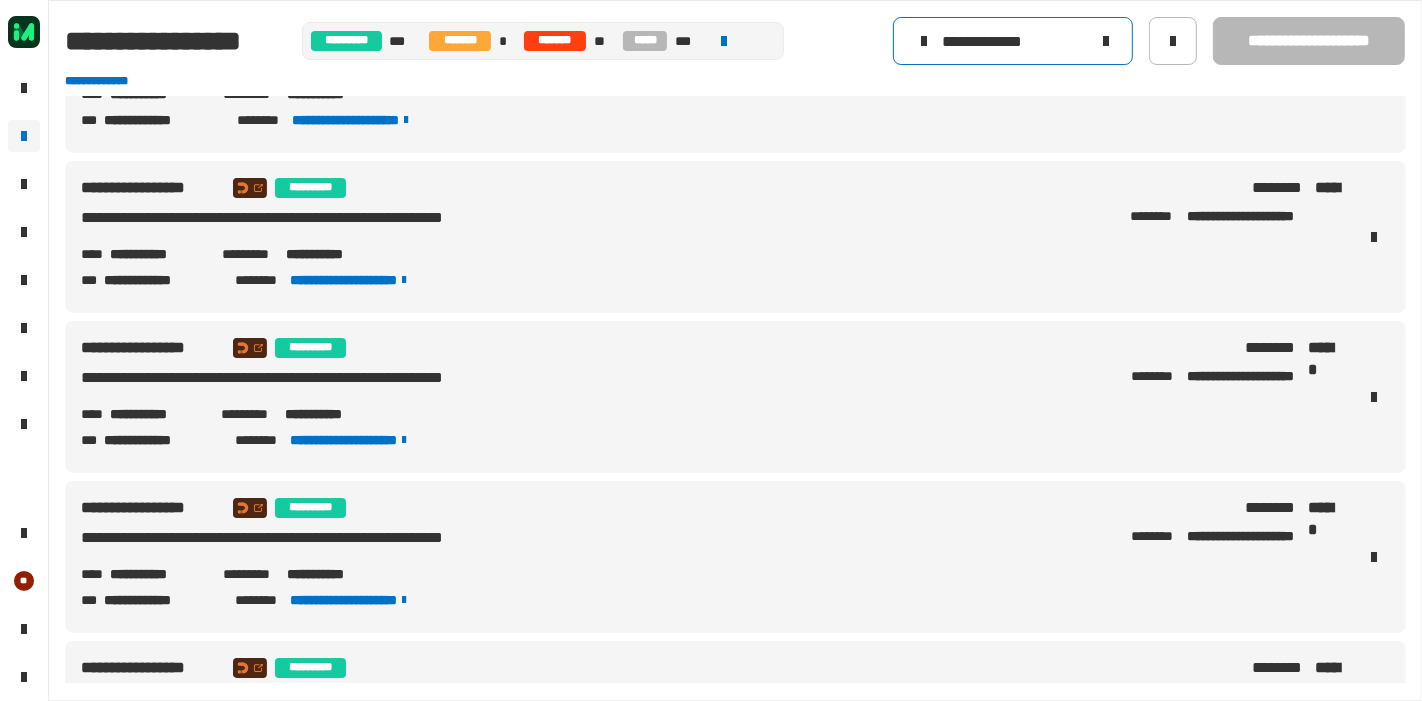 scroll, scrollTop: 1333, scrollLeft: 0, axis: vertical 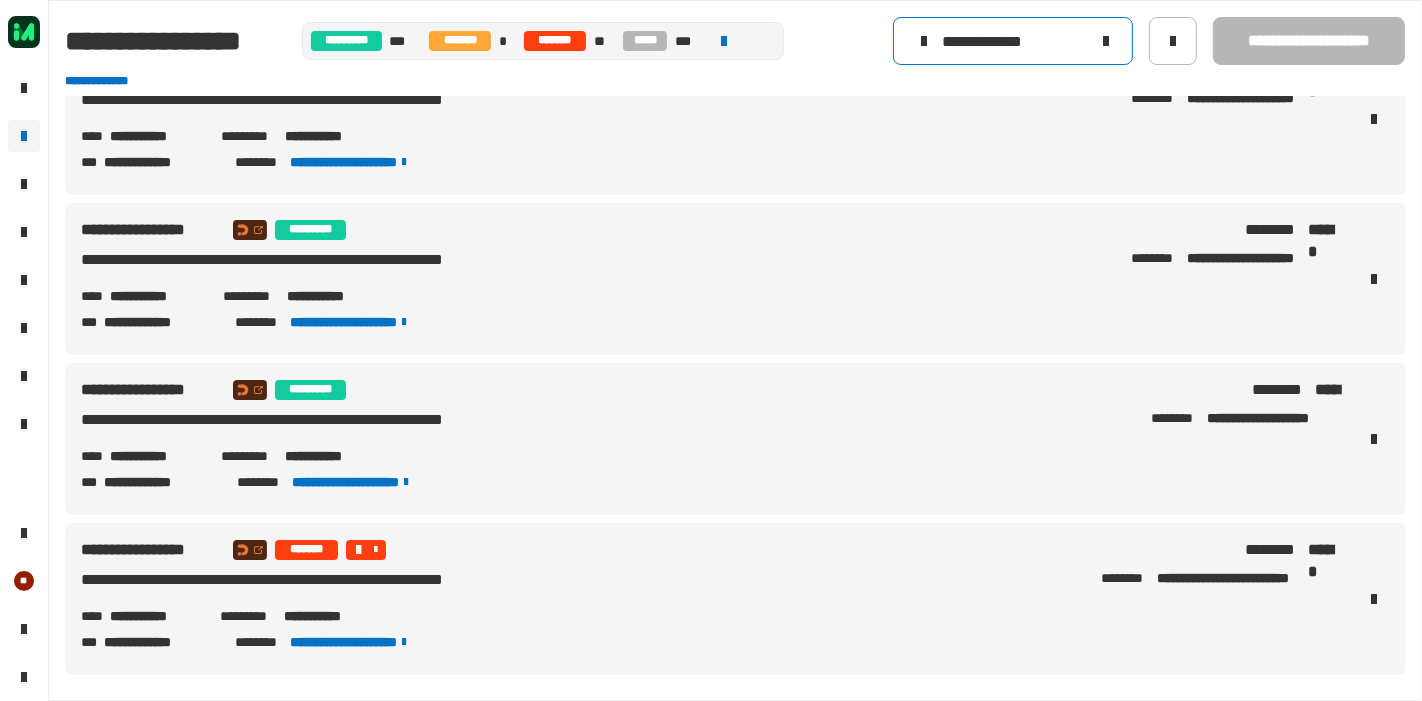 drag, startPoint x: 1071, startPoint y: 34, endPoint x: 992, endPoint y: 63, distance: 84.15462 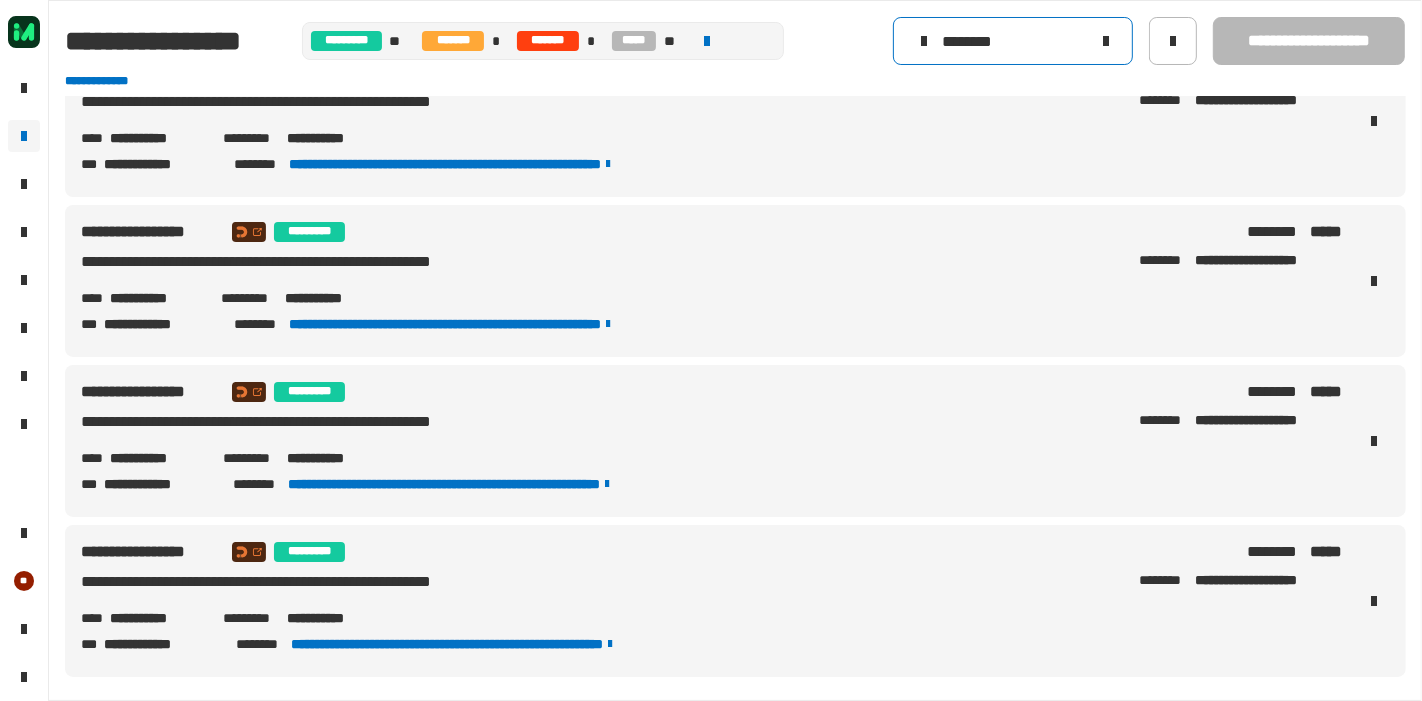 scroll, scrollTop: 0, scrollLeft: 0, axis: both 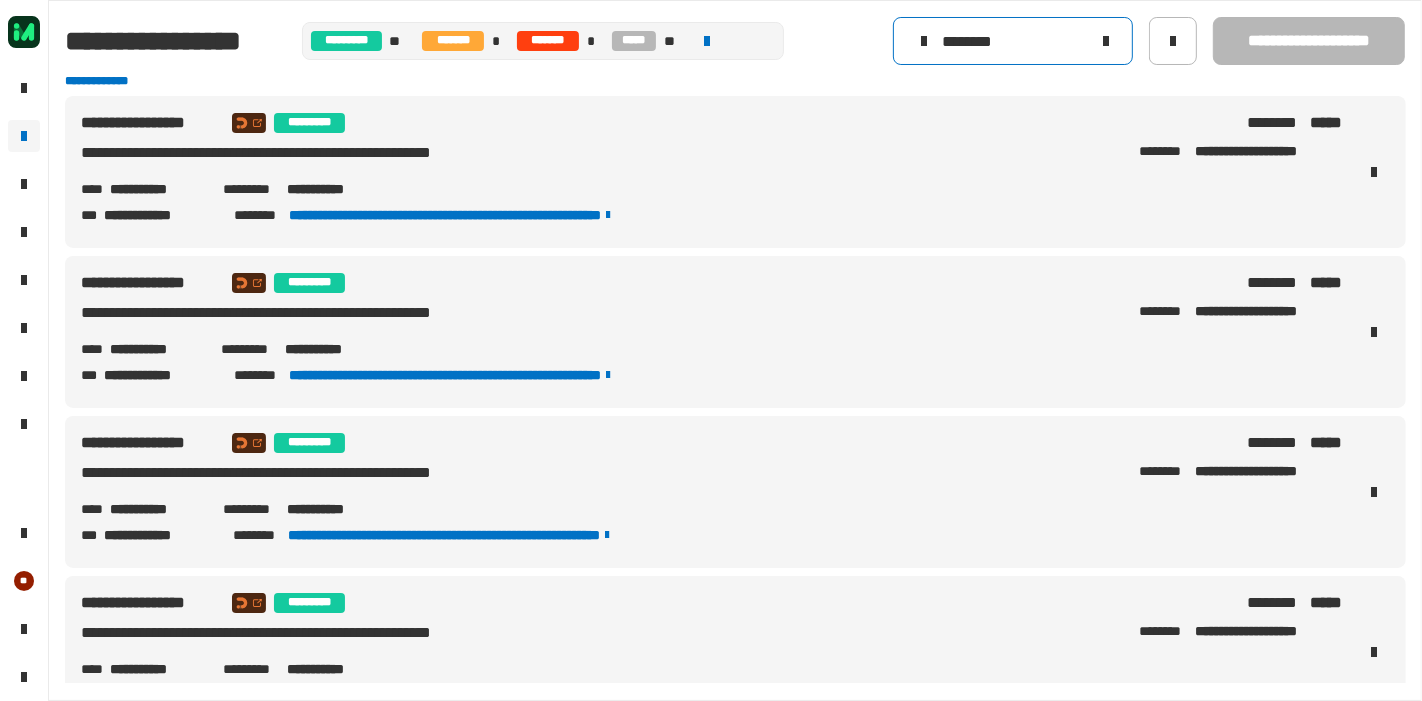 type on "********" 